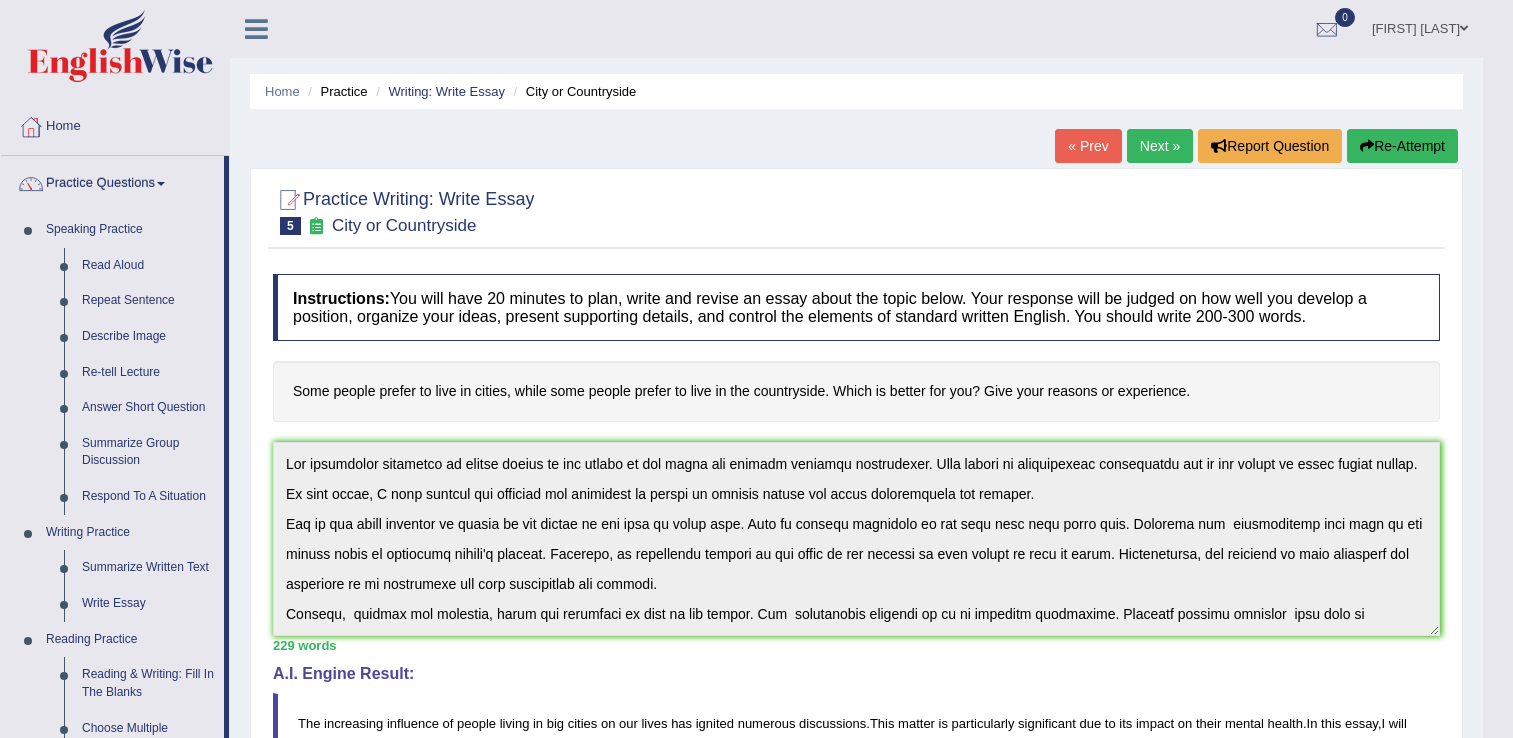 scroll, scrollTop: 200, scrollLeft: 0, axis: vertical 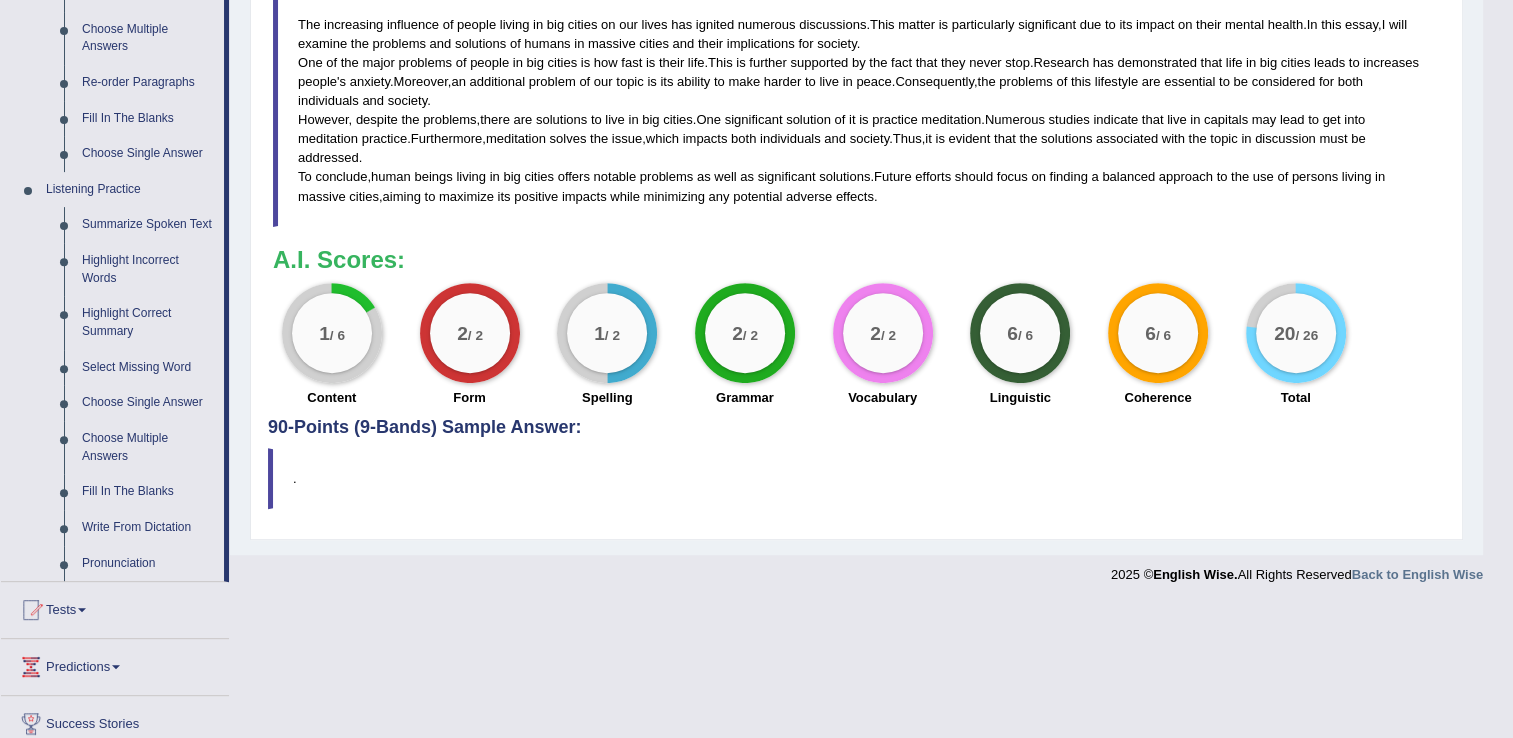 click on "1  / 2" at bounding box center (607, 333) 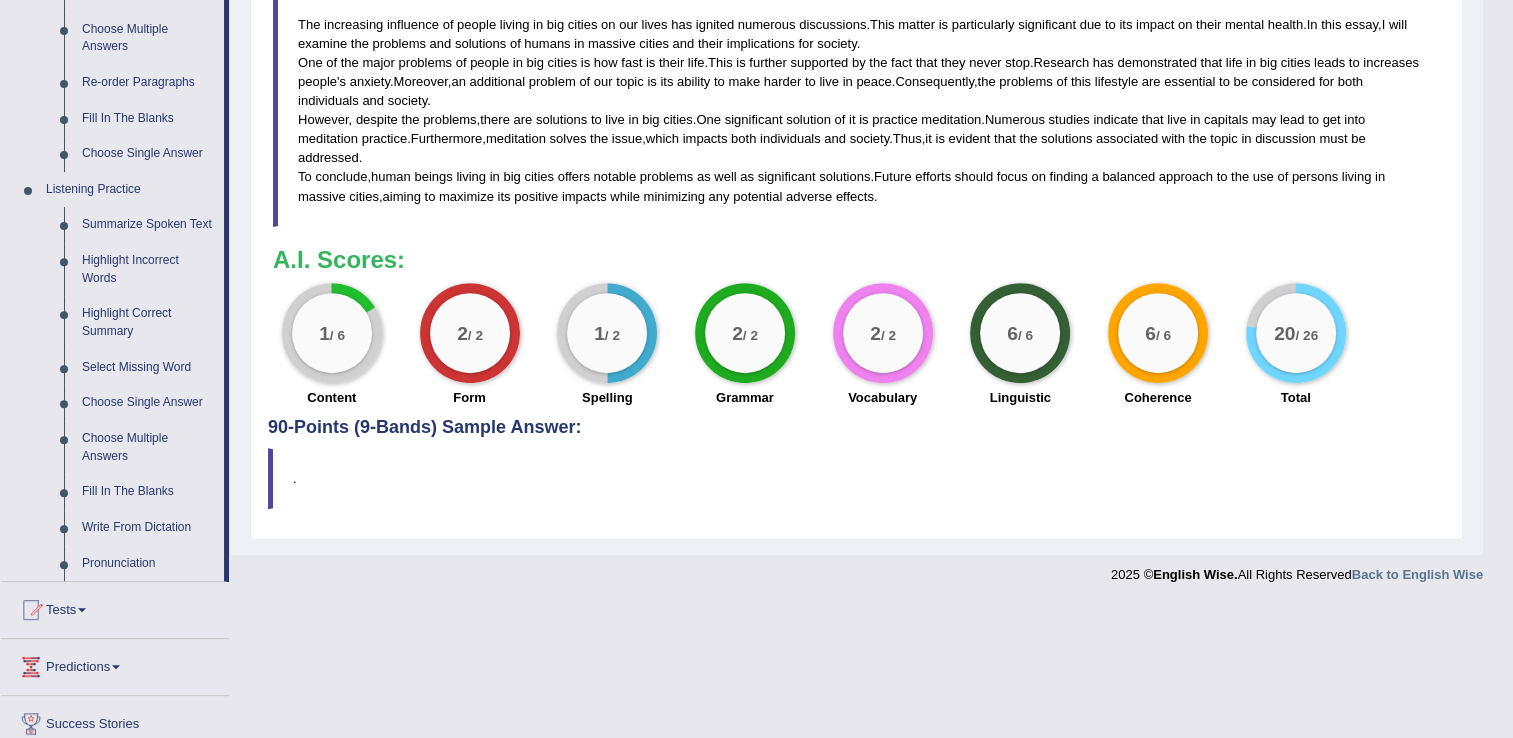 click on "1" at bounding box center (324, 333) 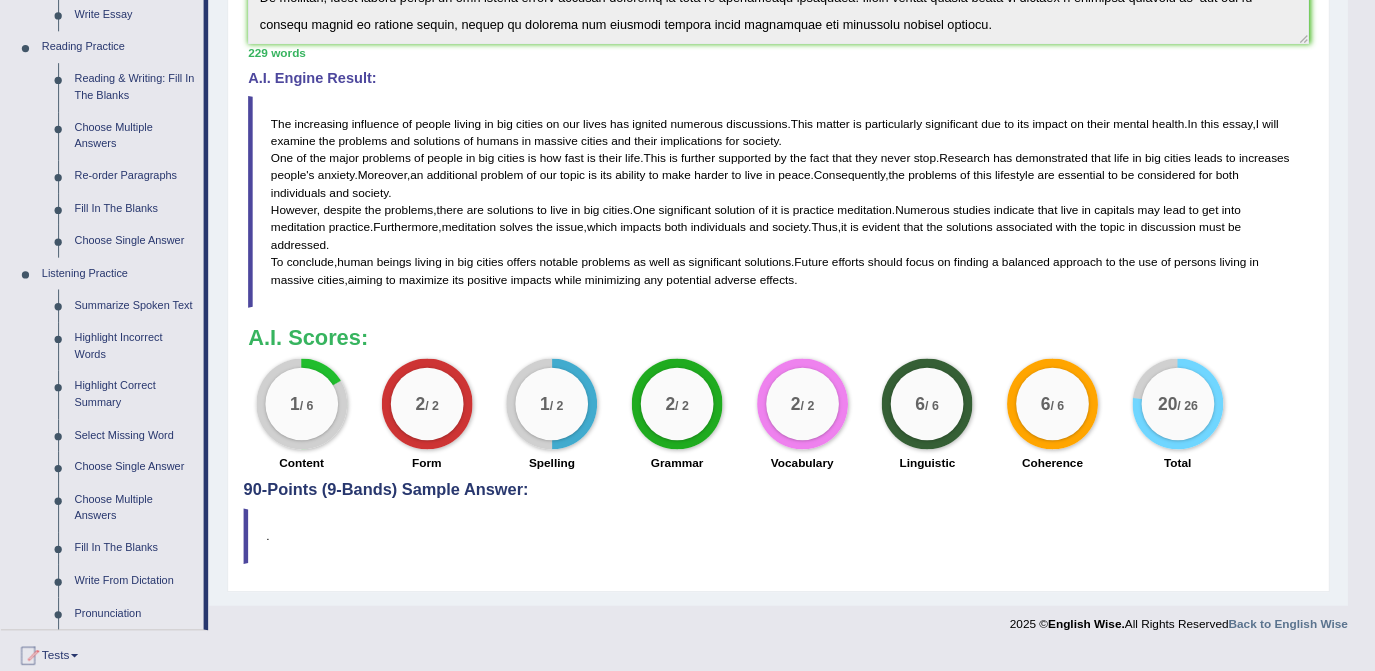scroll, scrollTop: 600, scrollLeft: 0, axis: vertical 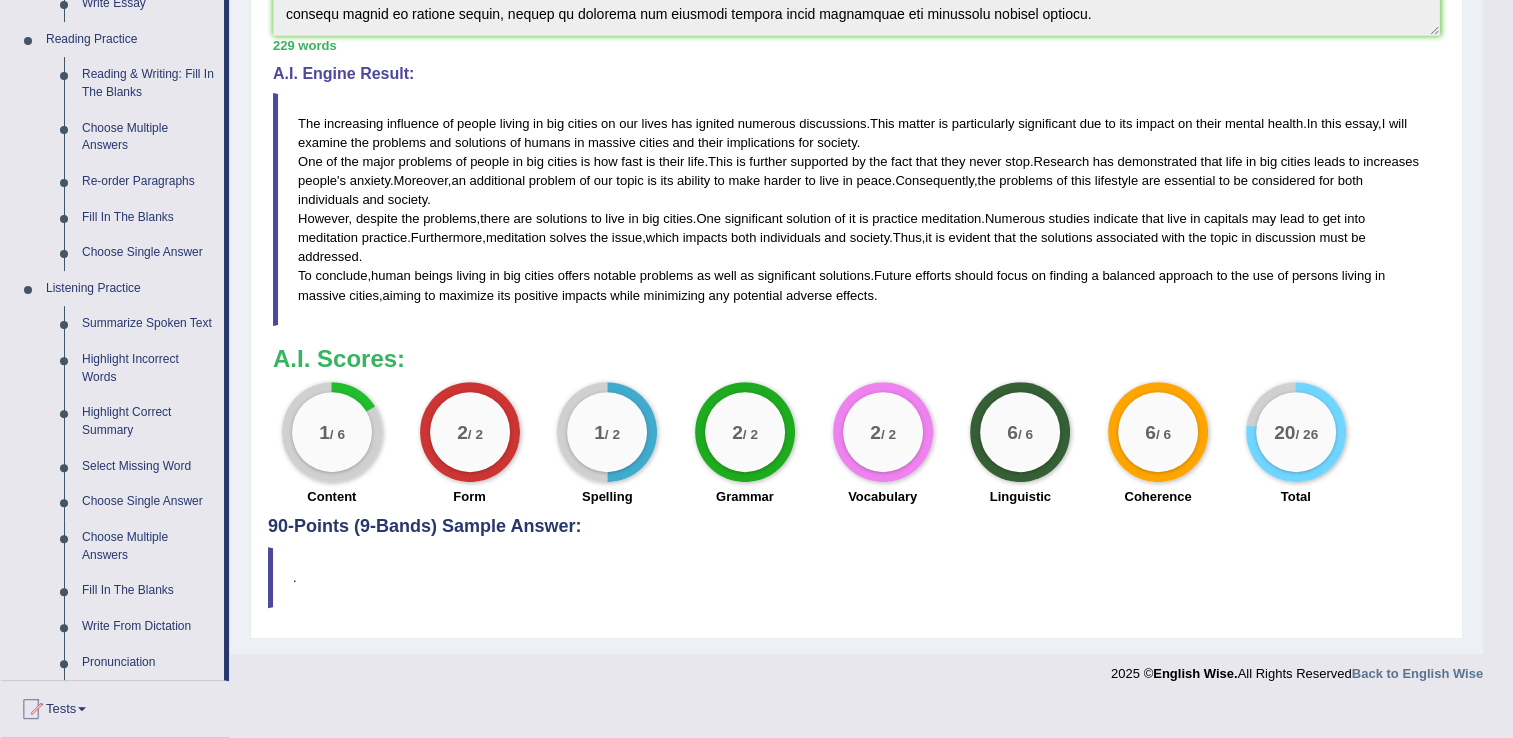 click on "." at bounding box center (856, 577) 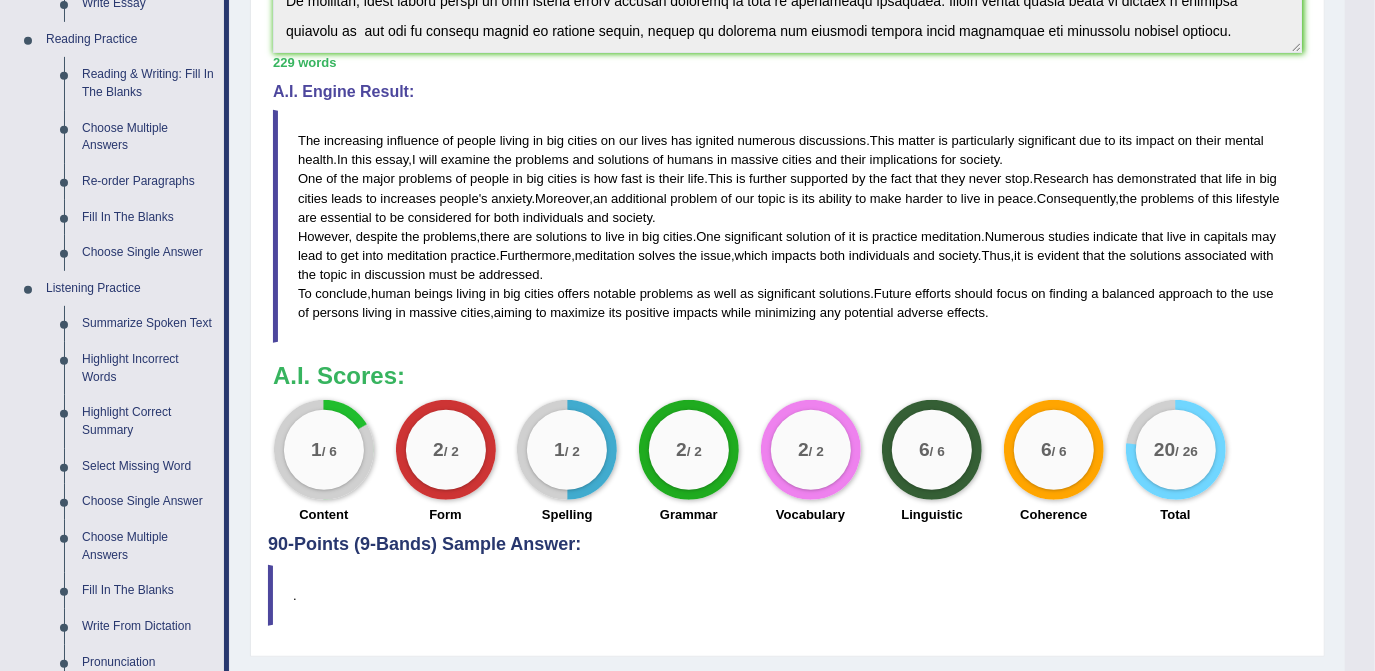 scroll, scrollTop: 120, scrollLeft: 0, axis: vertical 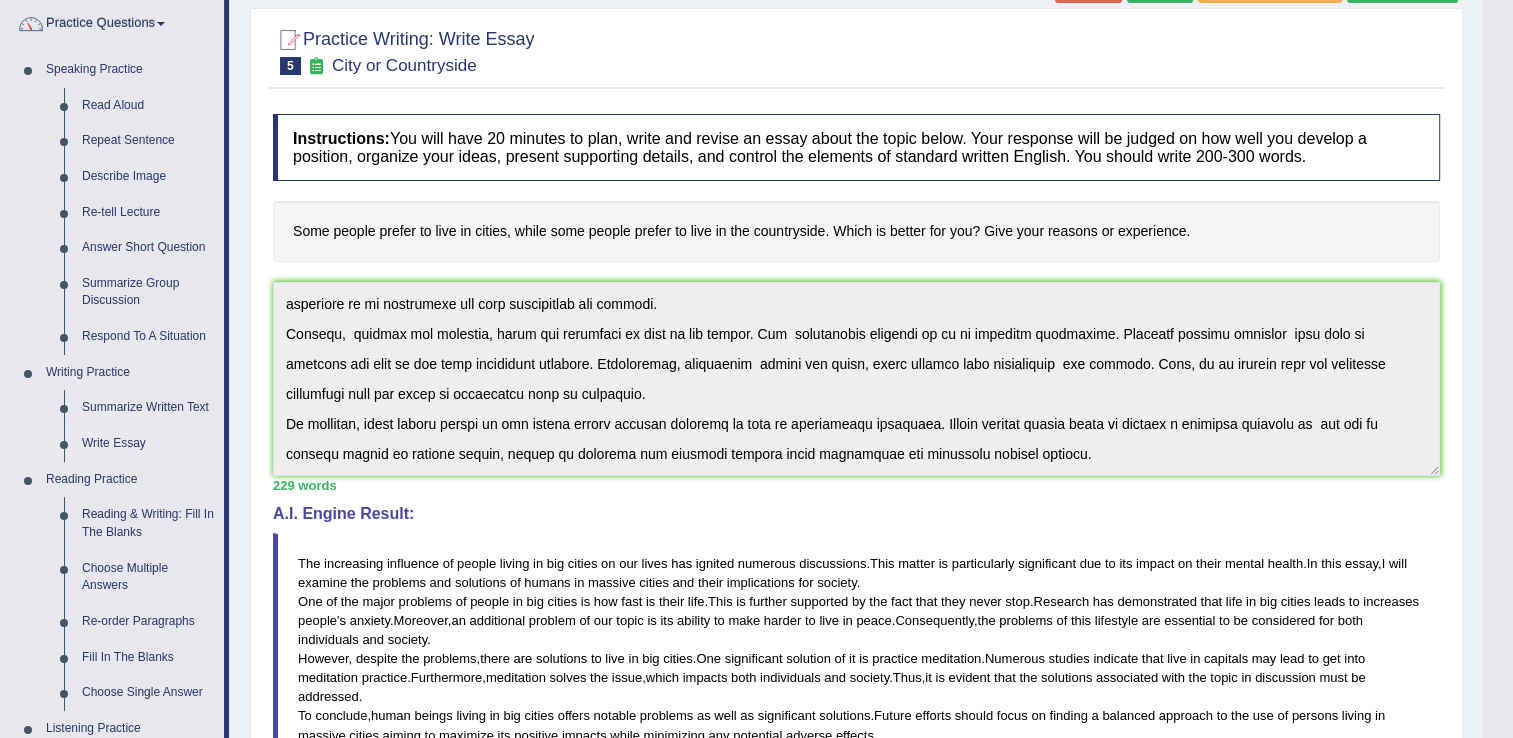 click on "Write Essay" at bounding box center [148, 444] 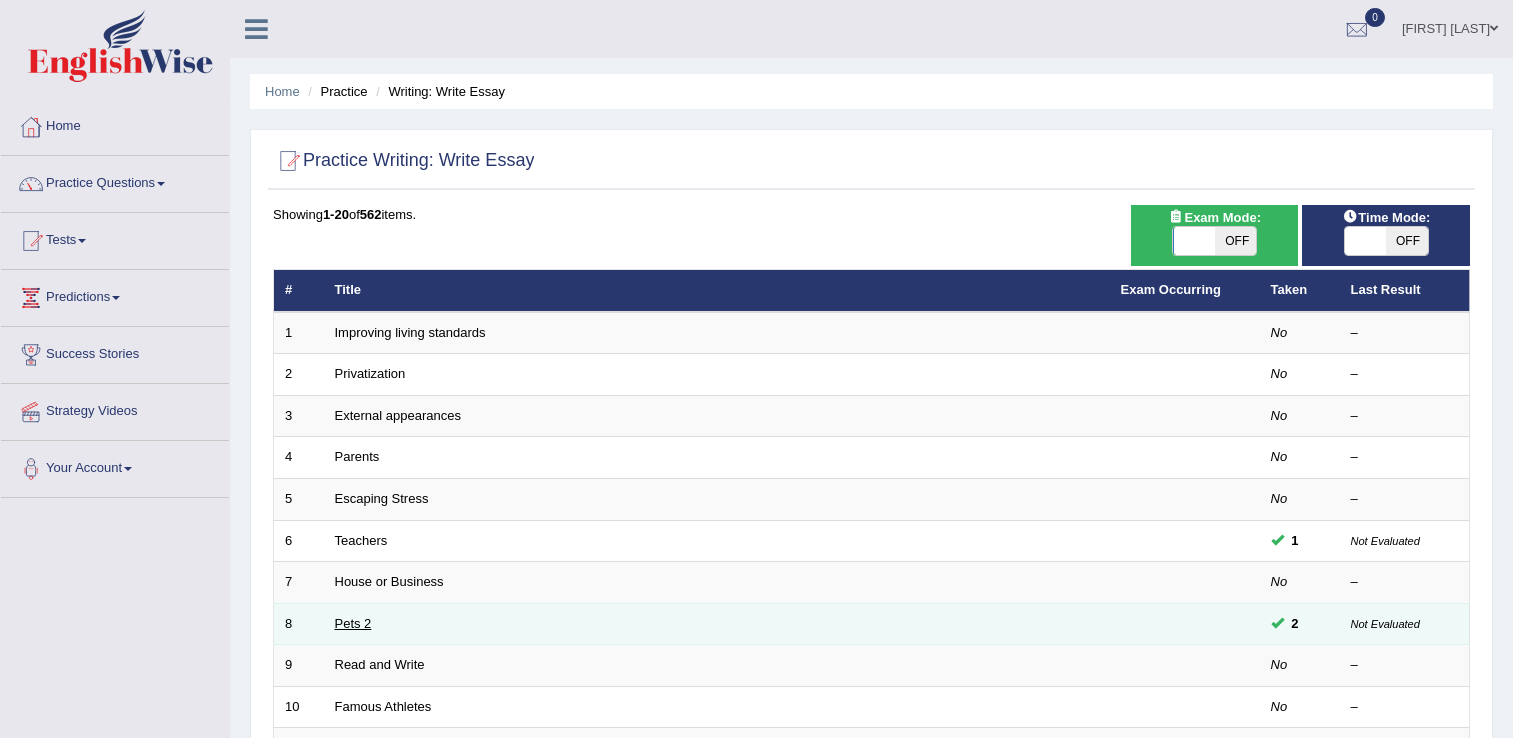 scroll, scrollTop: 300, scrollLeft: 0, axis: vertical 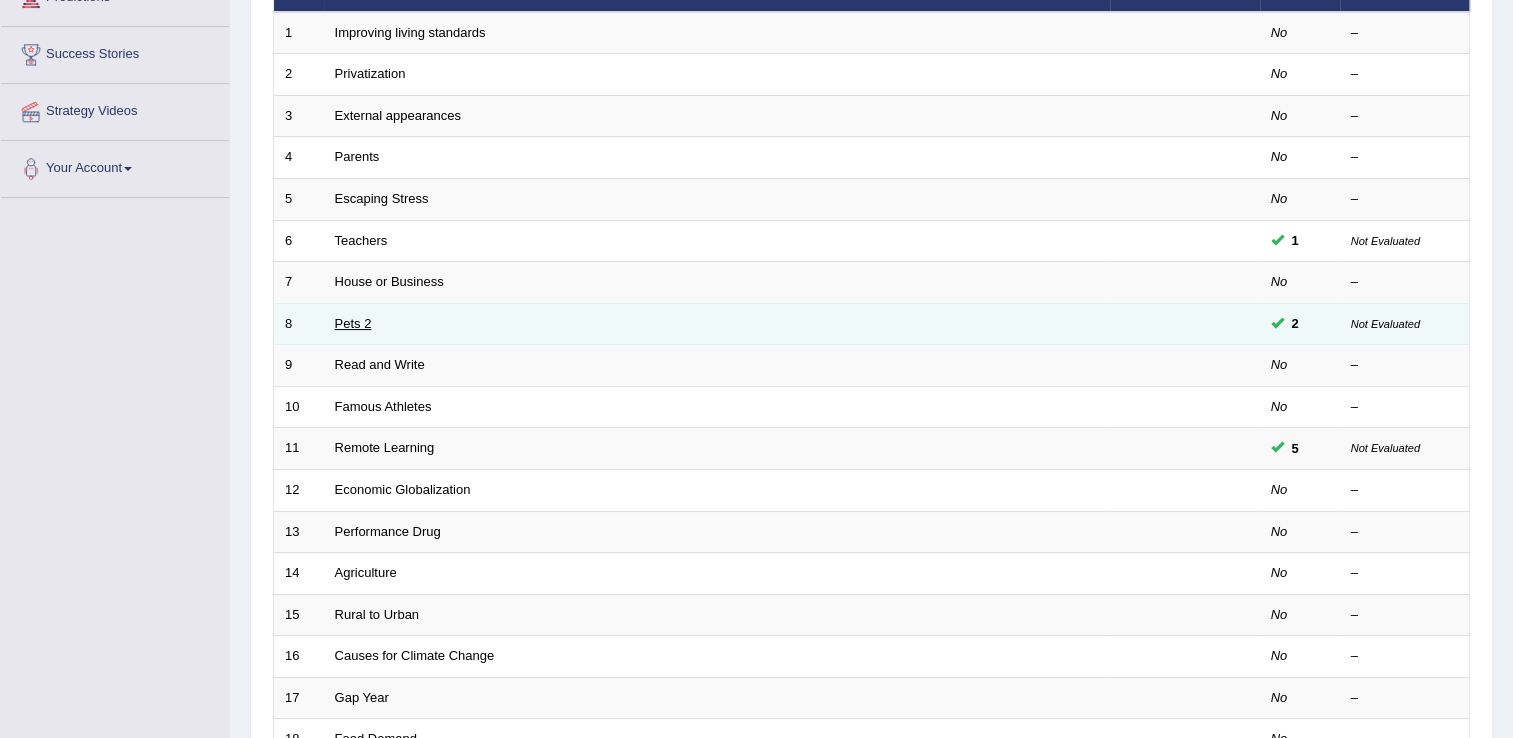 click on "Pets 2" at bounding box center (353, 323) 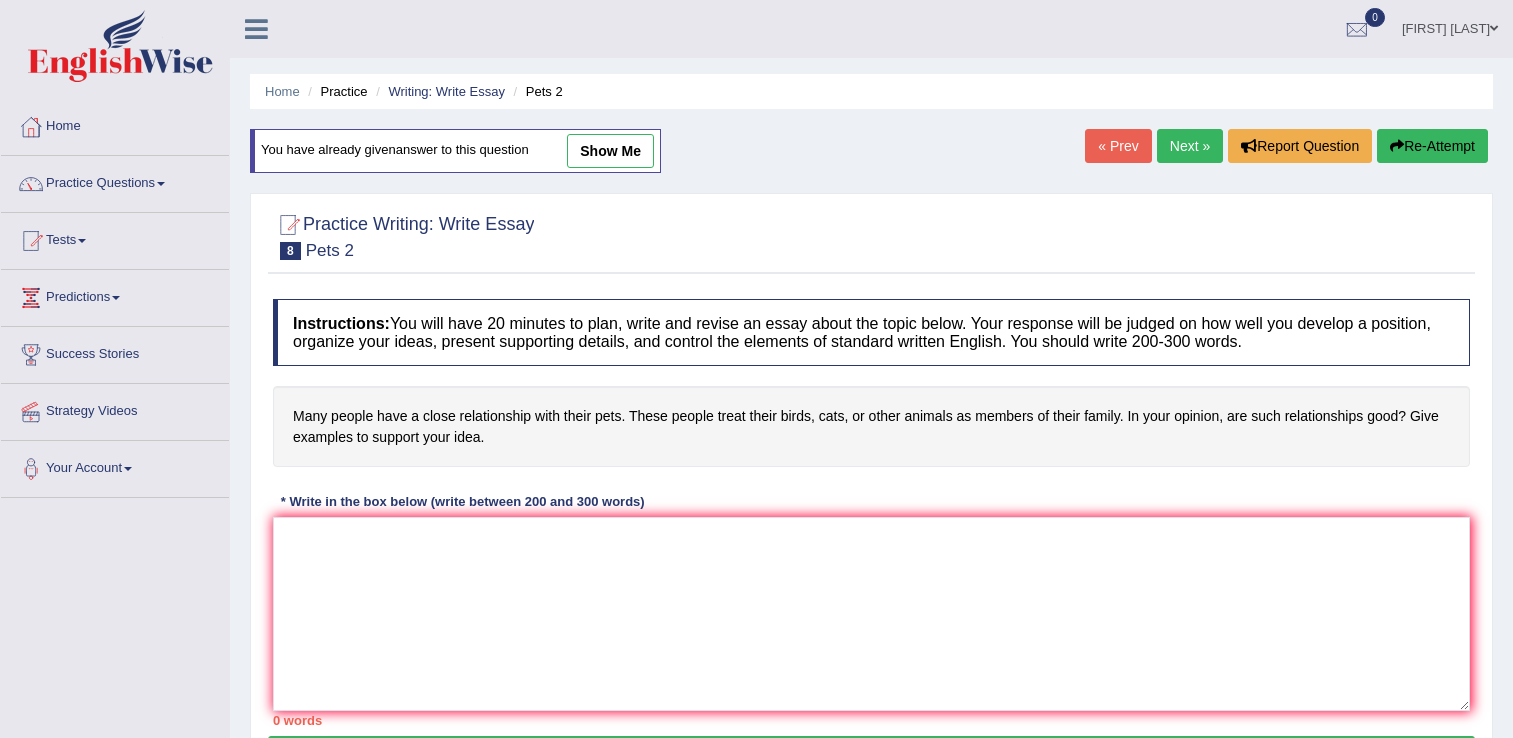 scroll, scrollTop: 0, scrollLeft: 0, axis: both 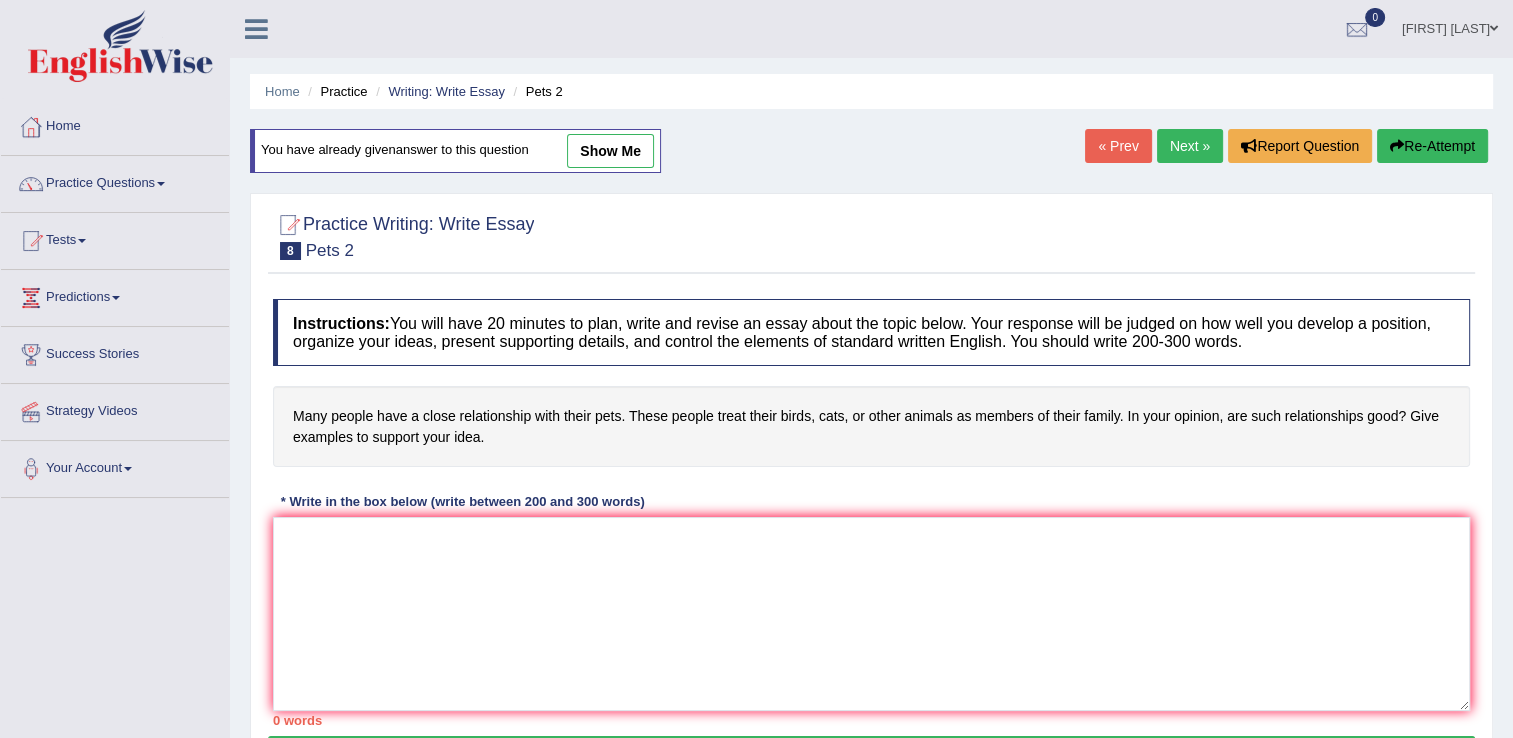 drag, startPoint x: 310, startPoint y: 414, endPoint x: 440, endPoint y: 422, distance: 130.24593 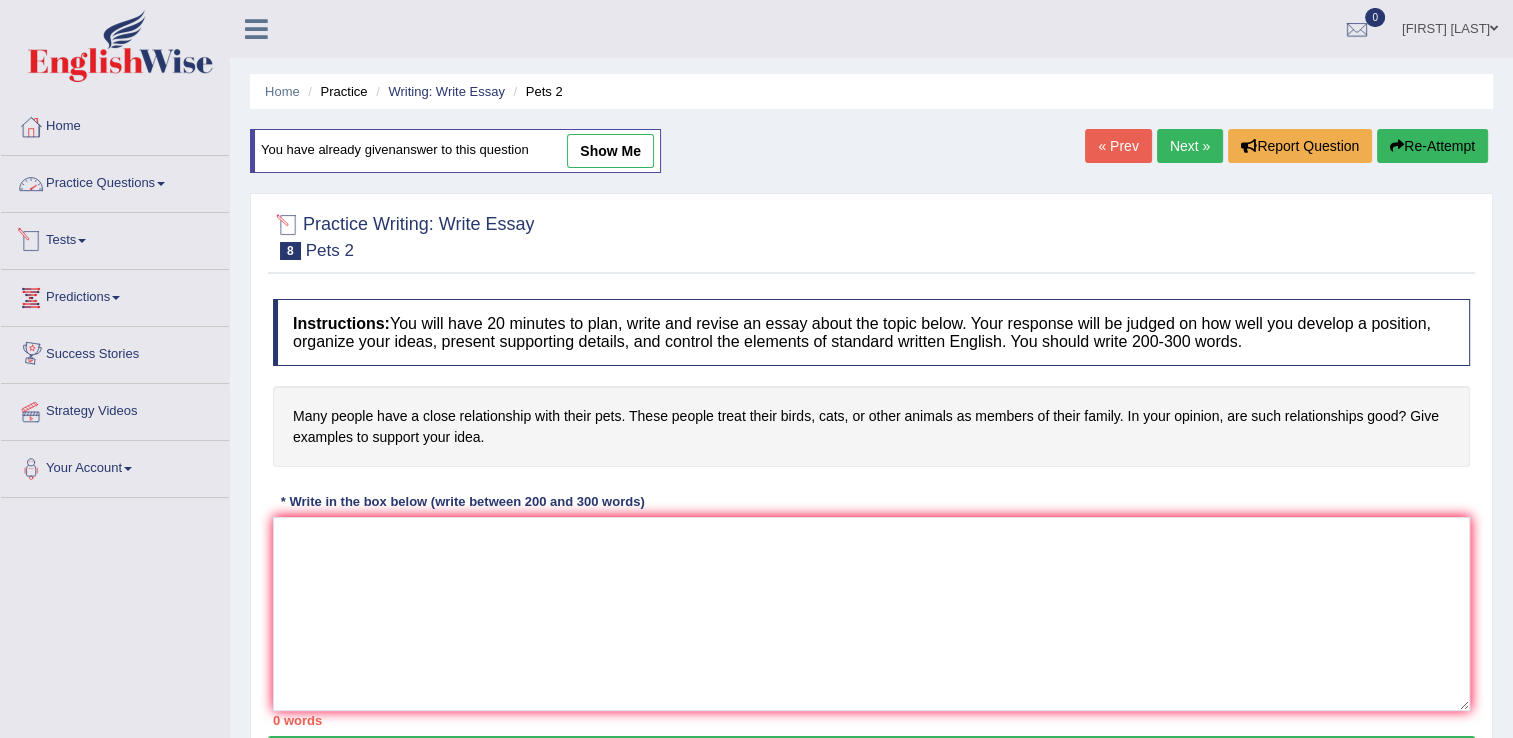 click on "Tests" at bounding box center [115, 238] 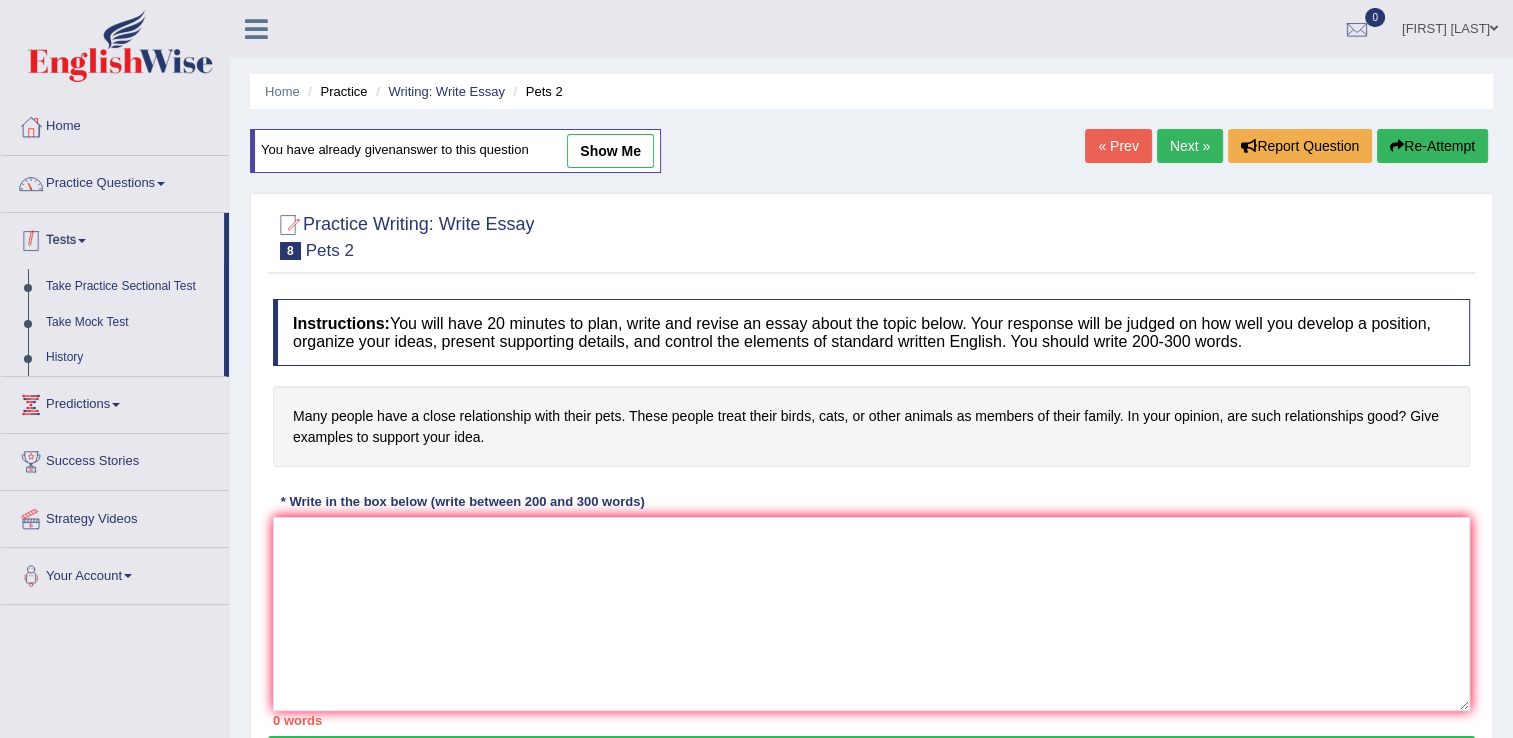 click on "Practice Questions" at bounding box center (115, 181) 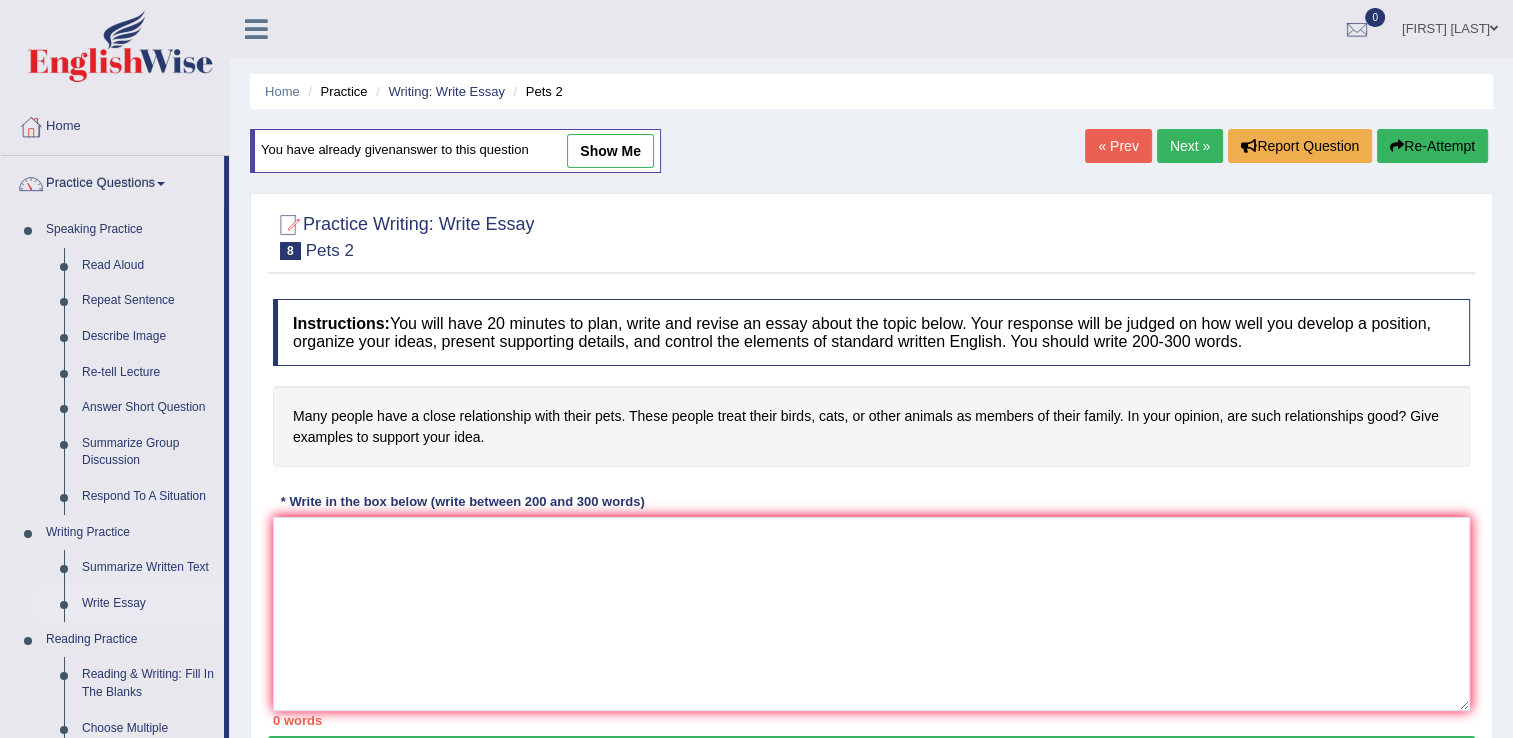 click on "Write Essay" at bounding box center [148, 604] 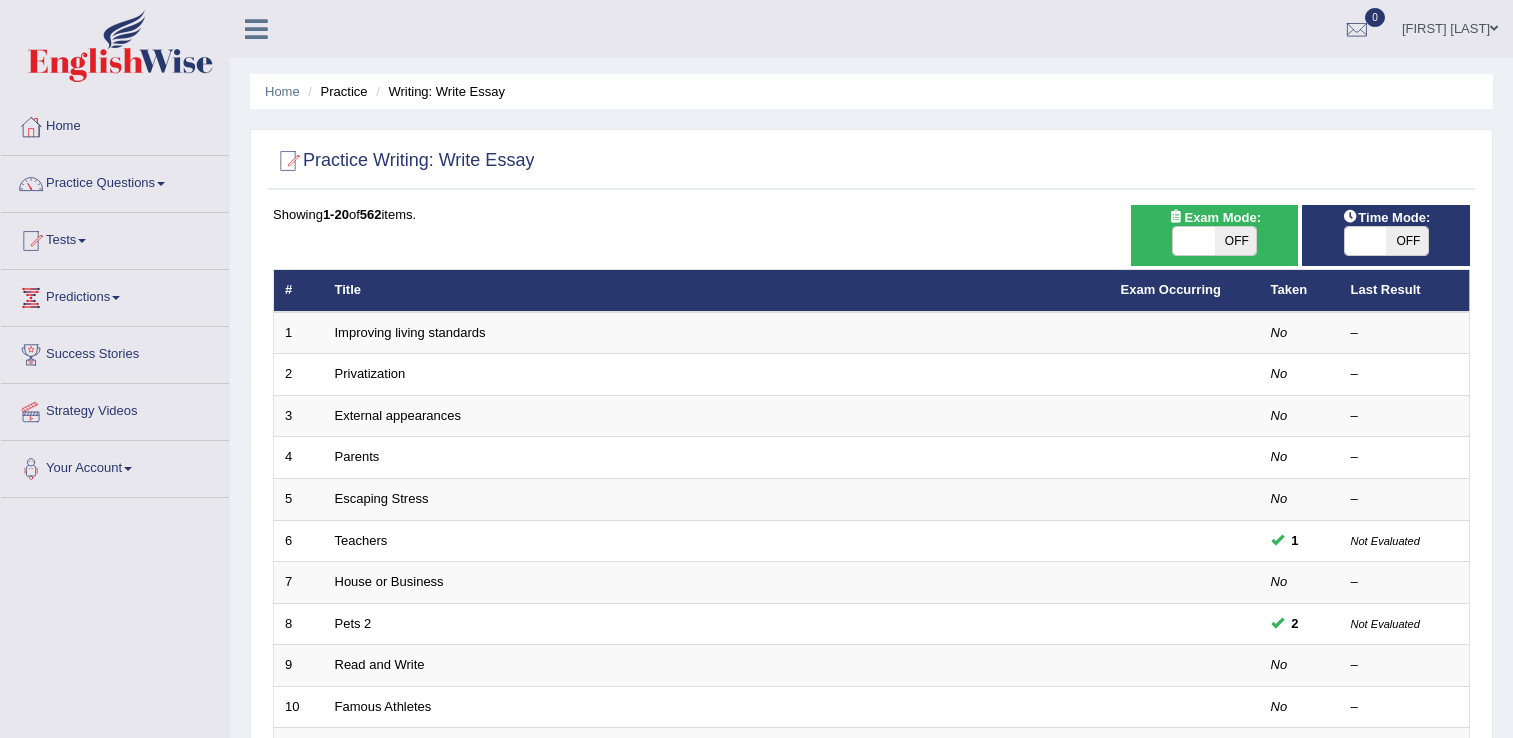 scroll, scrollTop: 0, scrollLeft: 0, axis: both 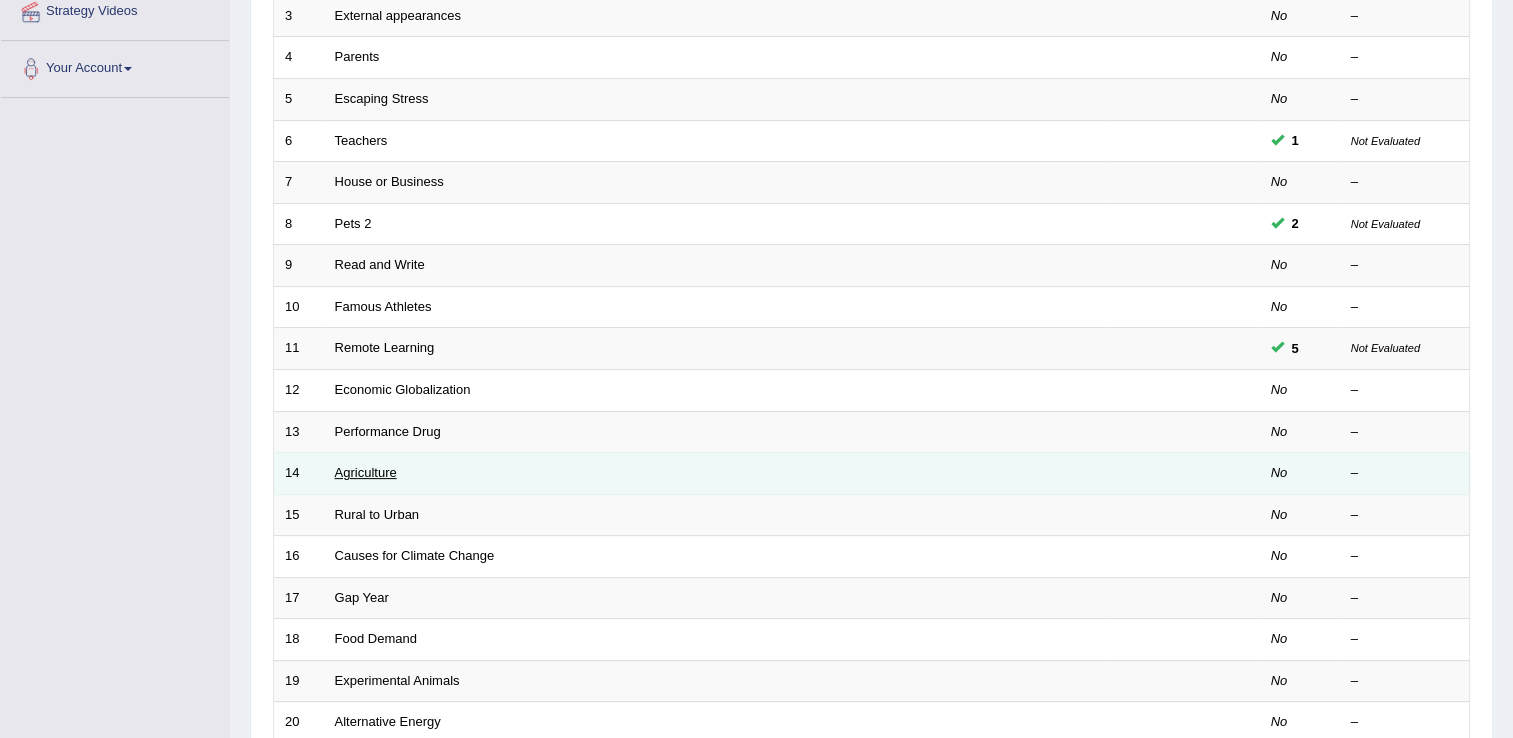 click on "Agriculture" at bounding box center [366, 472] 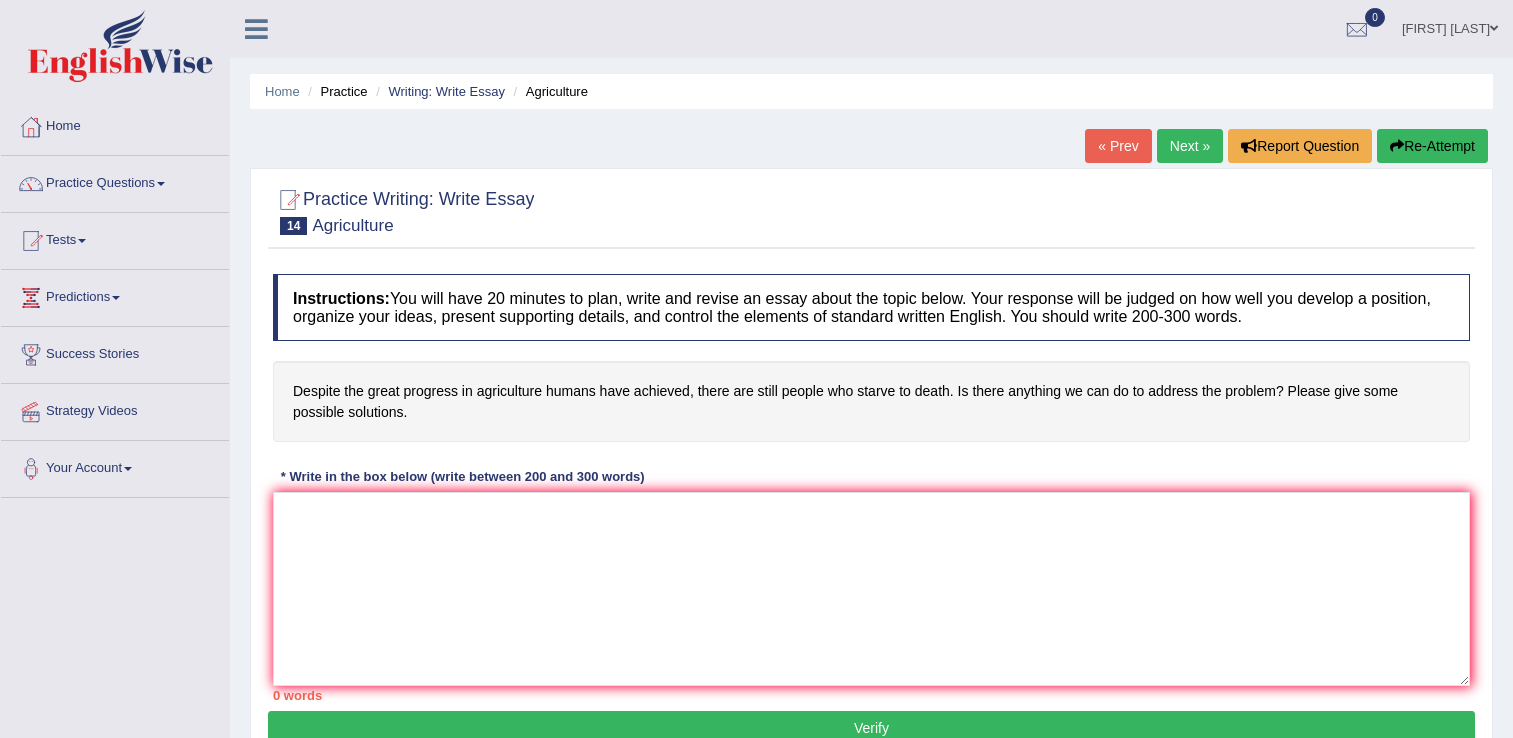 scroll, scrollTop: 0, scrollLeft: 0, axis: both 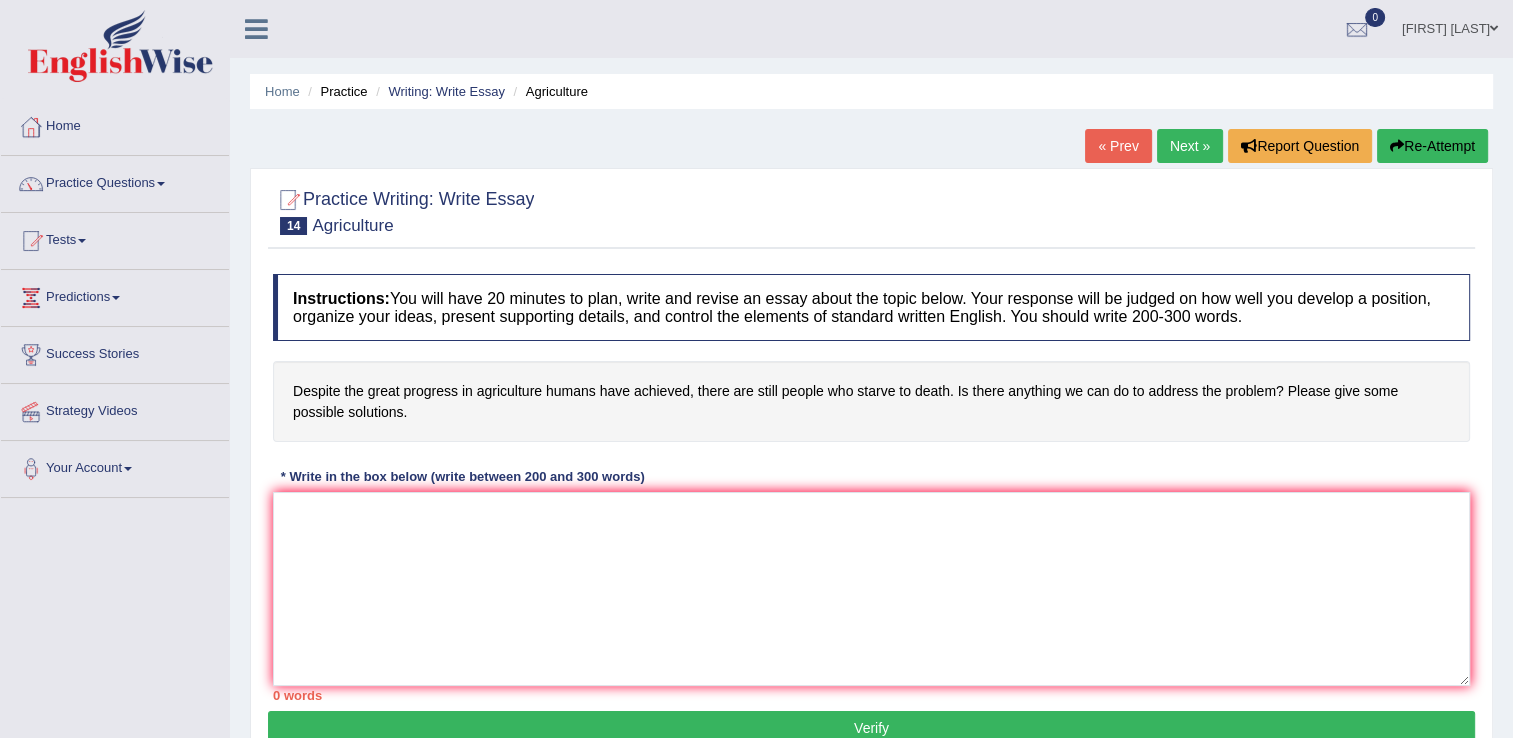 drag, startPoint x: 416, startPoint y: 297, endPoint x: 510, endPoint y: 295, distance: 94.02127 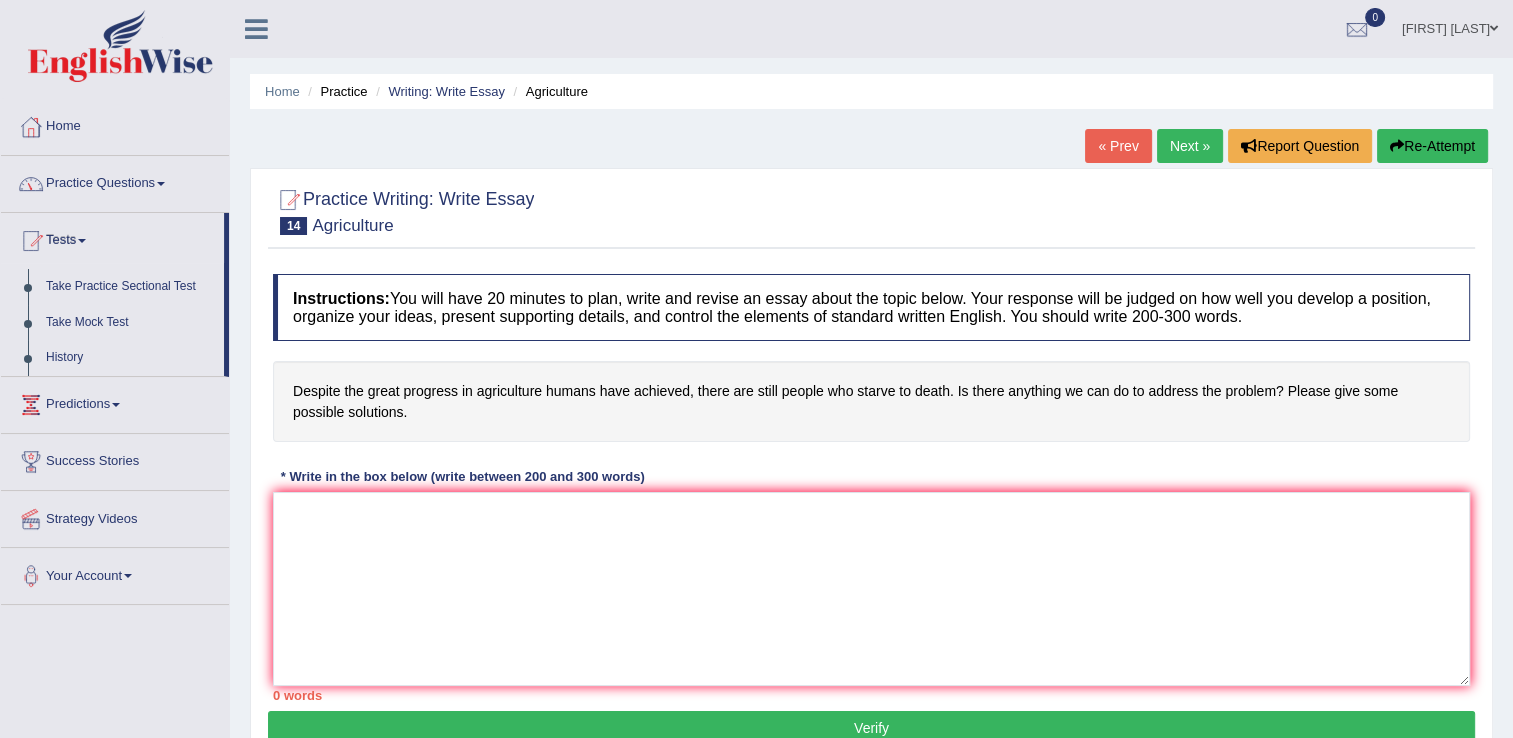 click on "Practice Questions" at bounding box center (115, 181) 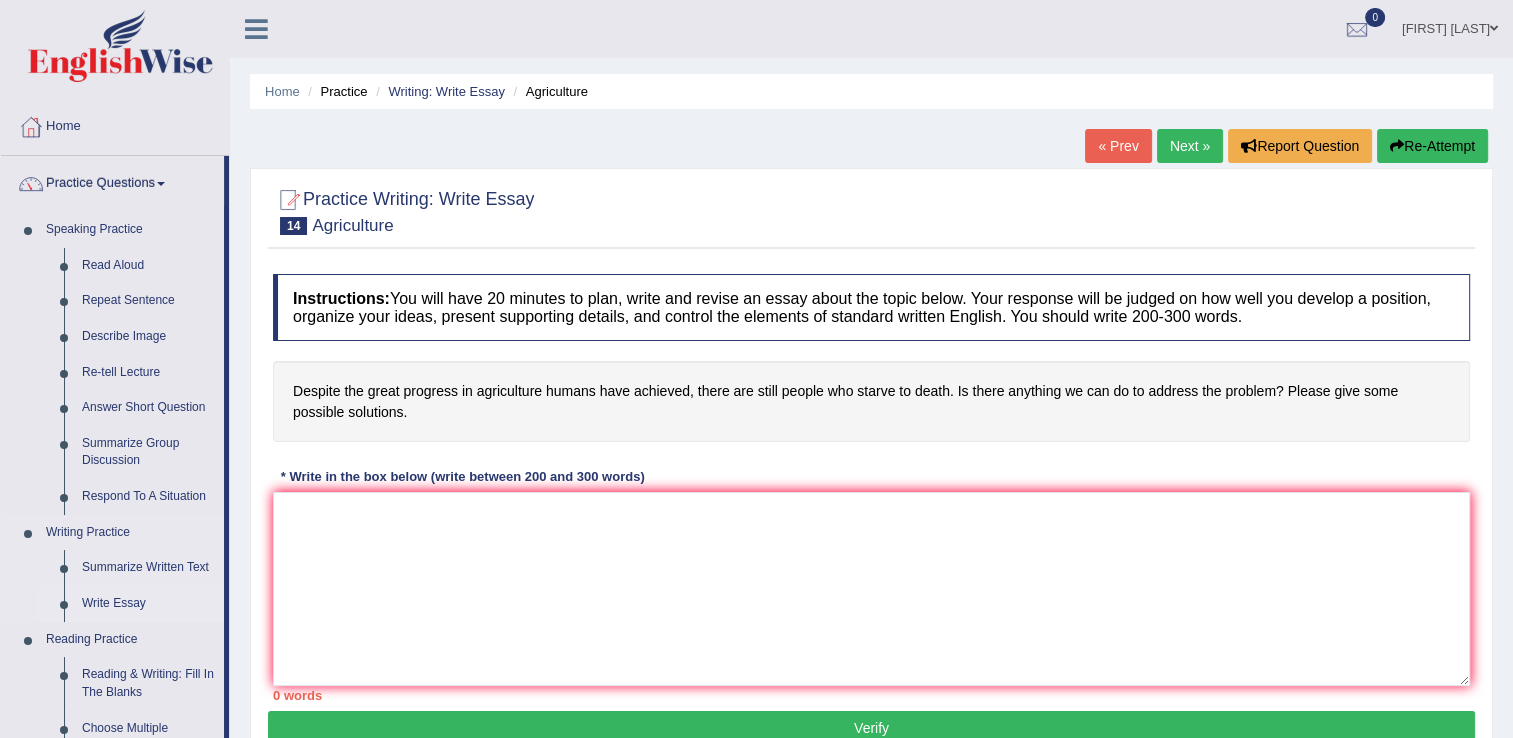 click on "Write Essay" at bounding box center (148, 604) 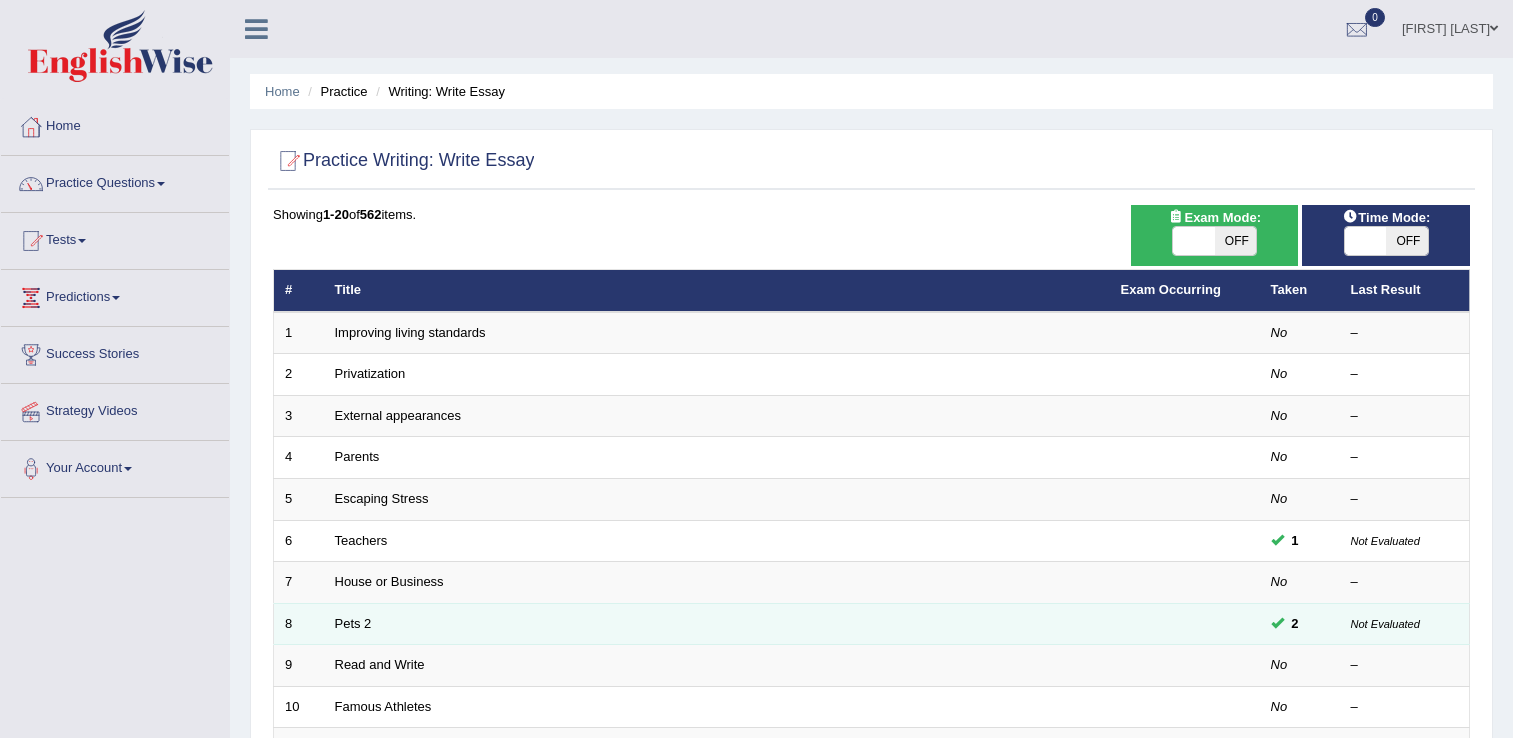 scroll, scrollTop: 112, scrollLeft: 0, axis: vertical 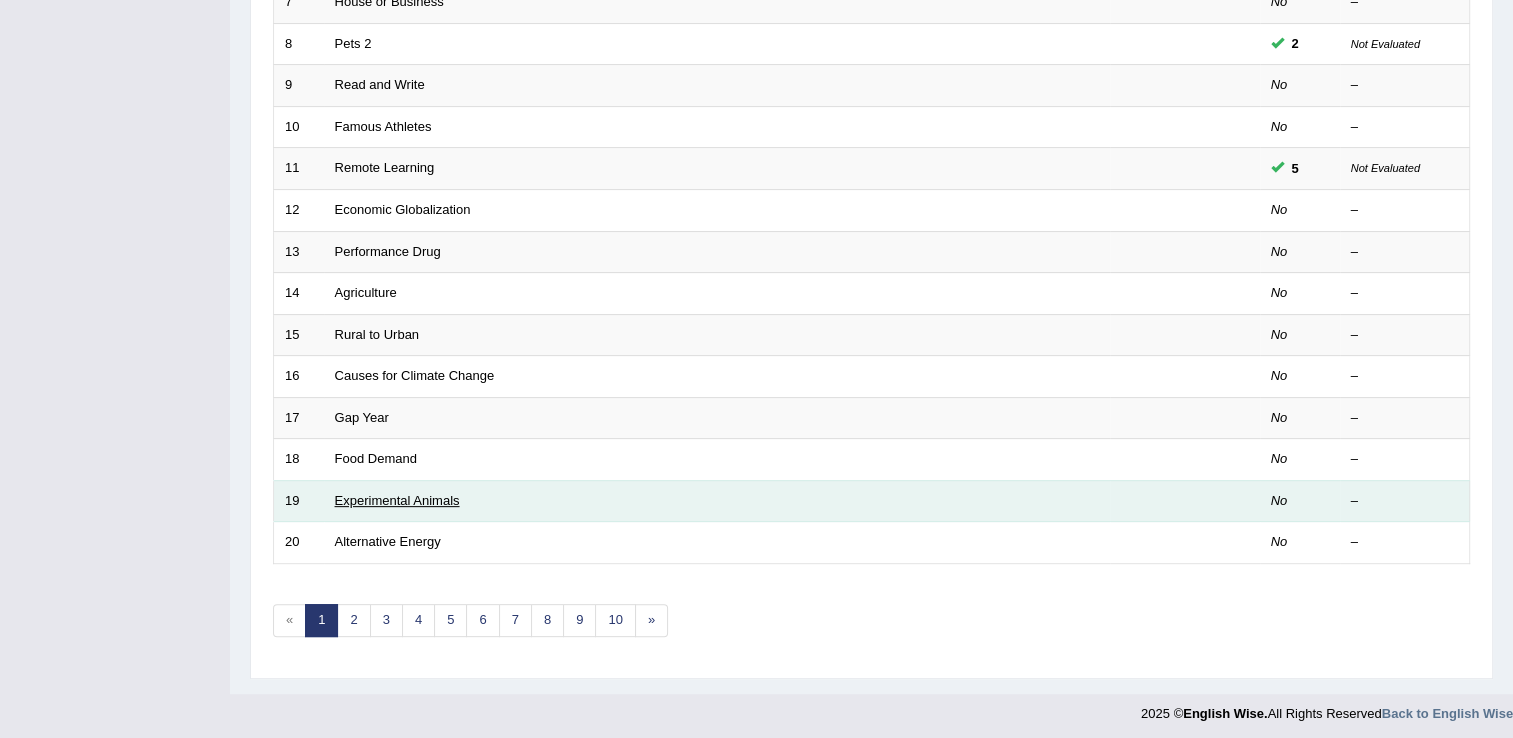 click on "Experimental Animals" at bounding box center (397, 500) 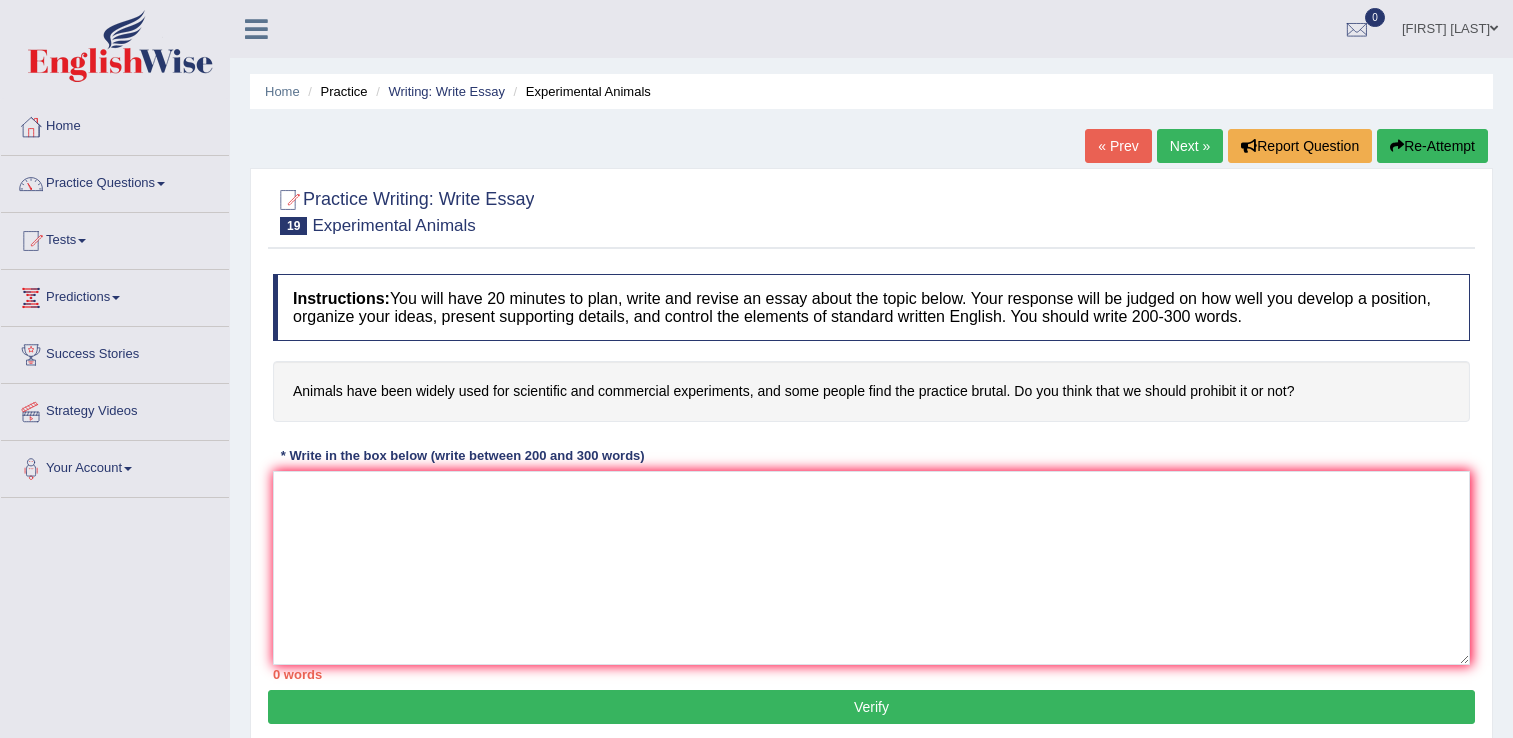 scroll, scrollTop: 0, scrollLeft: 0, axis: both 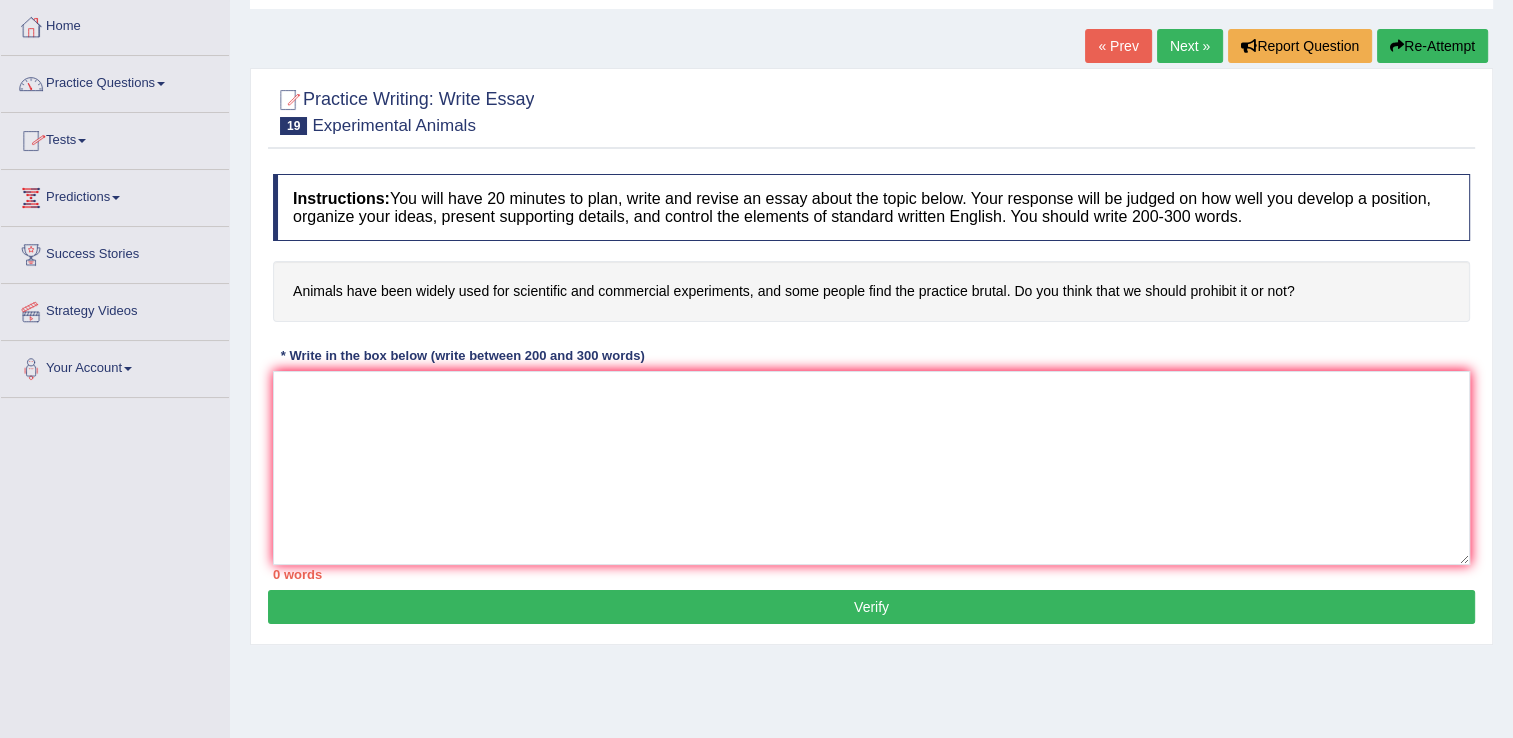 click on "Practice Questions" at bounding box center [115, 81] 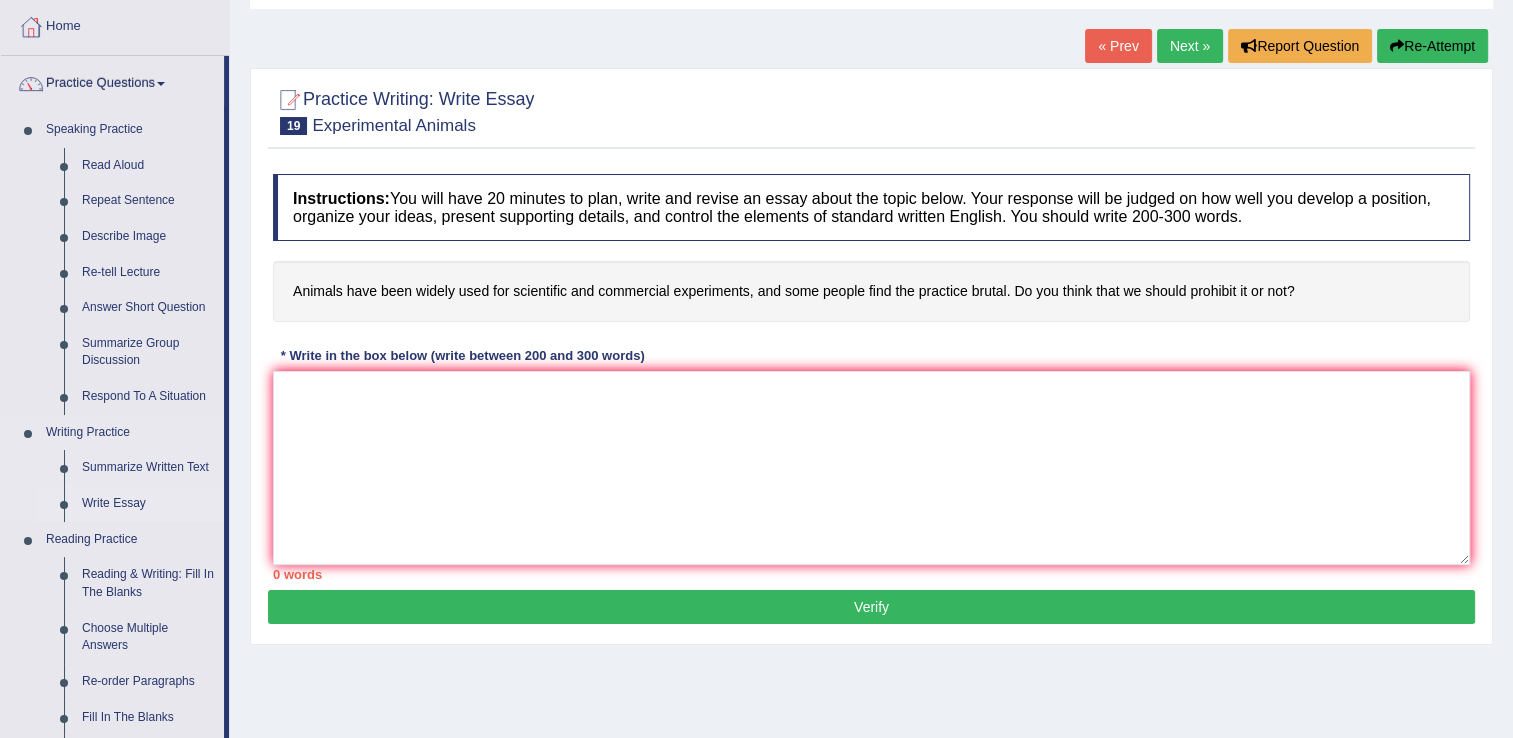 click on "Write Essay" at bounding box center [148, 504] 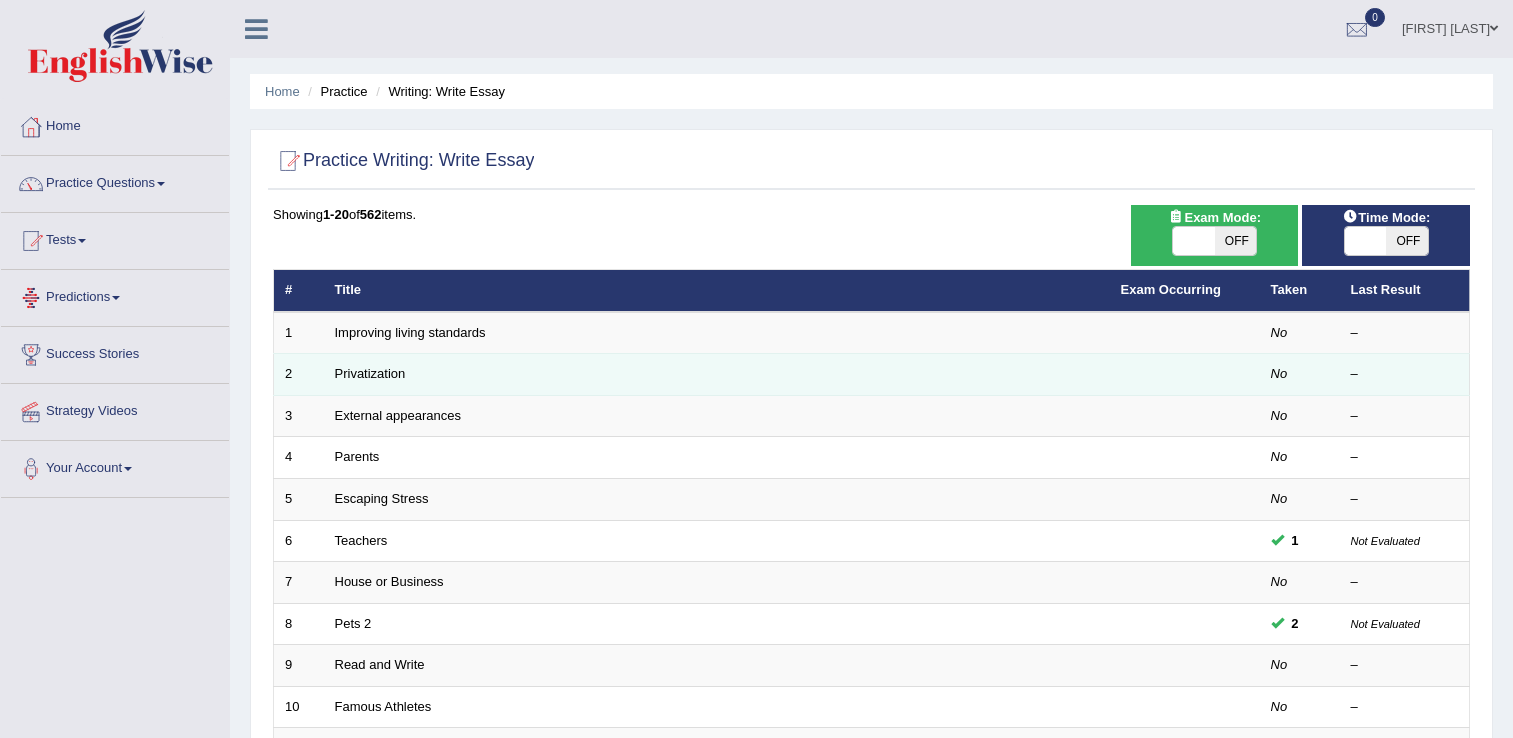 scroll, scrollTop: 0, scrollLeft: 0, axis: both 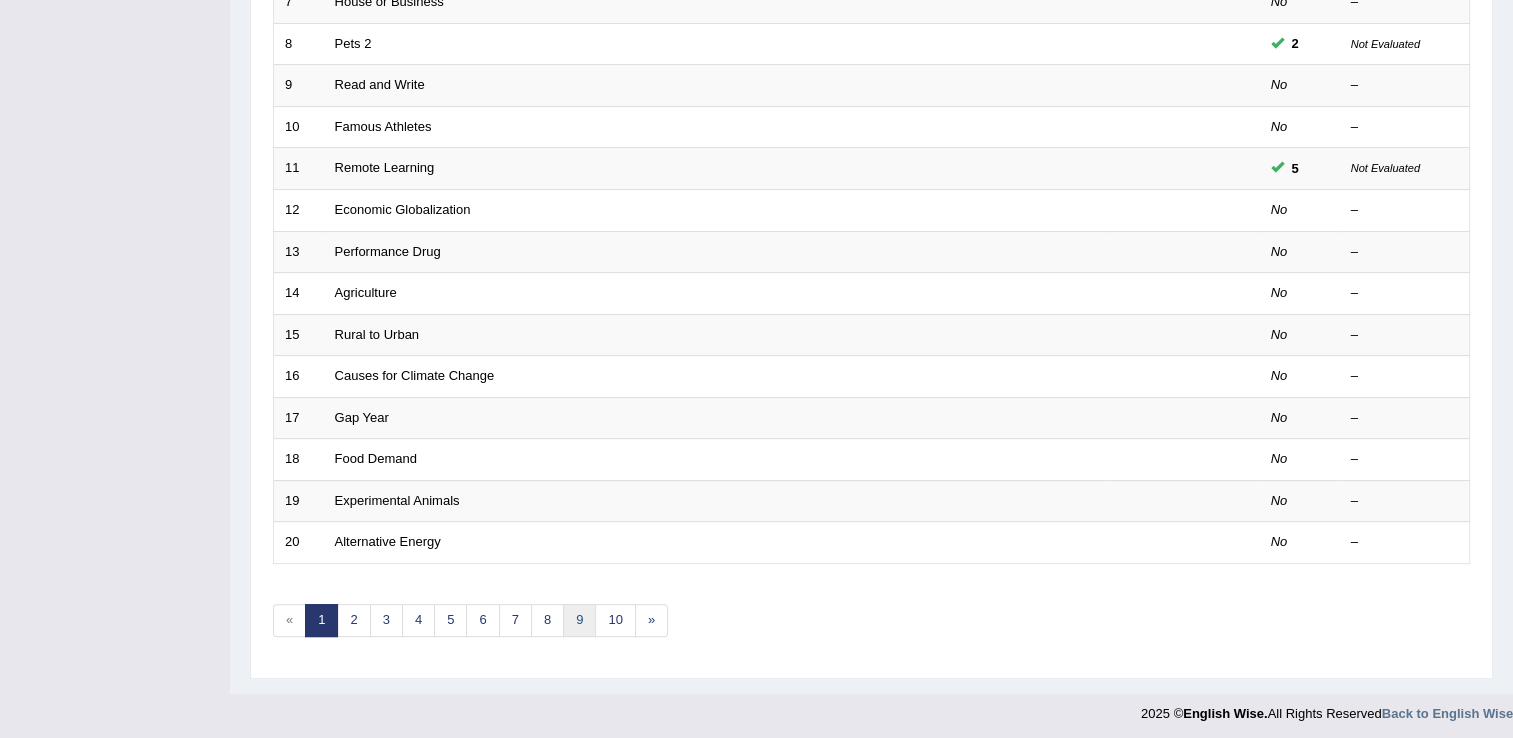 click on "9" at bounding box center [579, 620] 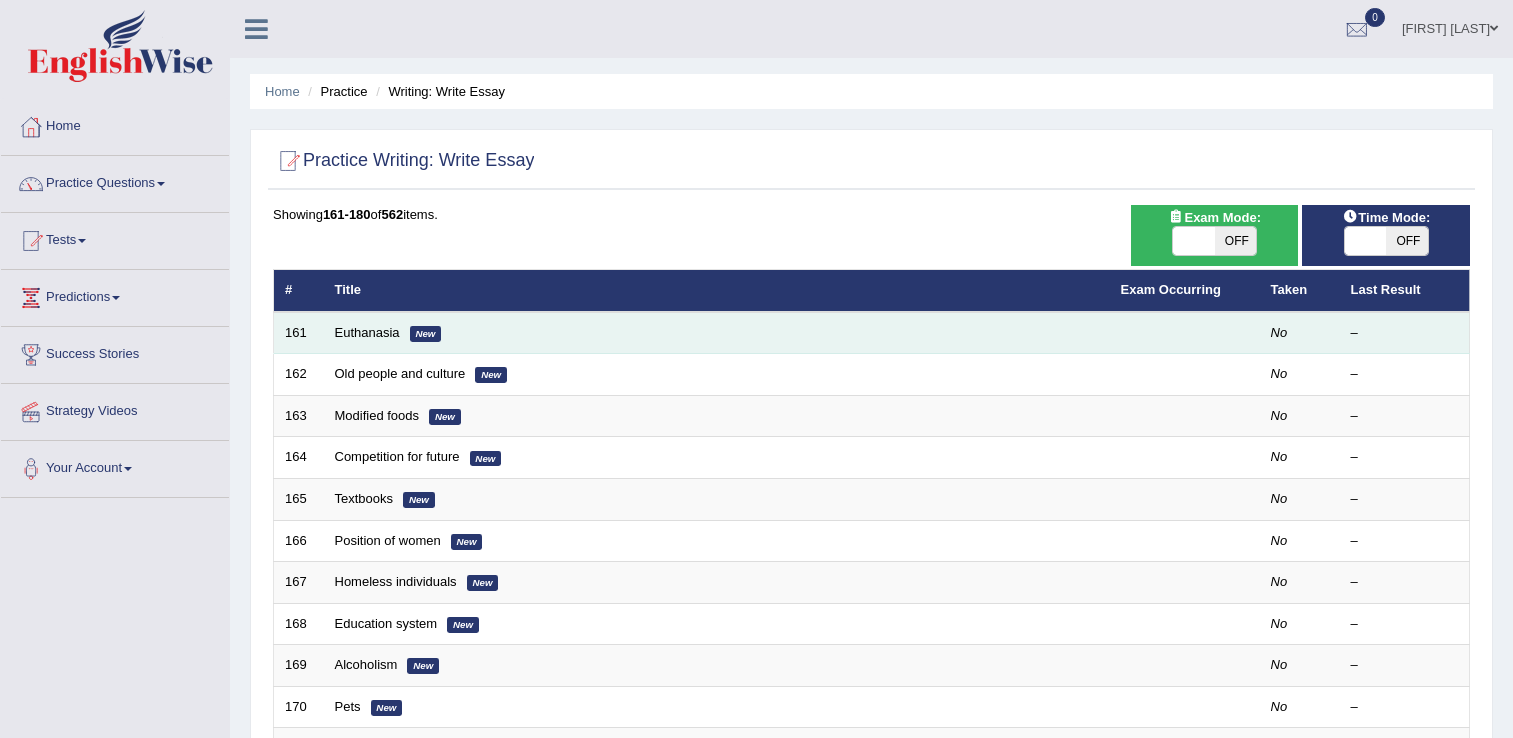 scroll, scrollTop: 0, scrollLeft: 0, axis: both 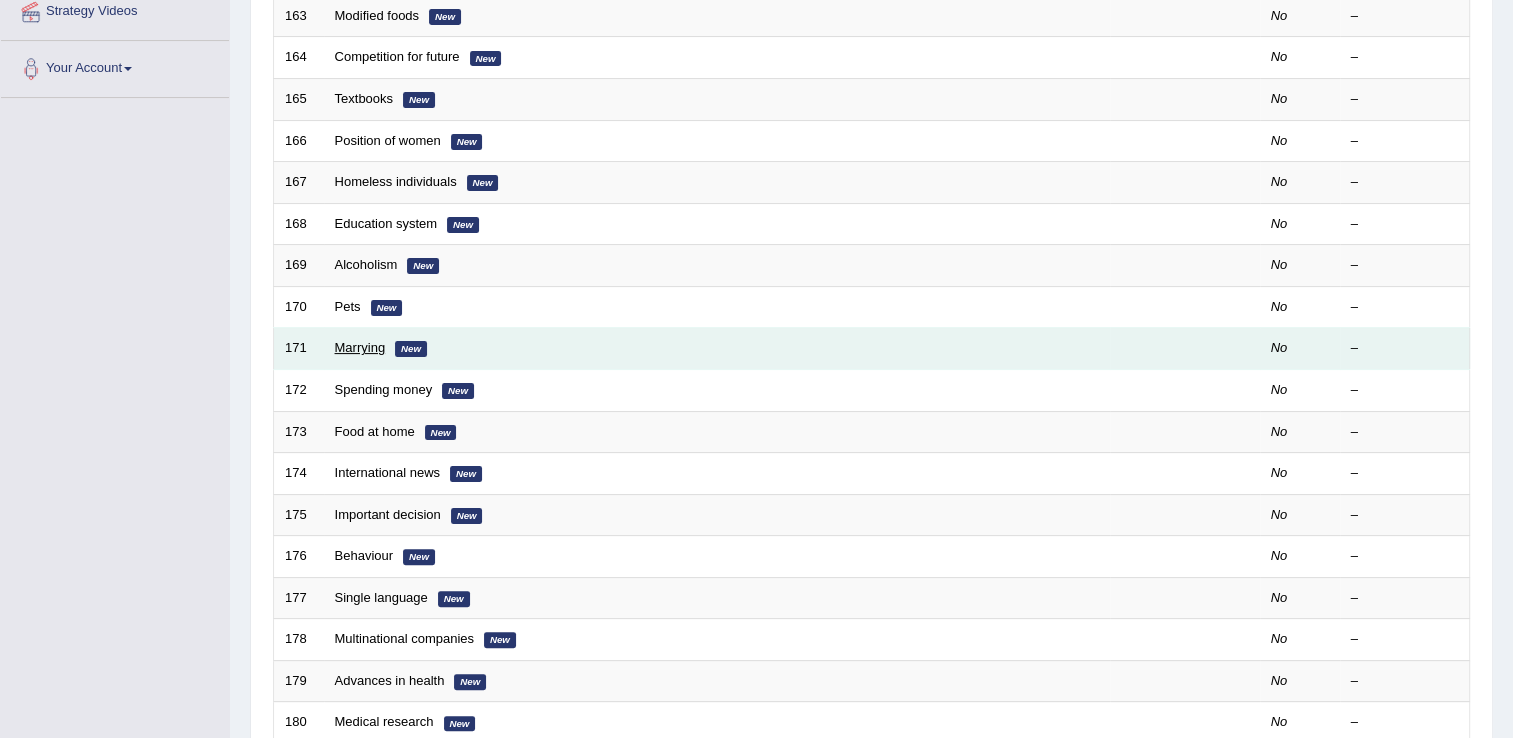 click on "Marrying" at bounding box center (360, 347) 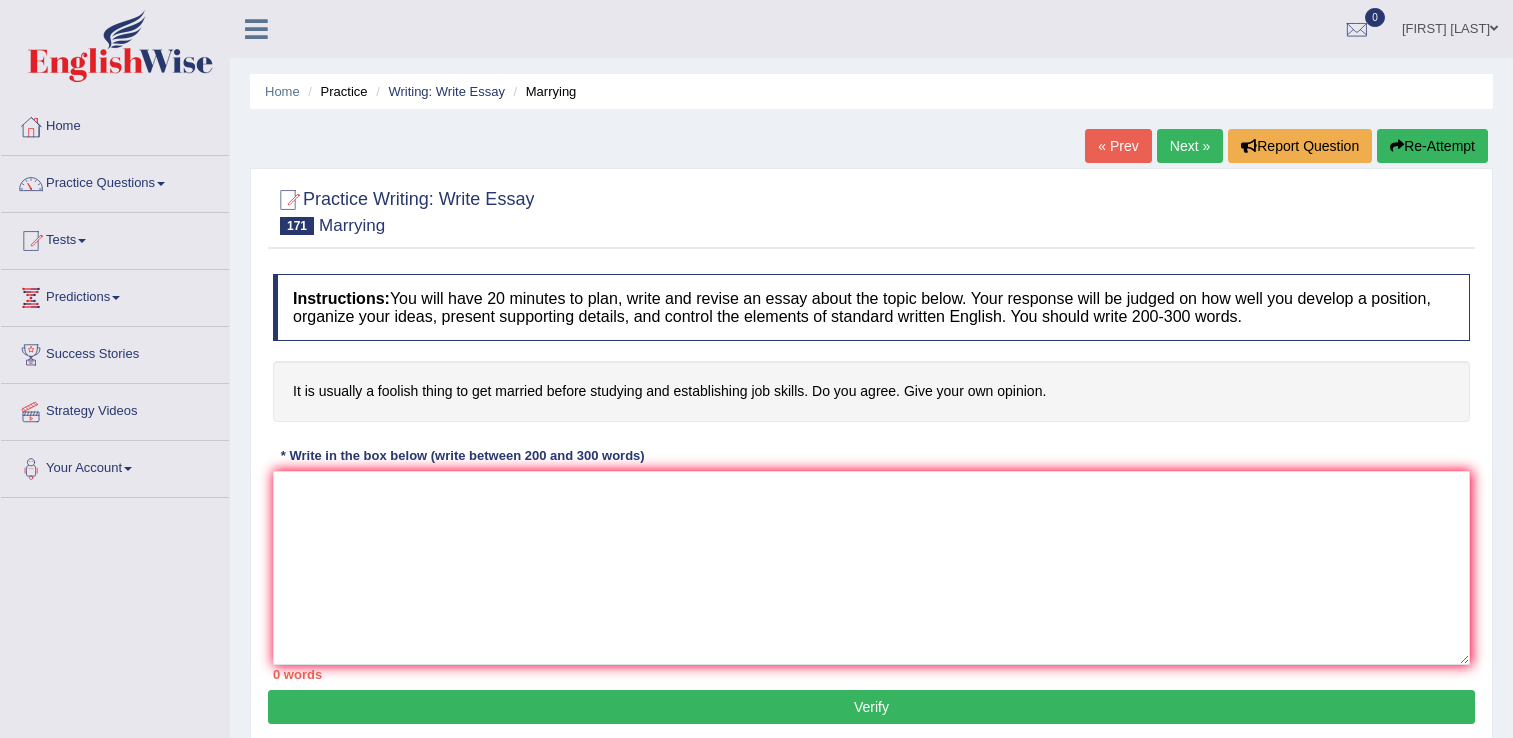 scroll, scrollTop: 0, scrollLeft: 0, axis: both 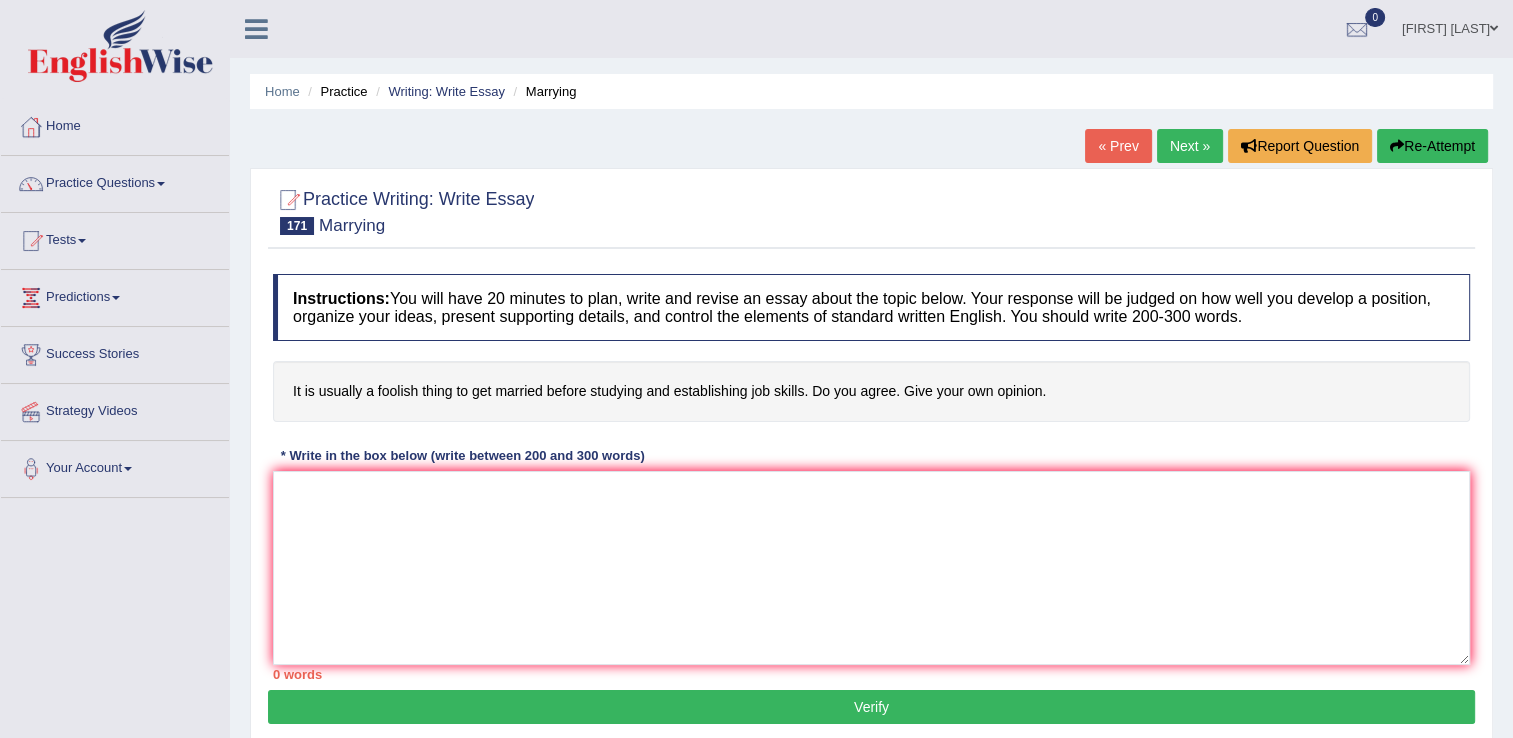 drag, startPoint x: 314, startPoint y: 390, endPoint x: 381, endPoint y: 391, distance: 67.00746 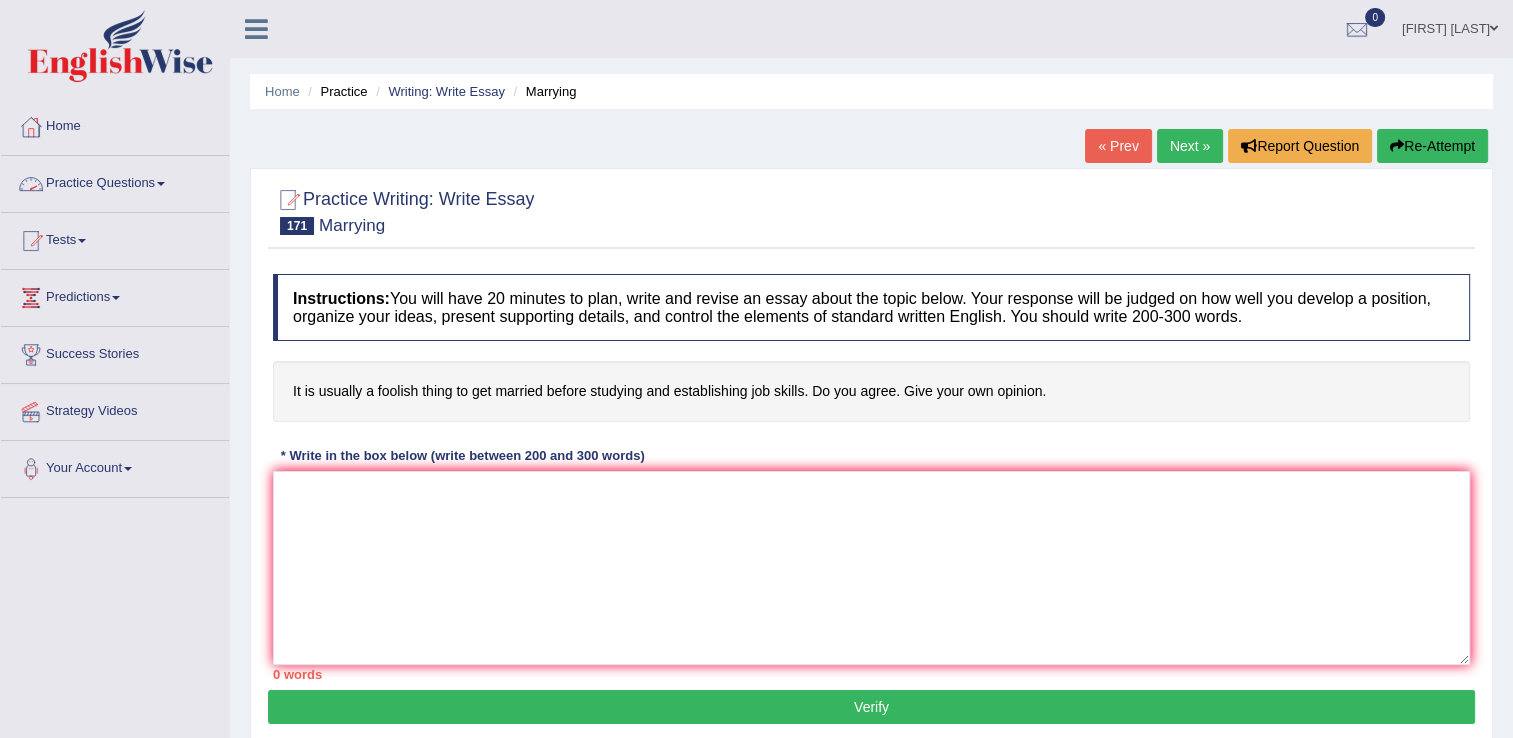 click on "Practice Questions" at bounding box center (115, 181) 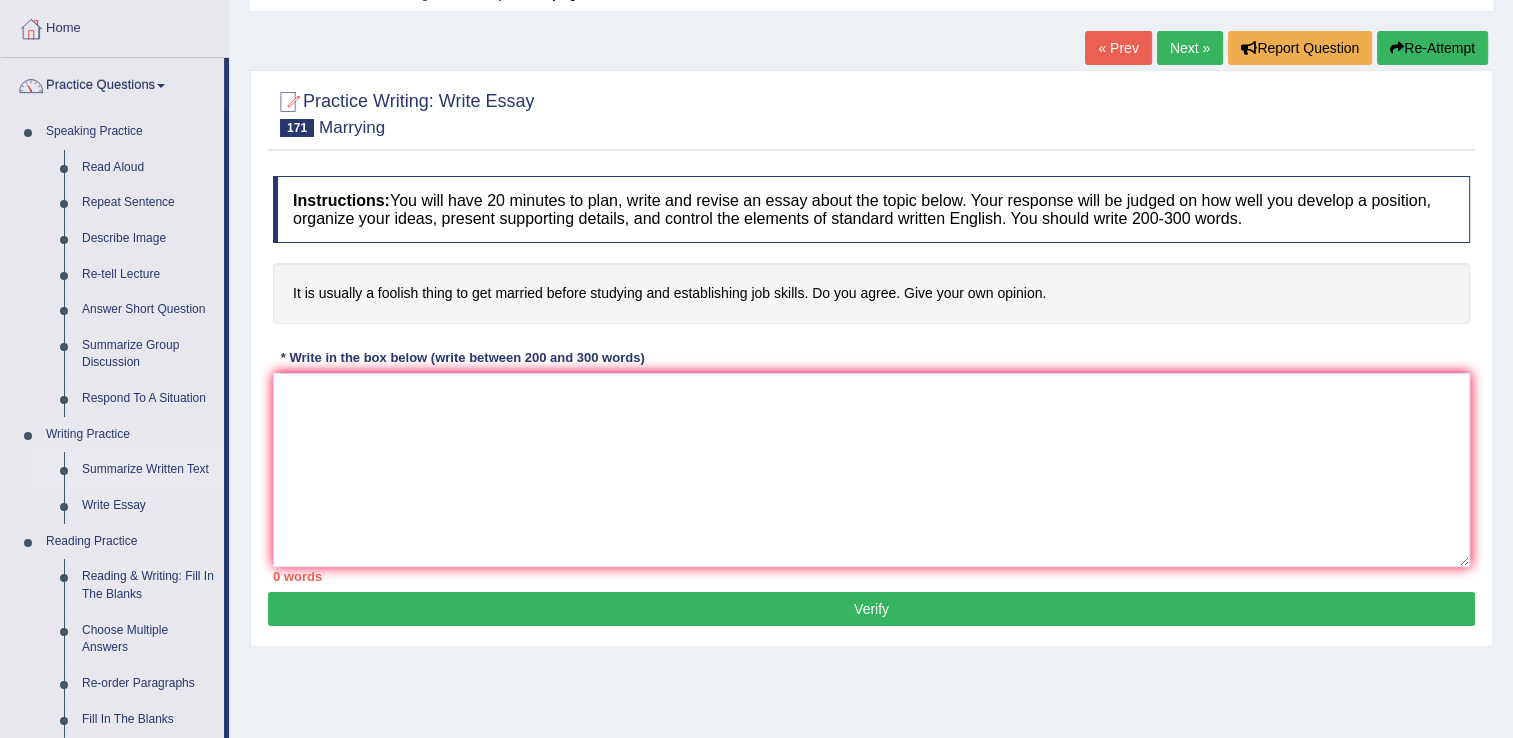 scroll, scrollTop: 100, scrollLeft: 0, axis: vertical 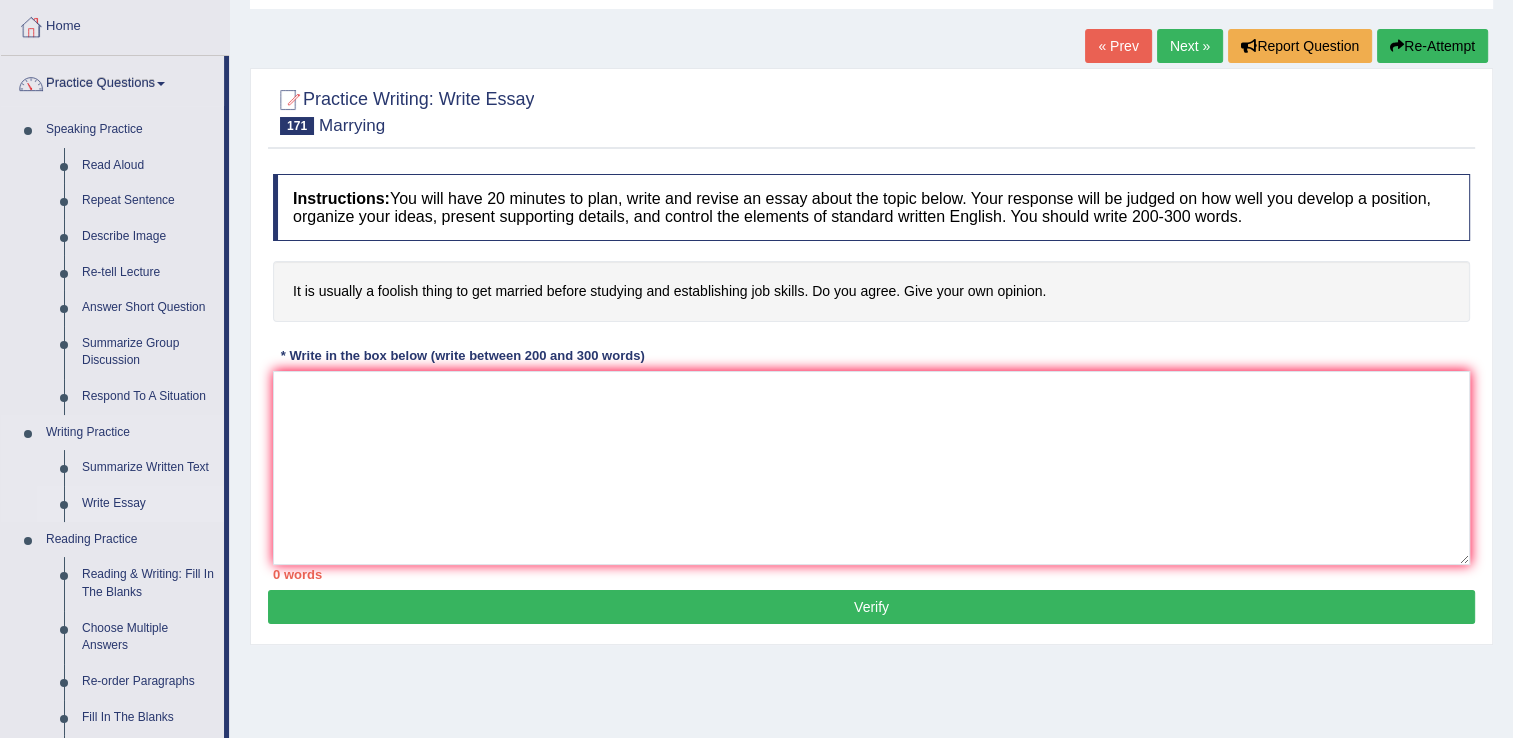 click on "Write Essay" at bounding box center (148, 504) 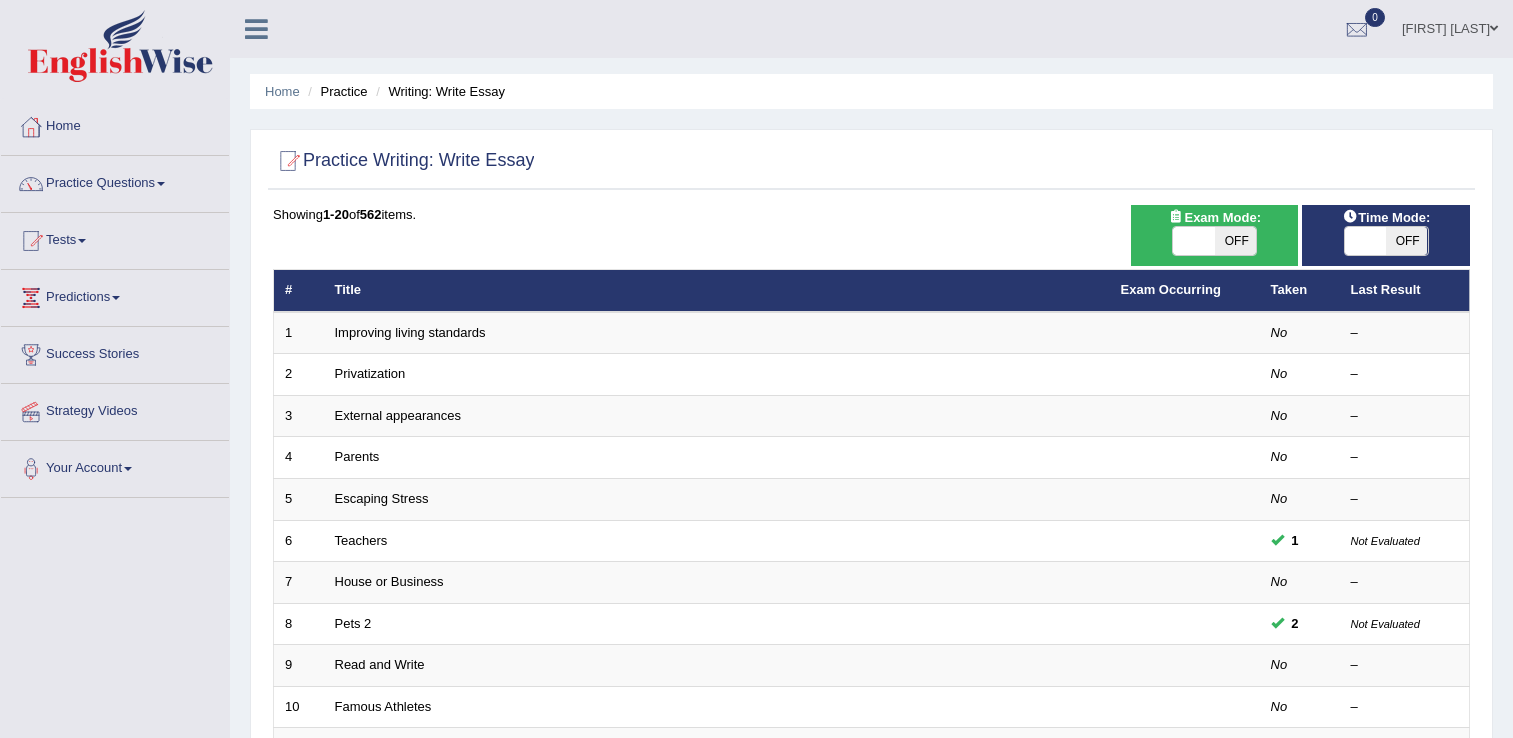 scroll, scrollTop: 0, scrollLeft: 0, axis: both 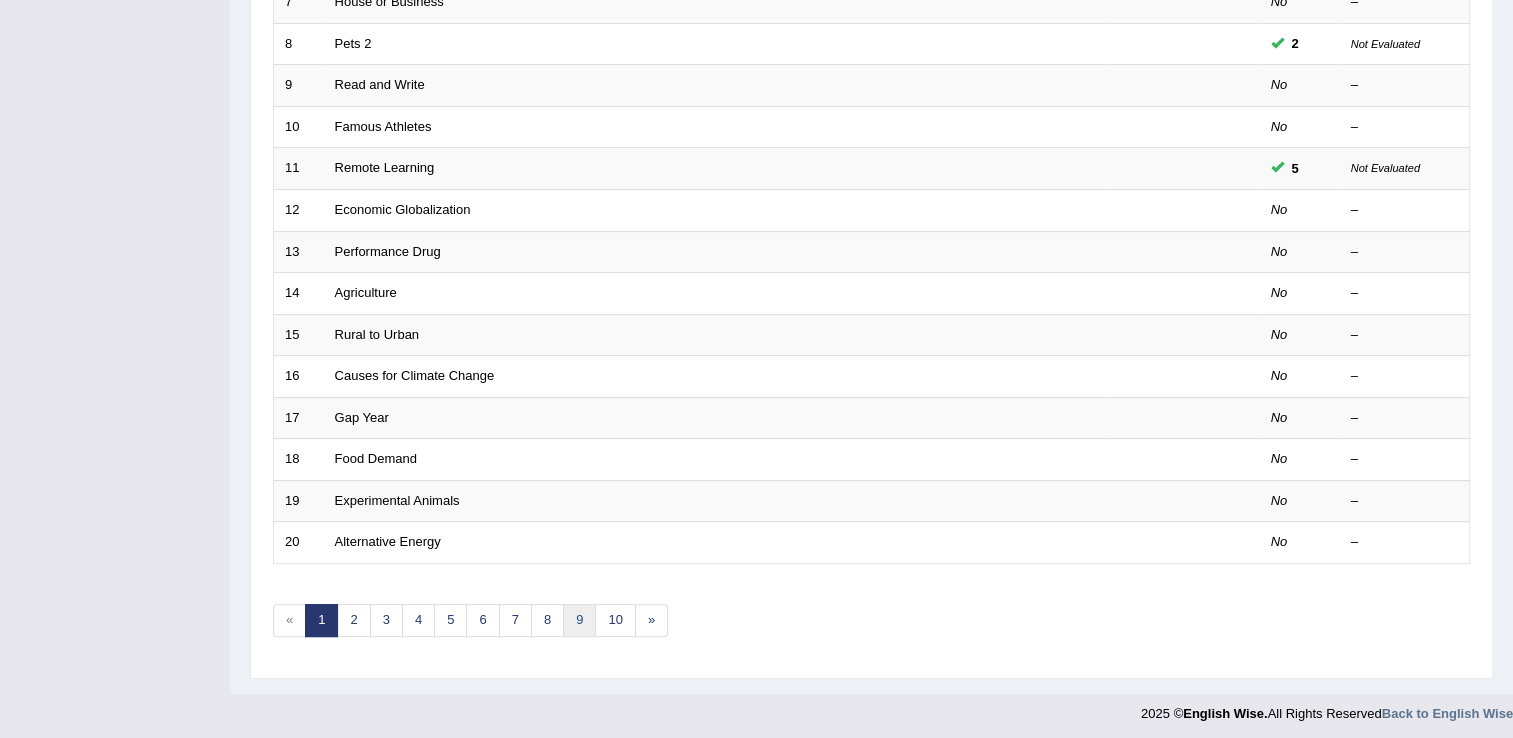 click on "9" at bounding box center (579, 620) 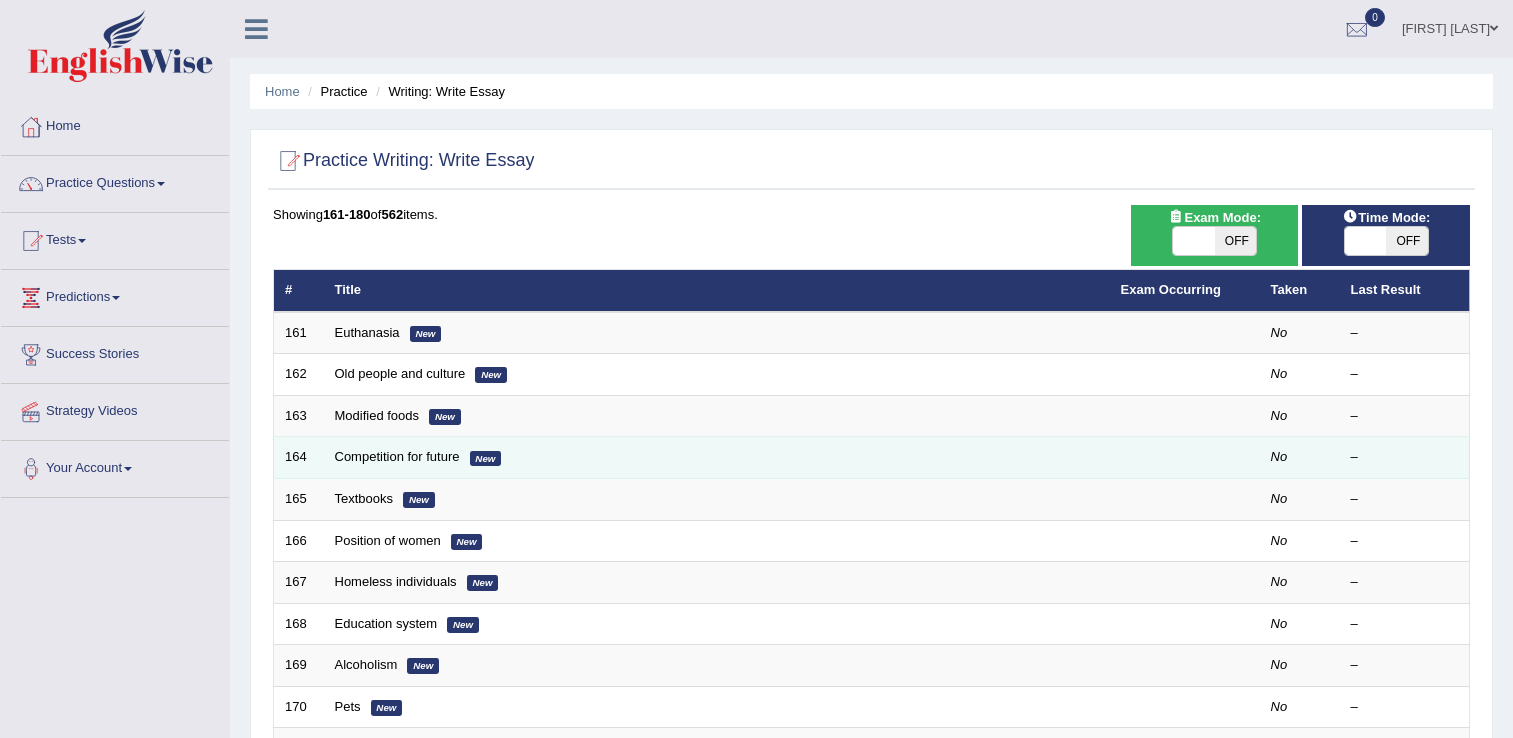 scroll, scrollTop: 0, scrollLeft: 0, axis: both 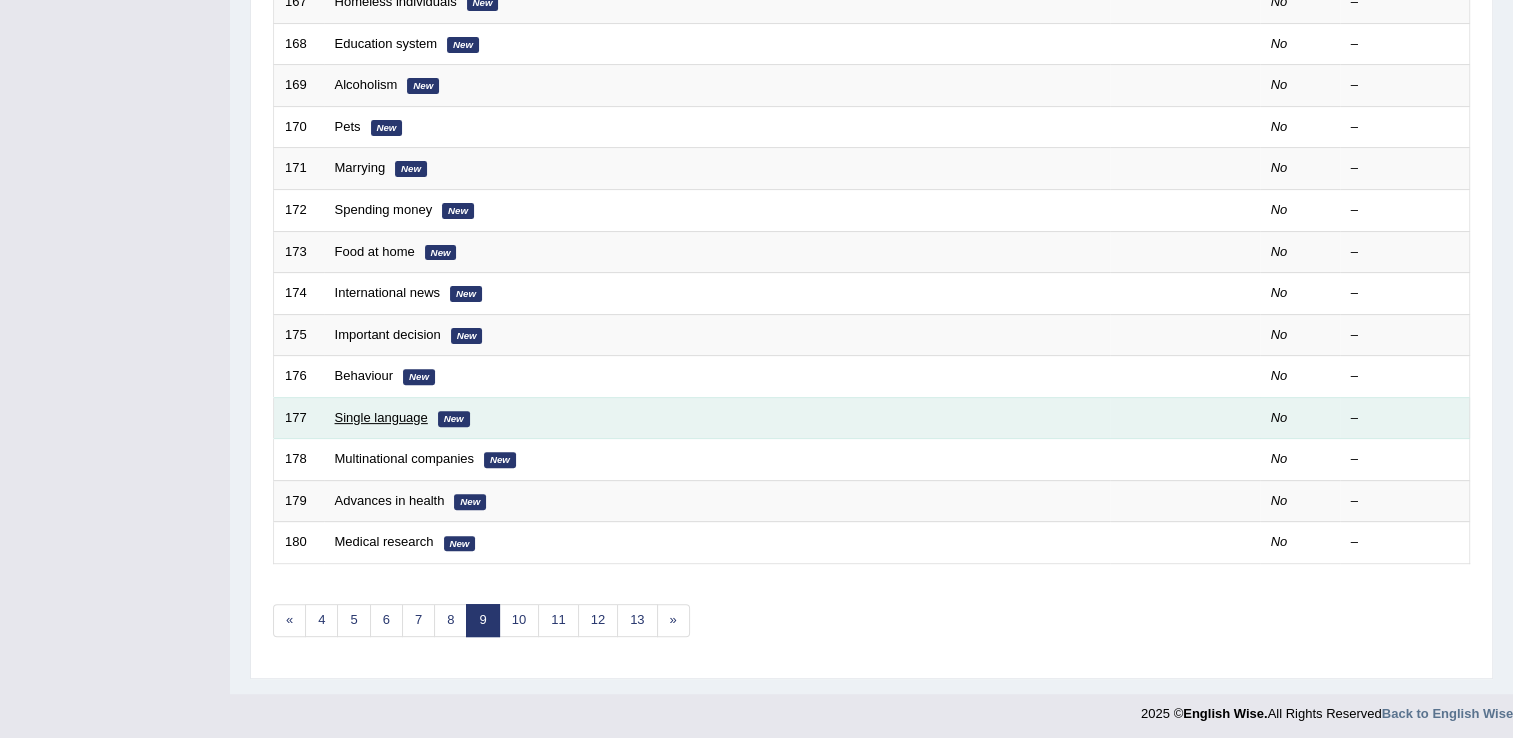 click on "Single language" at bounding box center [381, 417] 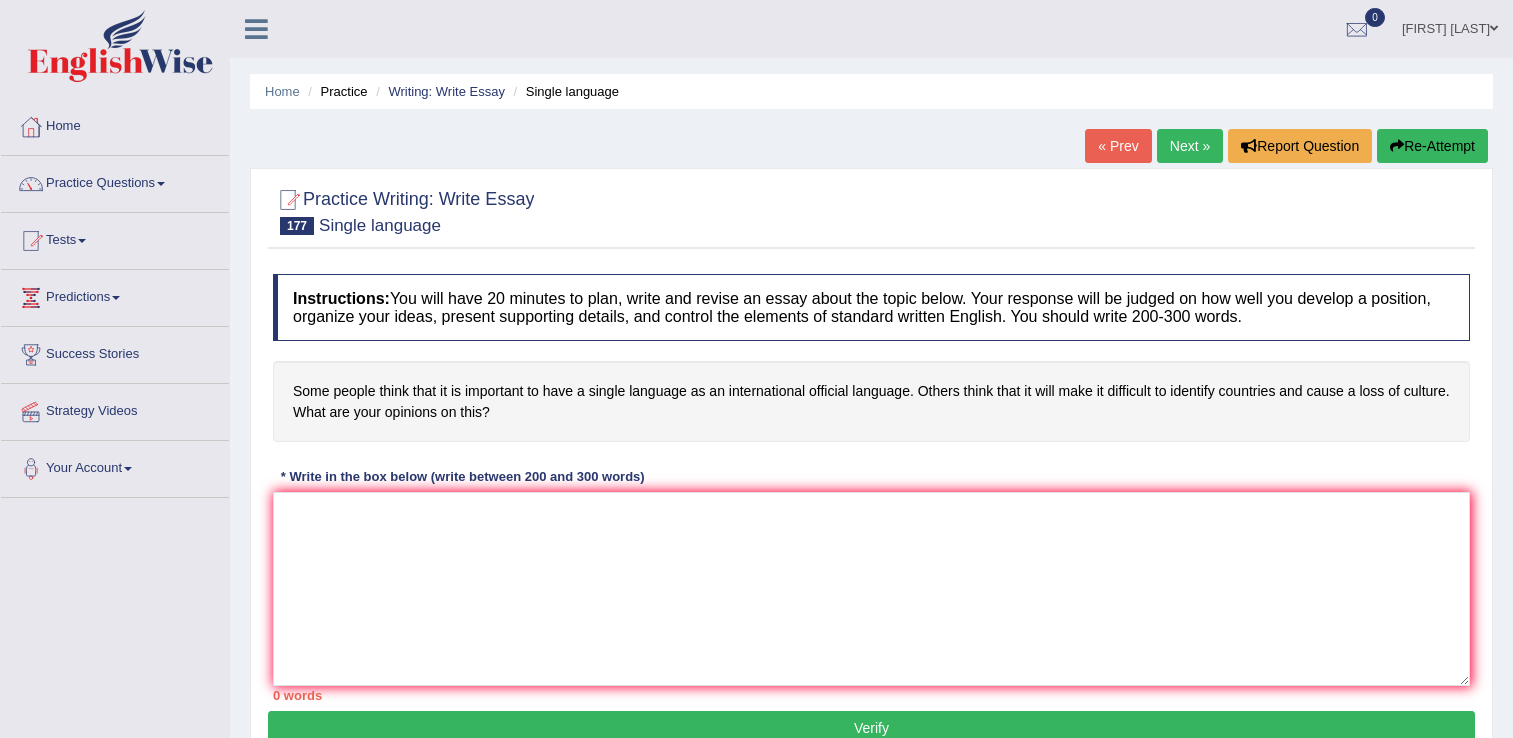 scroll, scrollTop: 0, scrollLeft: 0, axis: both 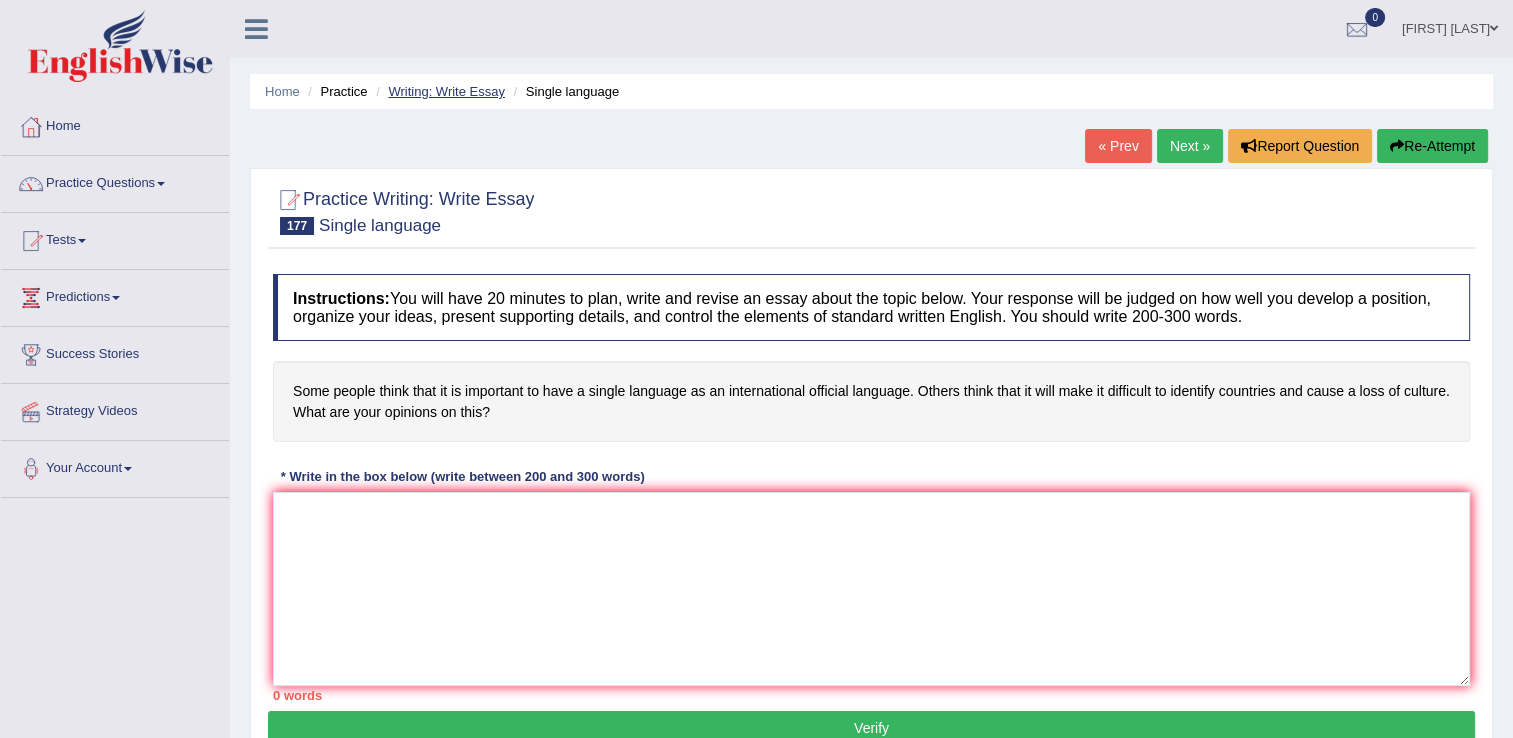 click on "Writing: Write Essay" at bounding box center [446, 91] 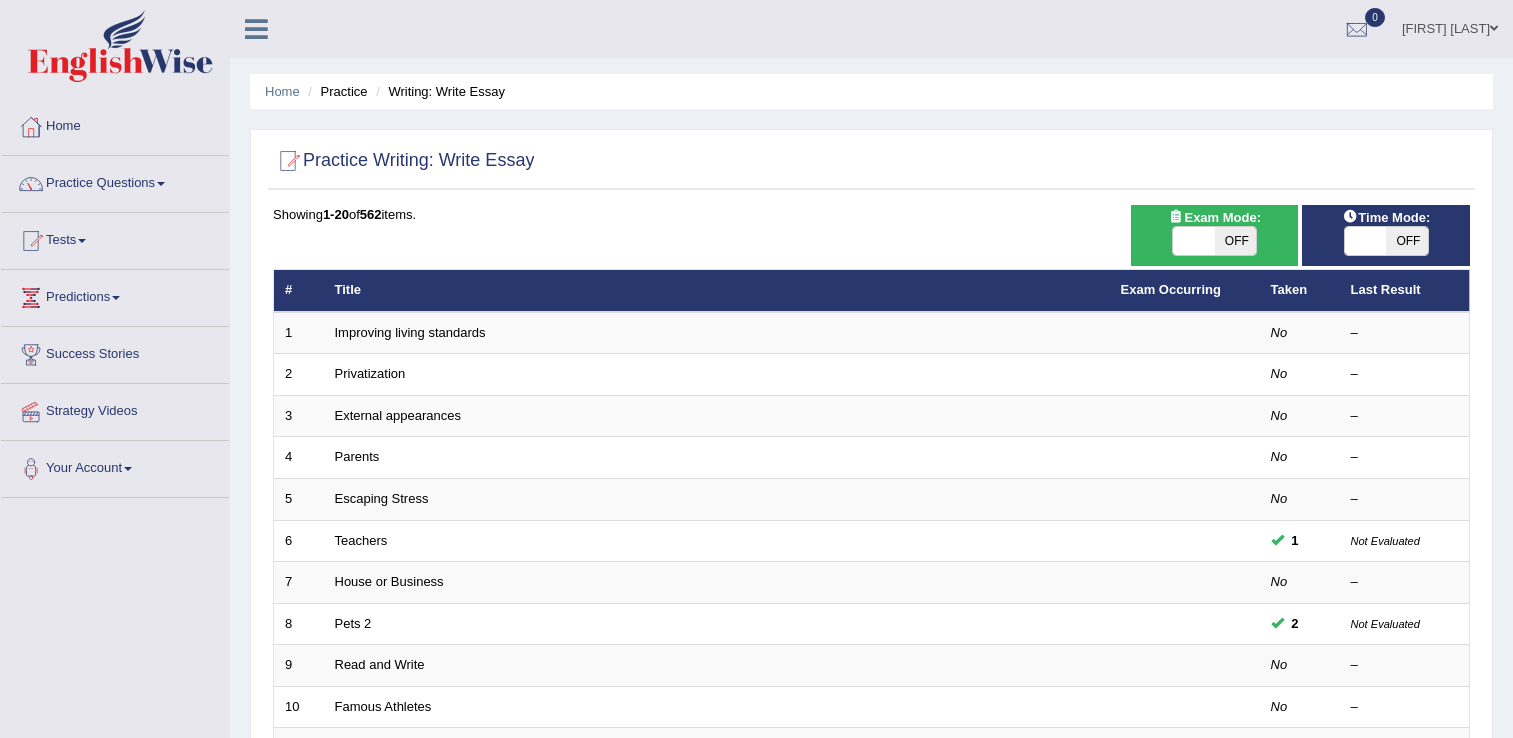 scroll, scrollTop: 120, scrollLeft: 0, axis: vertical 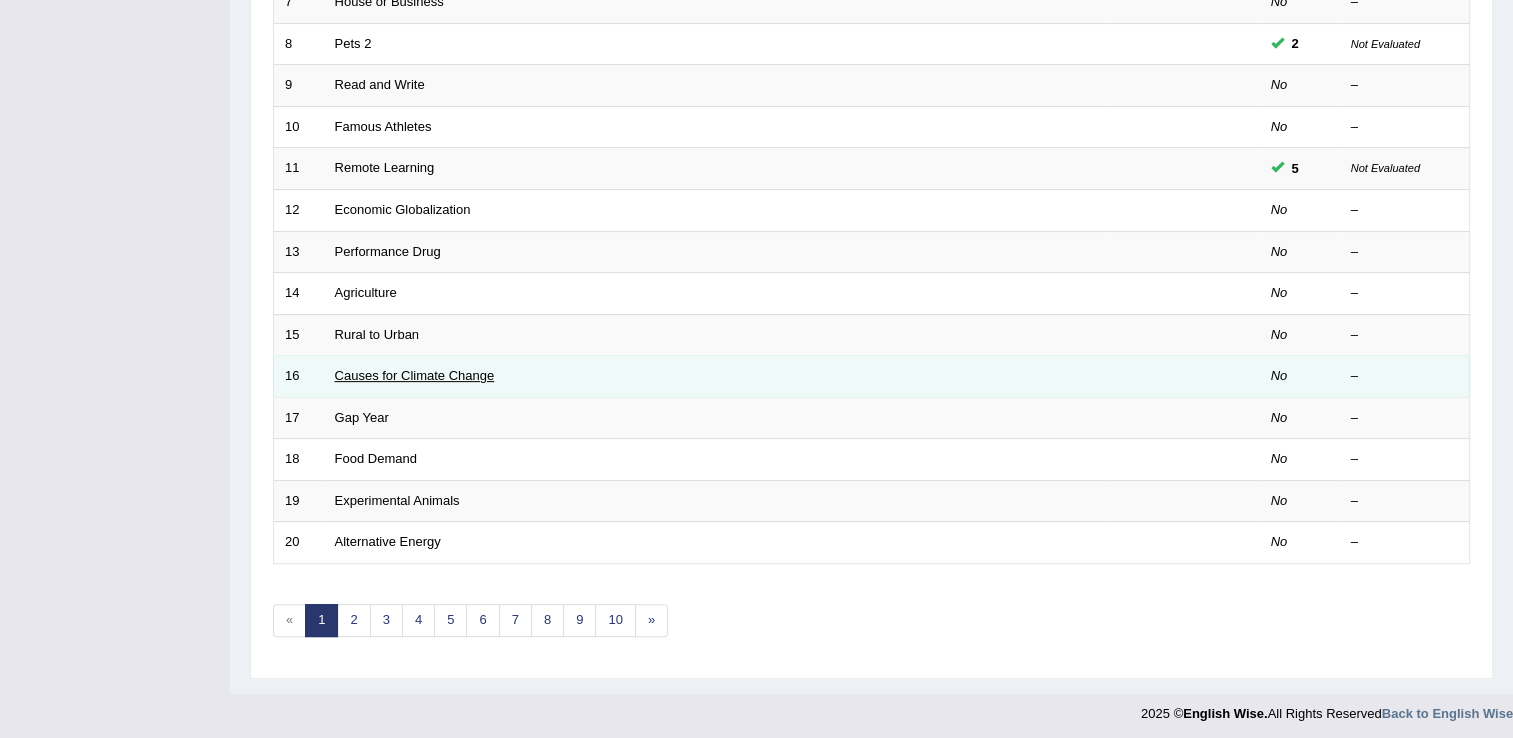 click on "Causes for Climate Change" at bounding box center (415, 375) 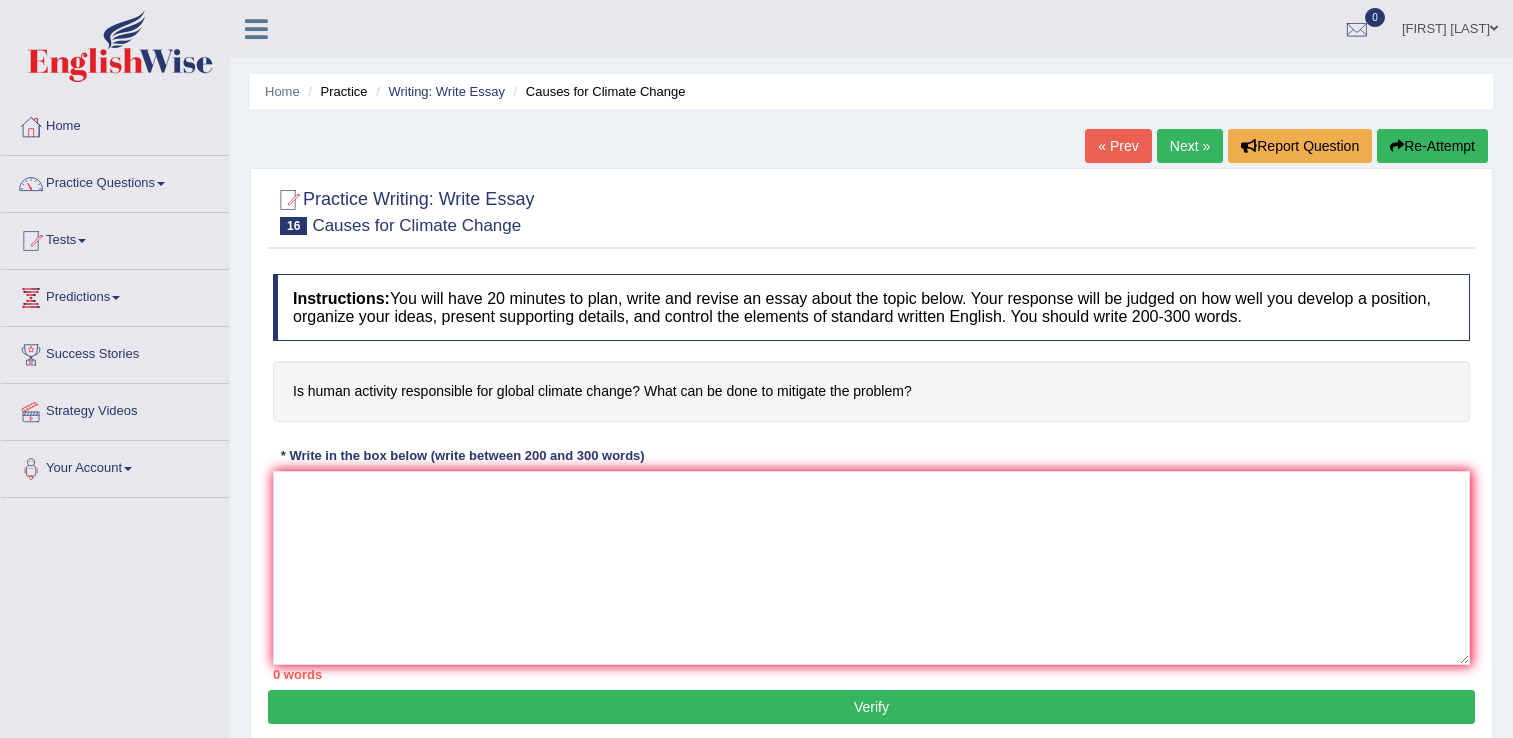 scroll, scrollTop: 0, scrollLeft: 0, axis: both 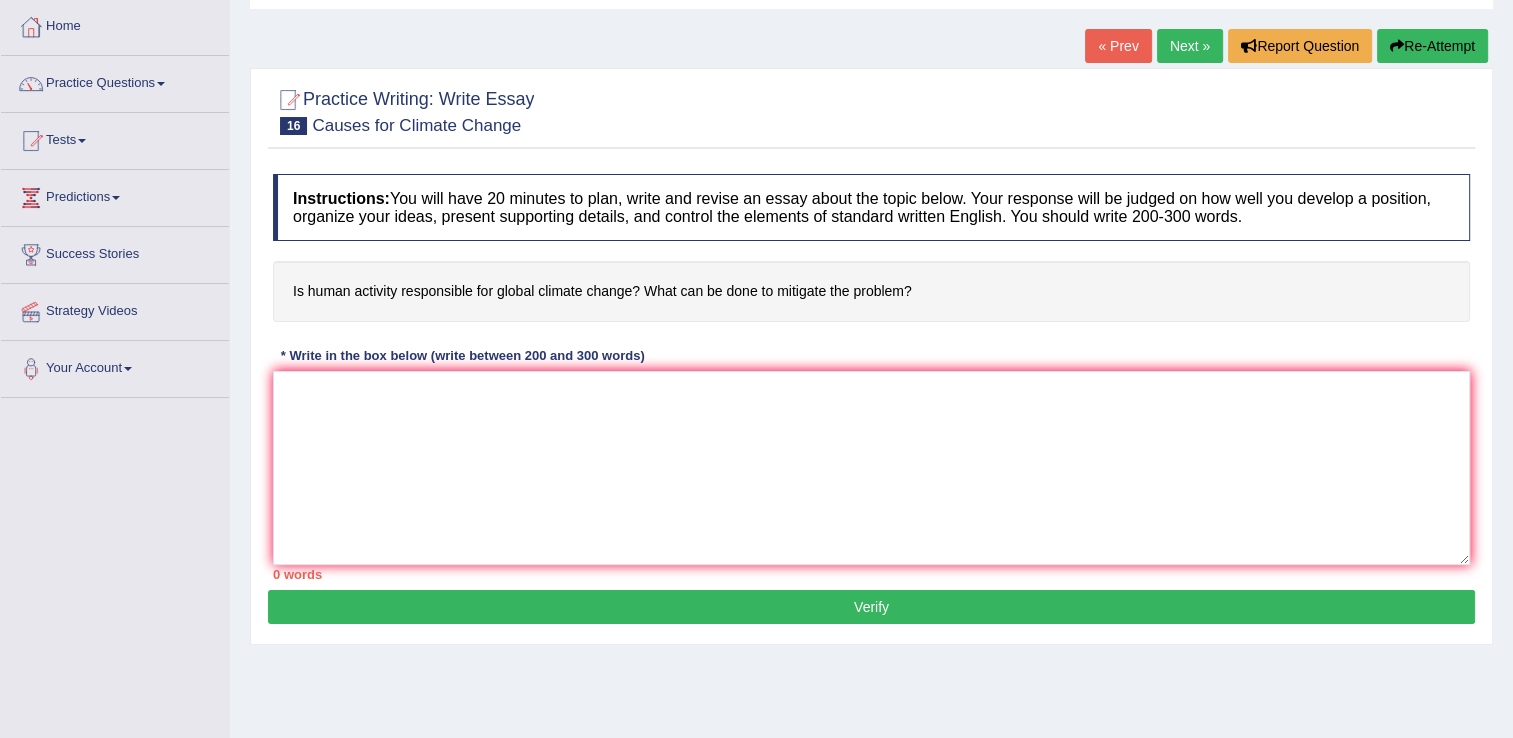 click on "Is human activity responsible for global climate change? What can be done to mitigate the problem?" at bounding box center (871, 291) 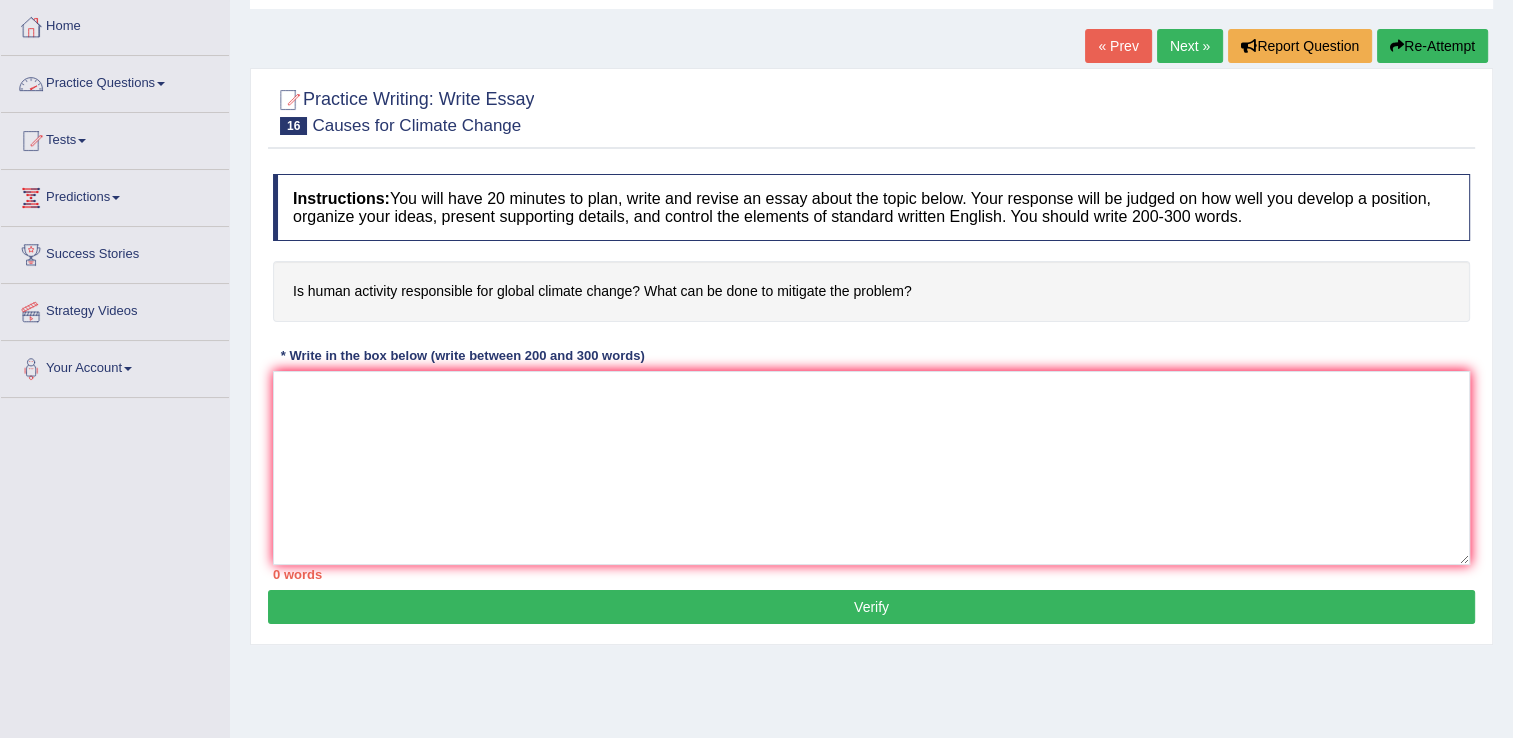 click on "Practice Questions" at bounding box center (115, 81) 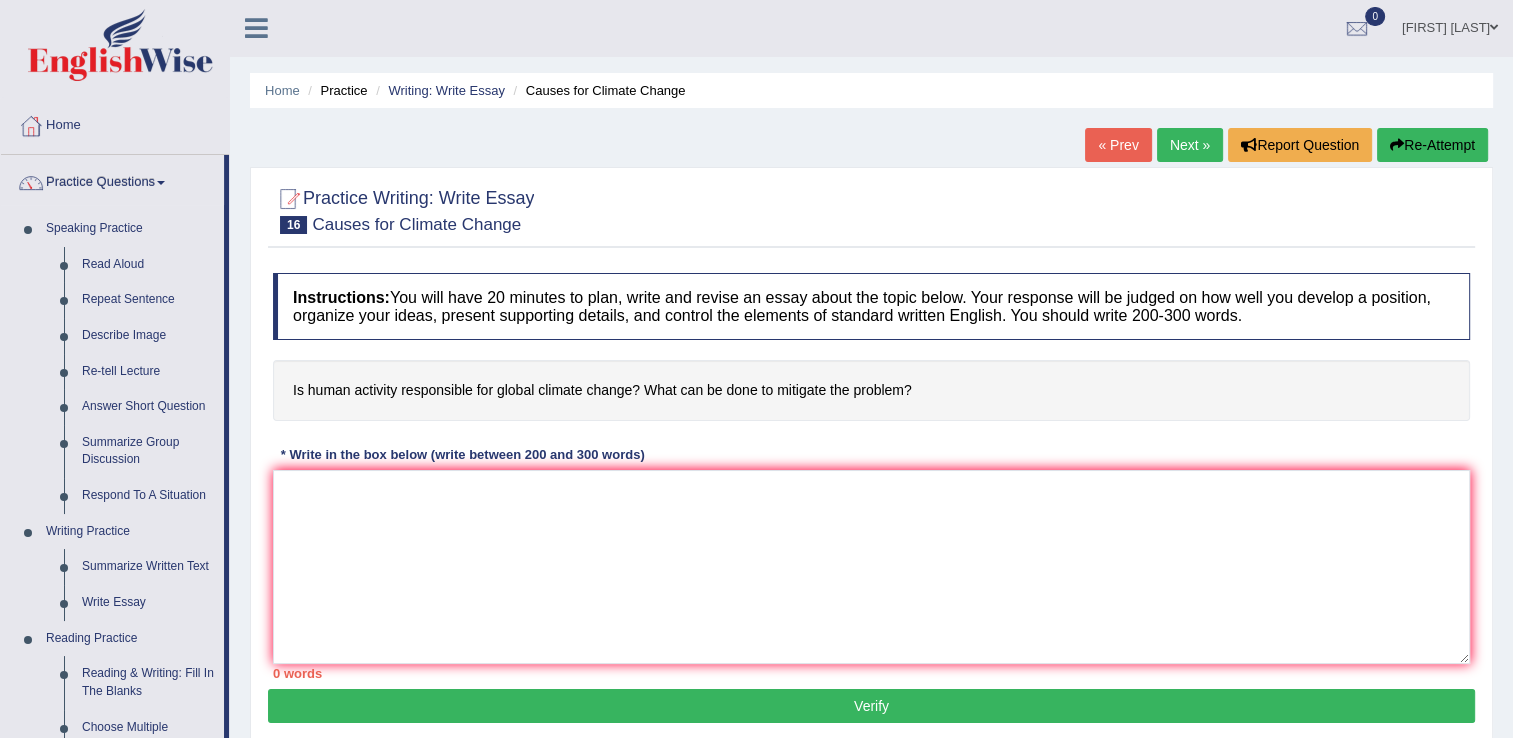 scroll, scrollTop: 0, scrollLeft: 0, axis: both 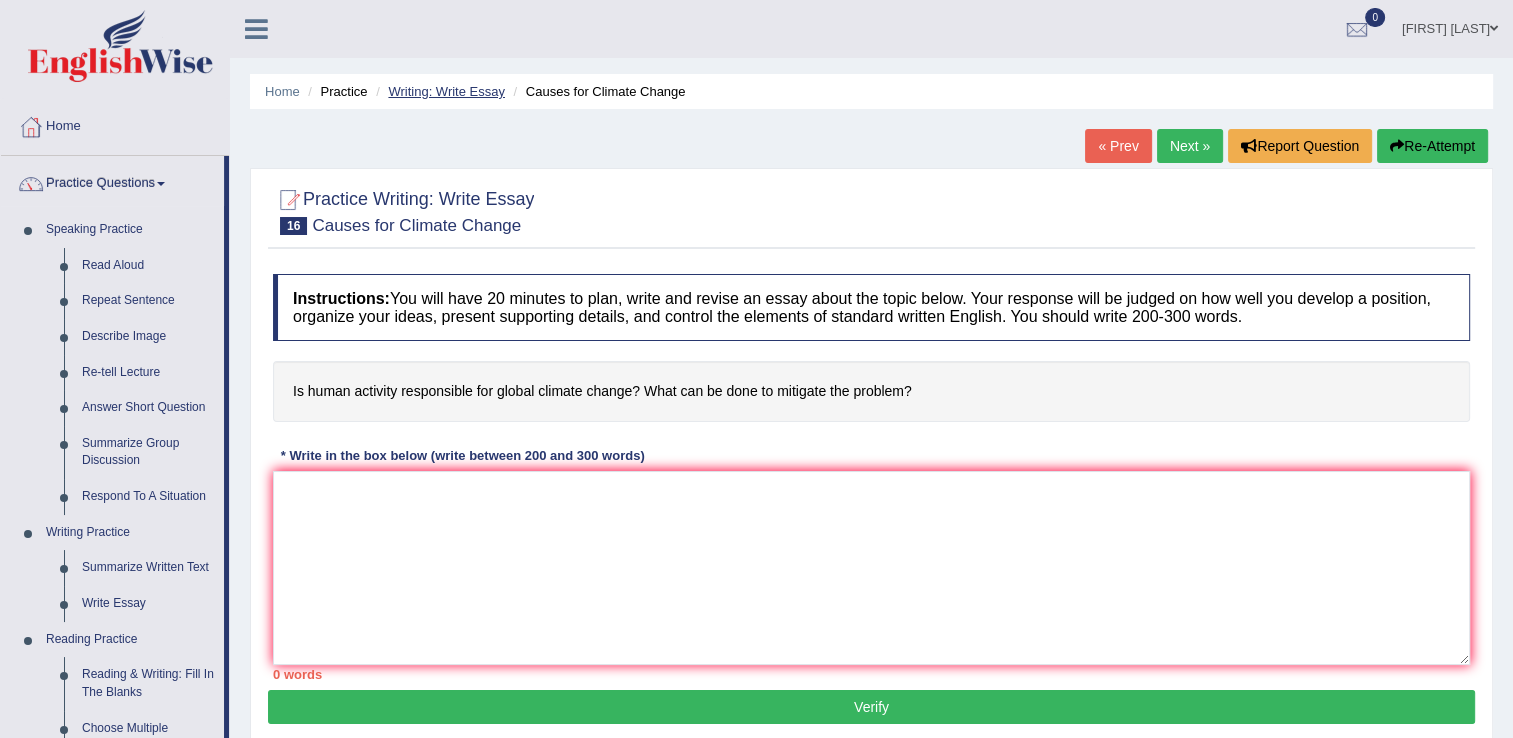 click on "Writing: Write Essay" at bounding box center (446, 91) 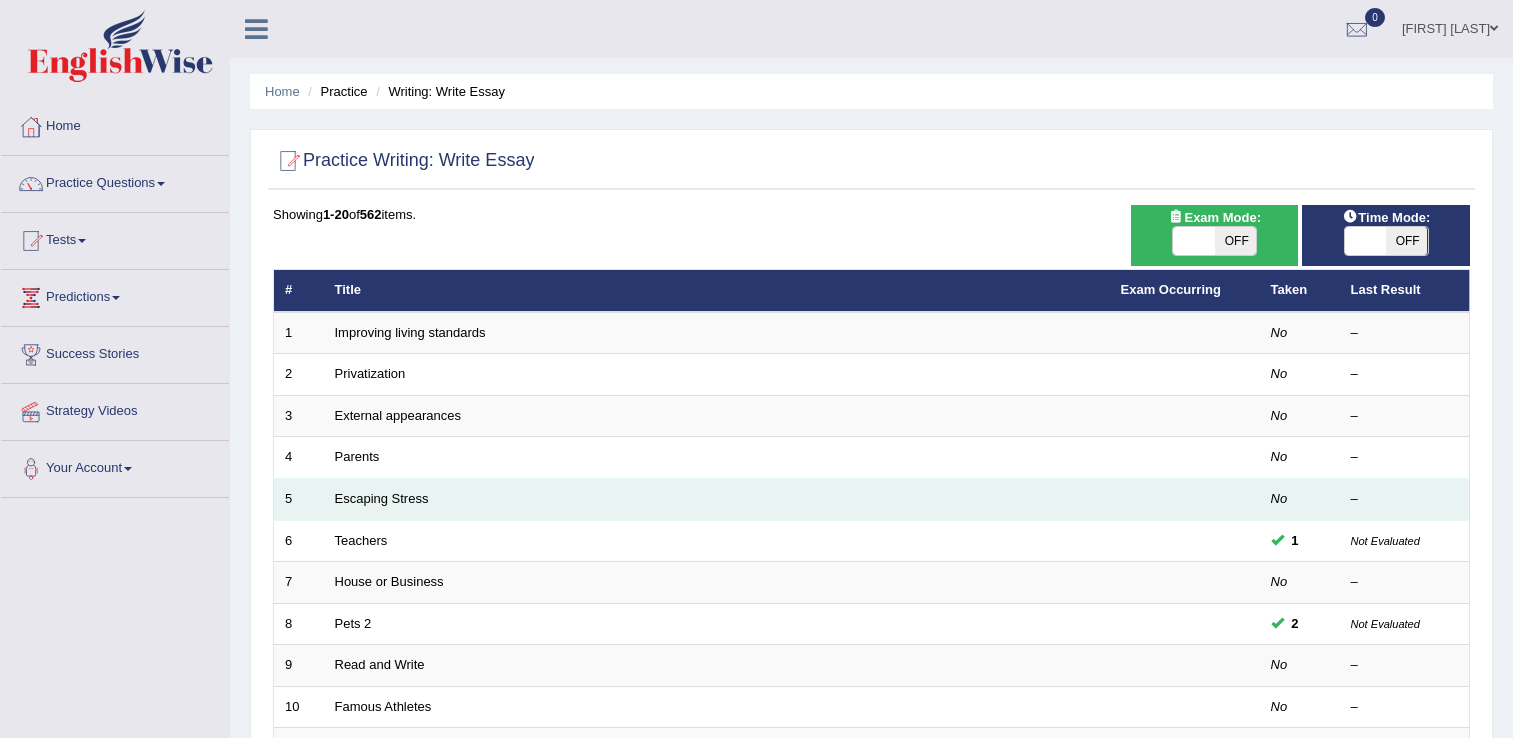 scroll, scrollTop: 107, scrollLeft: 0, axis: vertical 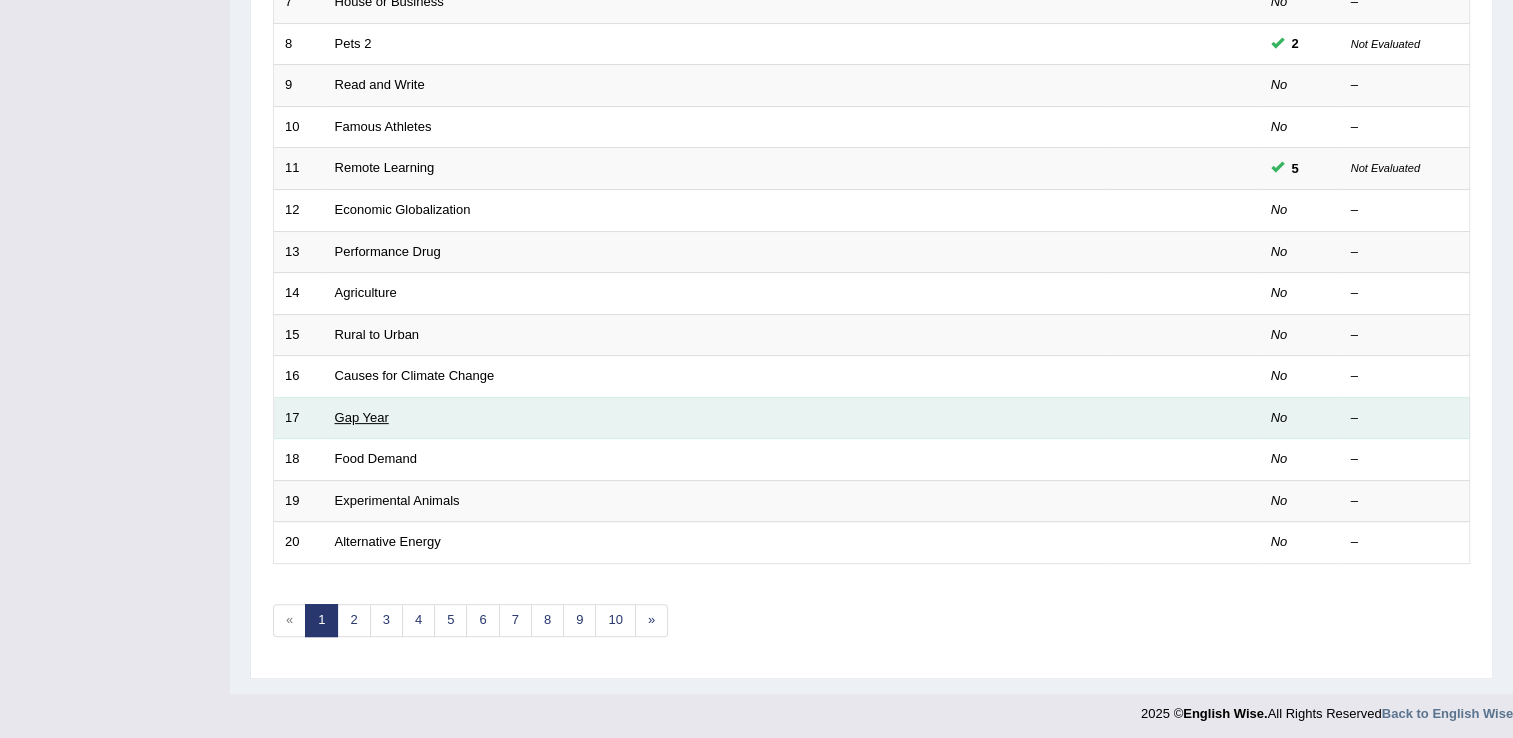 click on "Gap Year" at bounding box center (362, 417) 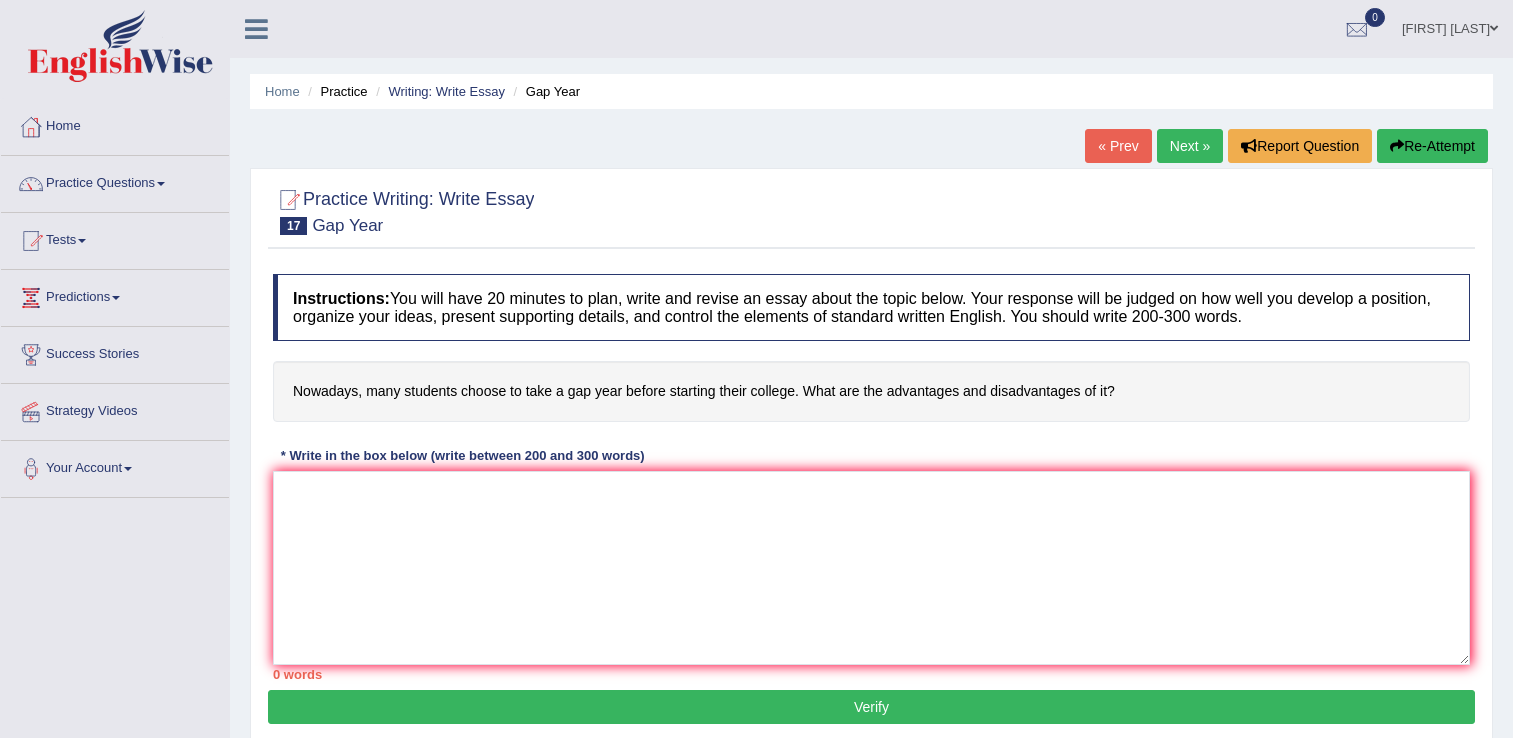 scroll, scrollTop: 0, scrollLeft: 0, axis: both 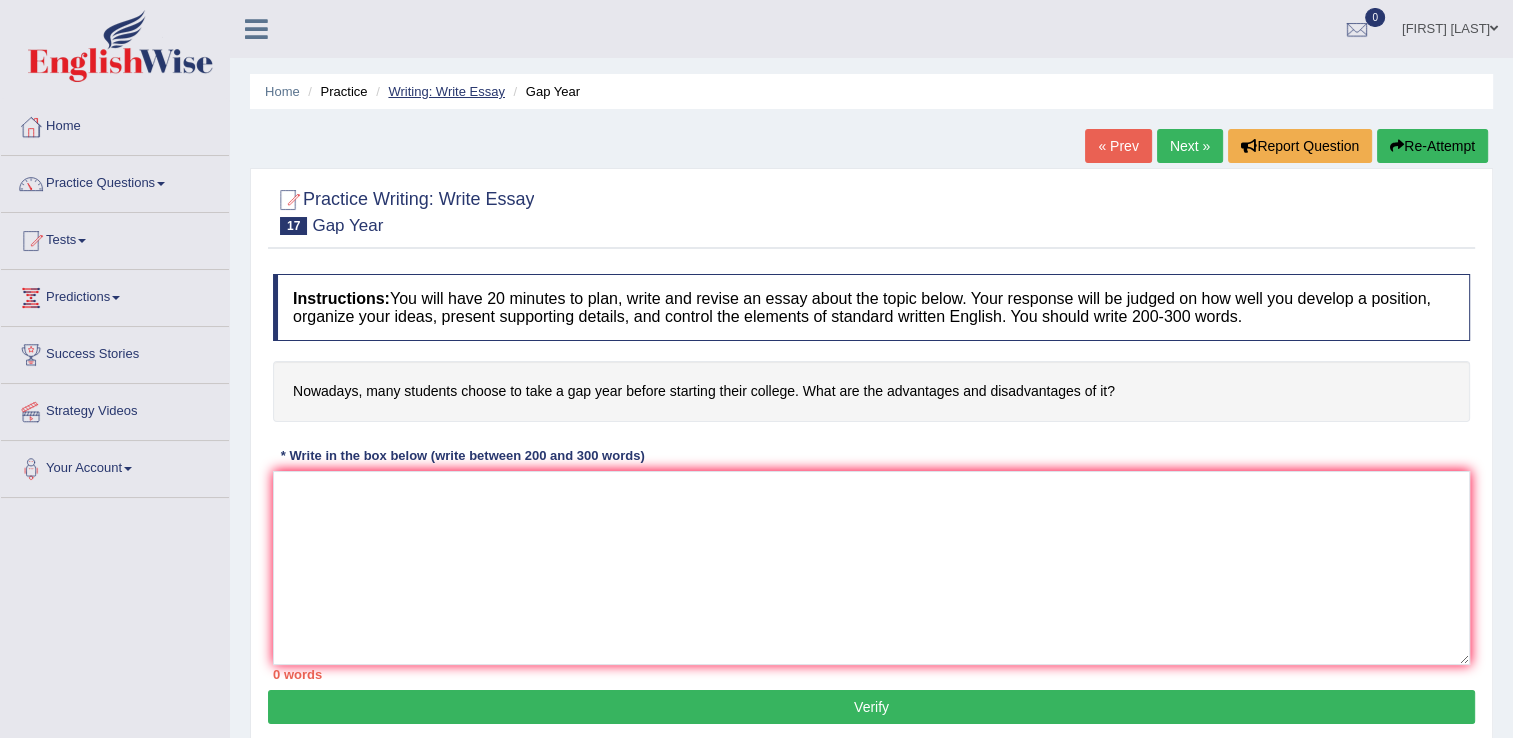 click on "Writing: Write Essay" at bounding box center (446, 91) 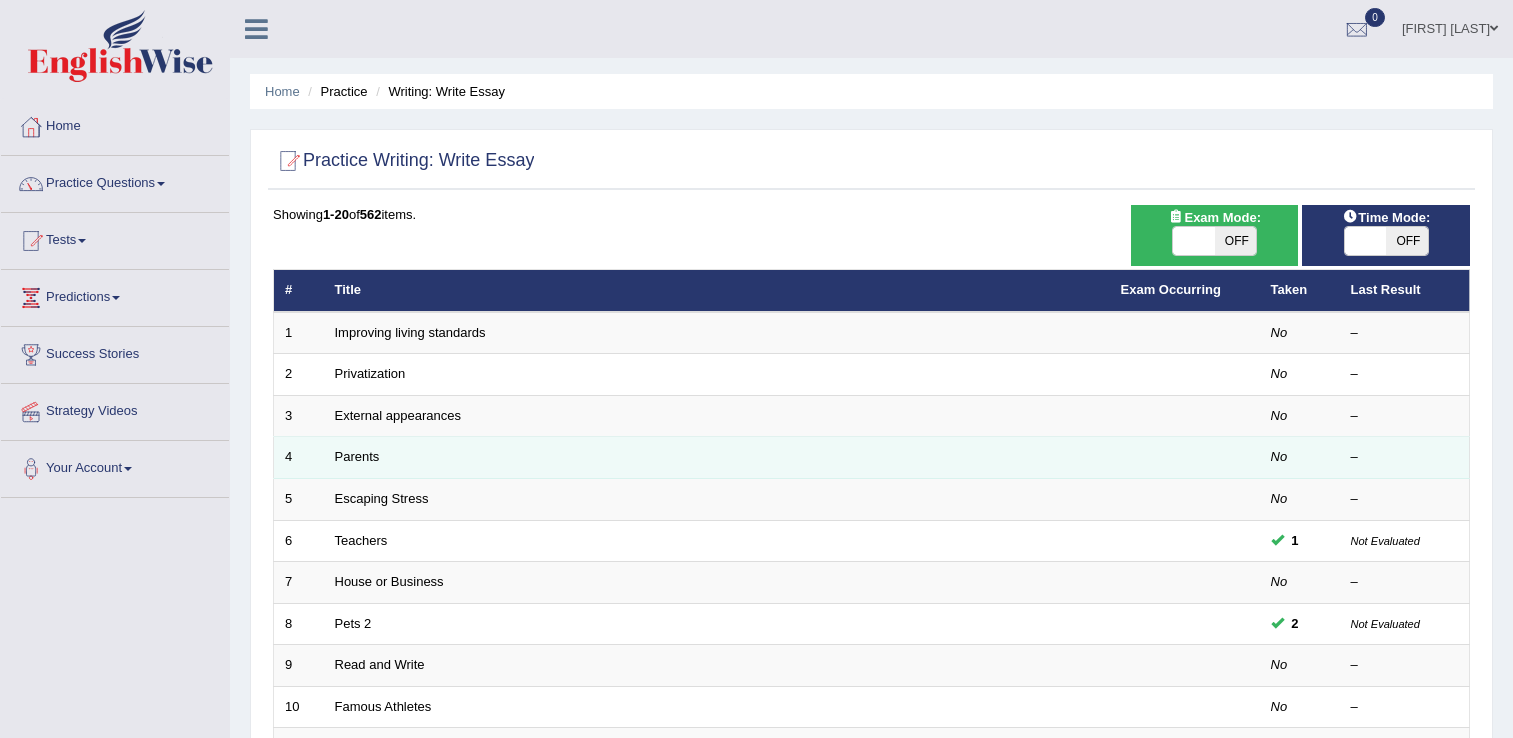 scroll, scrollTop: 0, scrollLeft: 0, axis: both 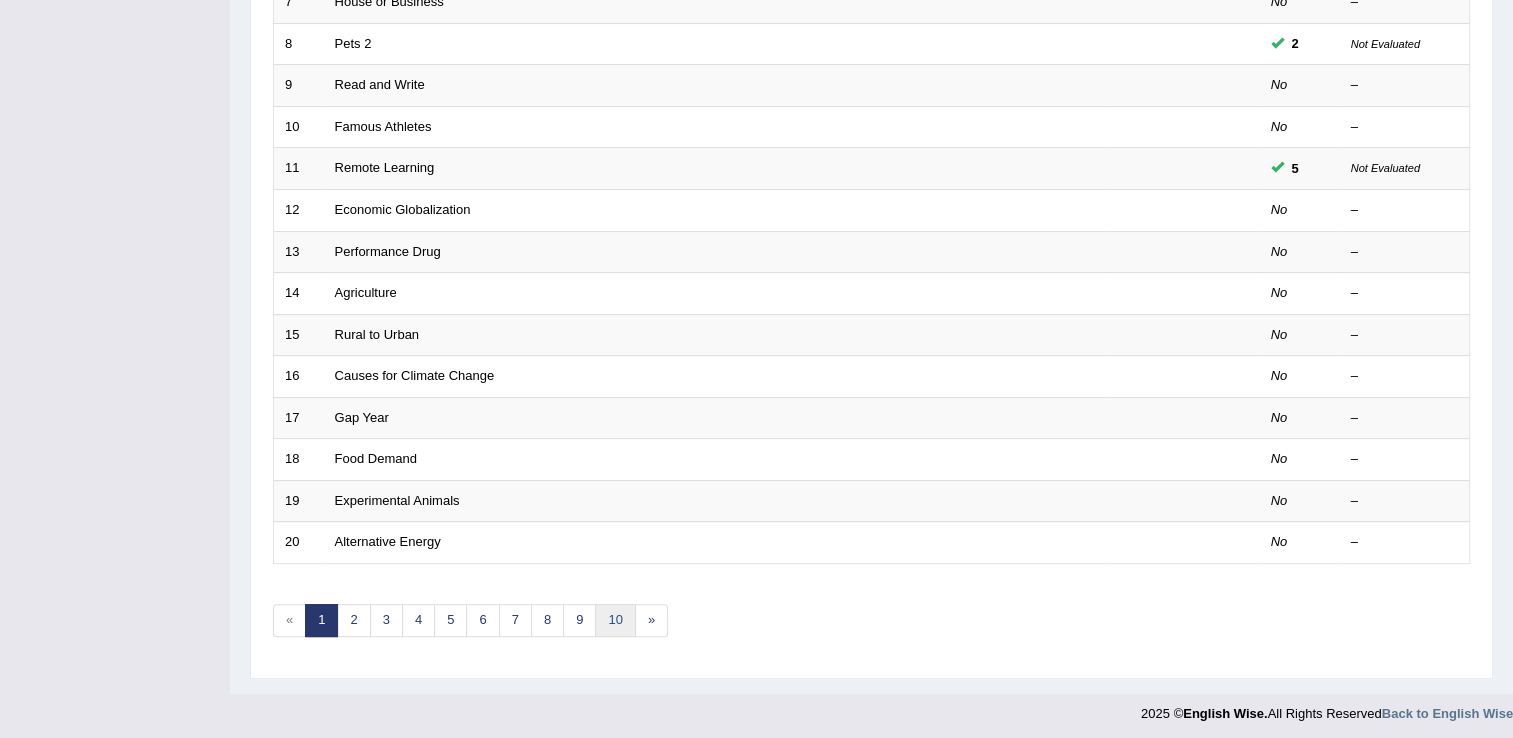 click on "10" at bounding box center (615, 620) 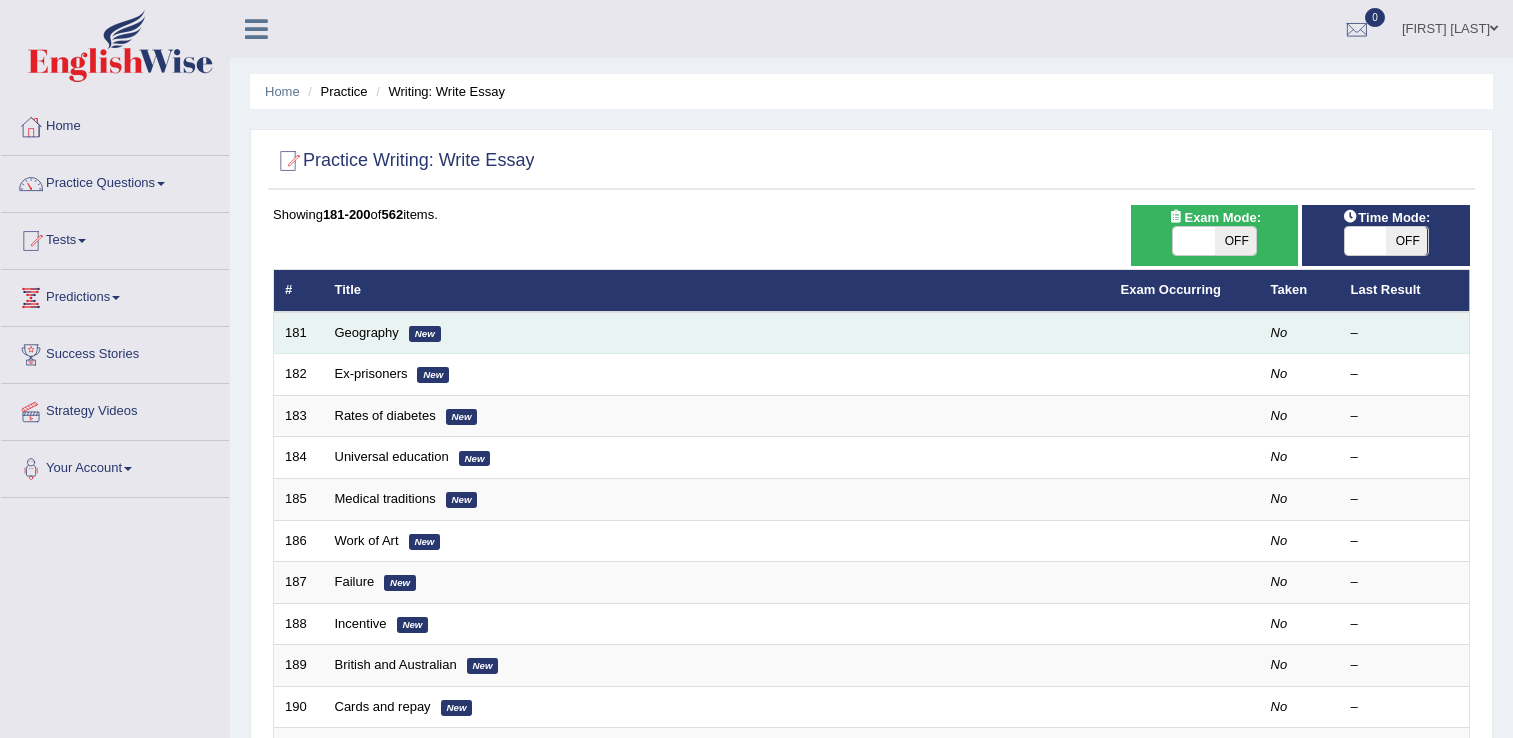 scroll, scrollTop: 0, scrollLeft: 0, axis: both 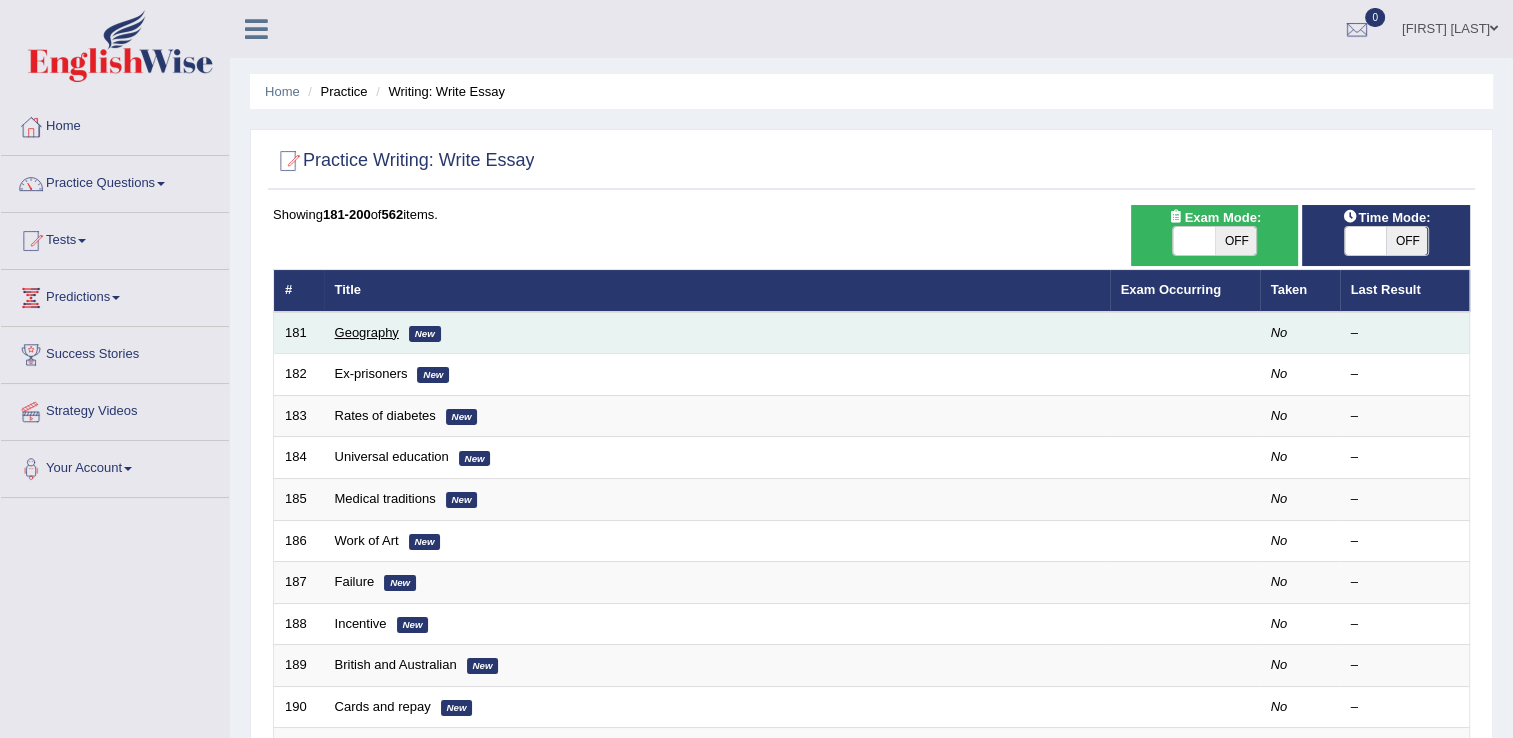 click on "Geography" at bounding box center [367, 332] 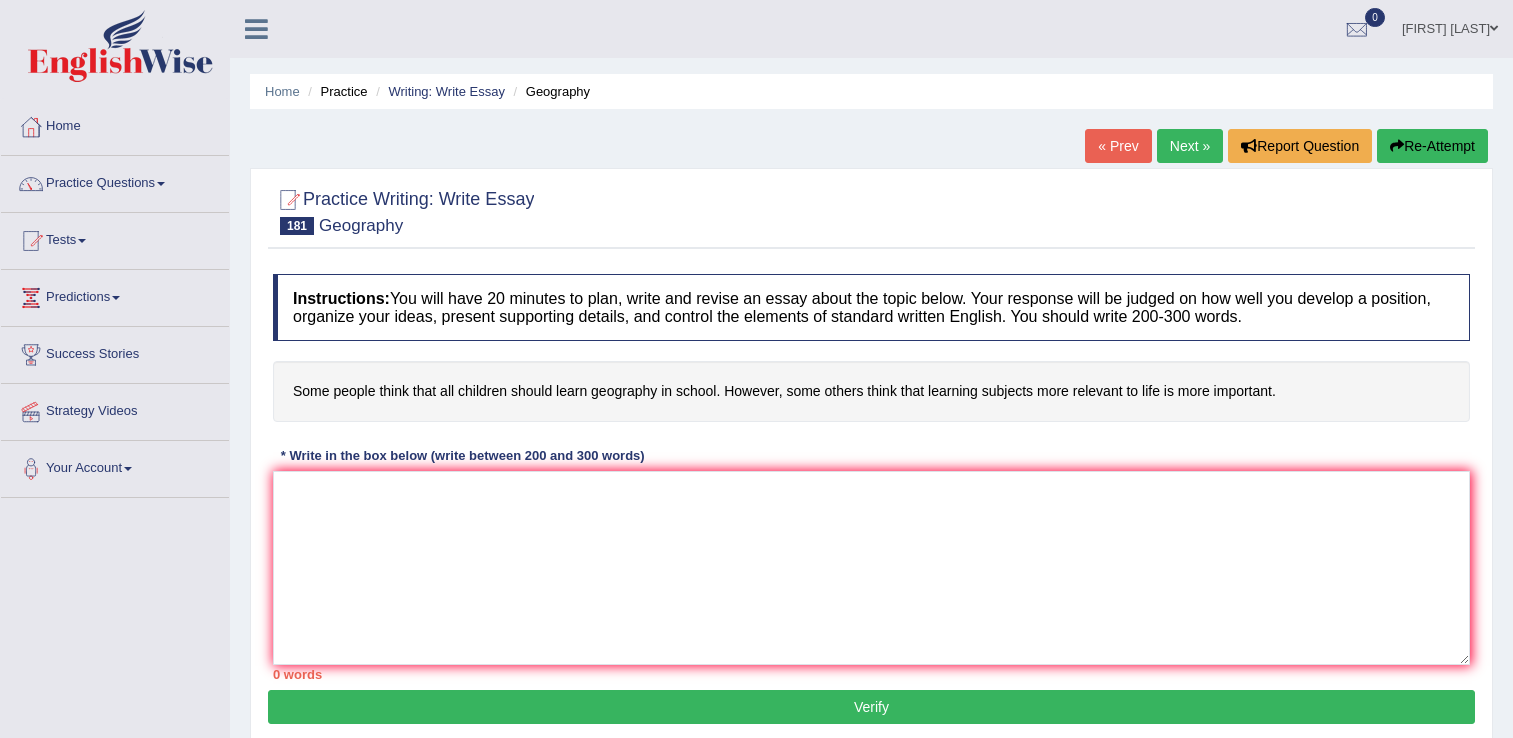scroll, scrollTop: 0, scrollLeft: 0, axis: both 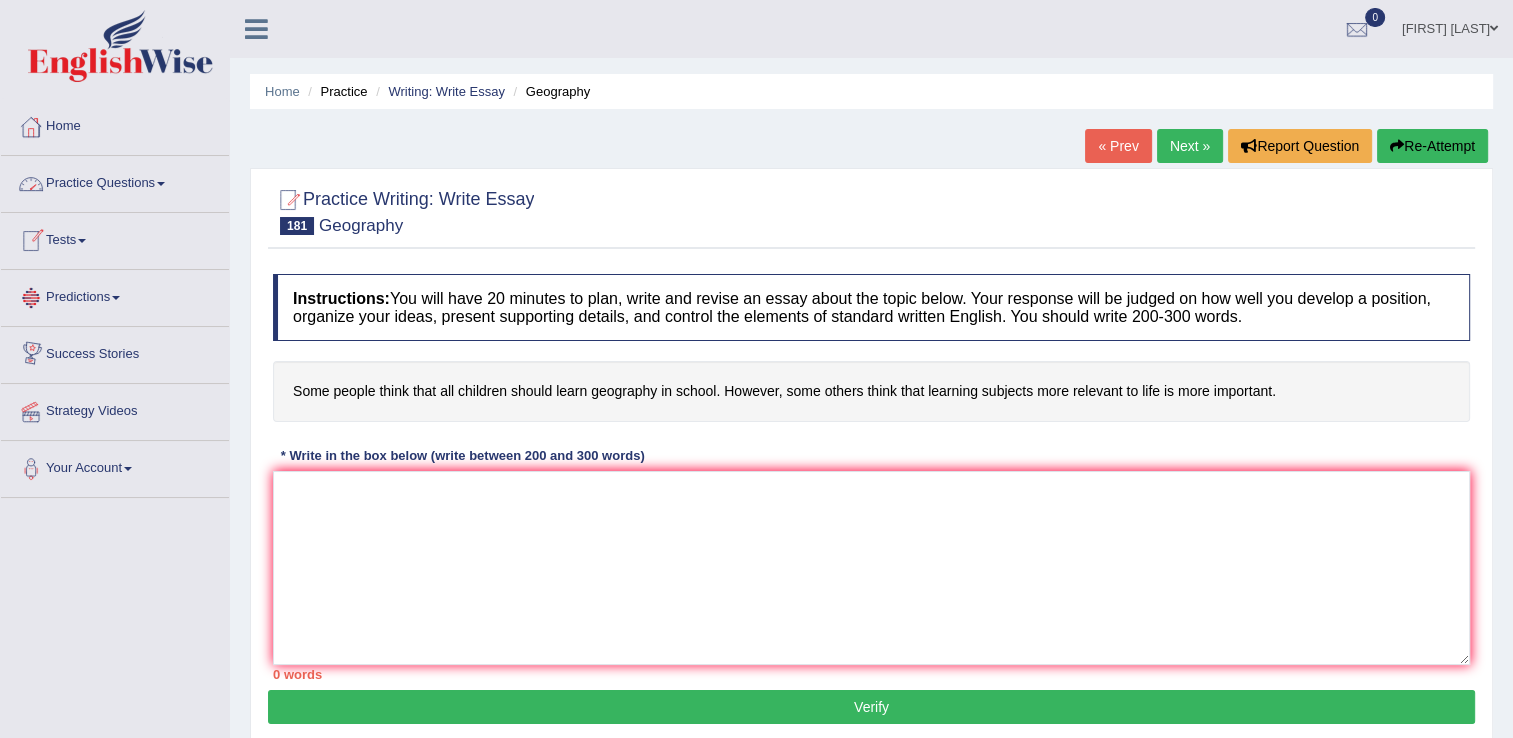 click on "Practice Questions" at bounding box center [115, 181] 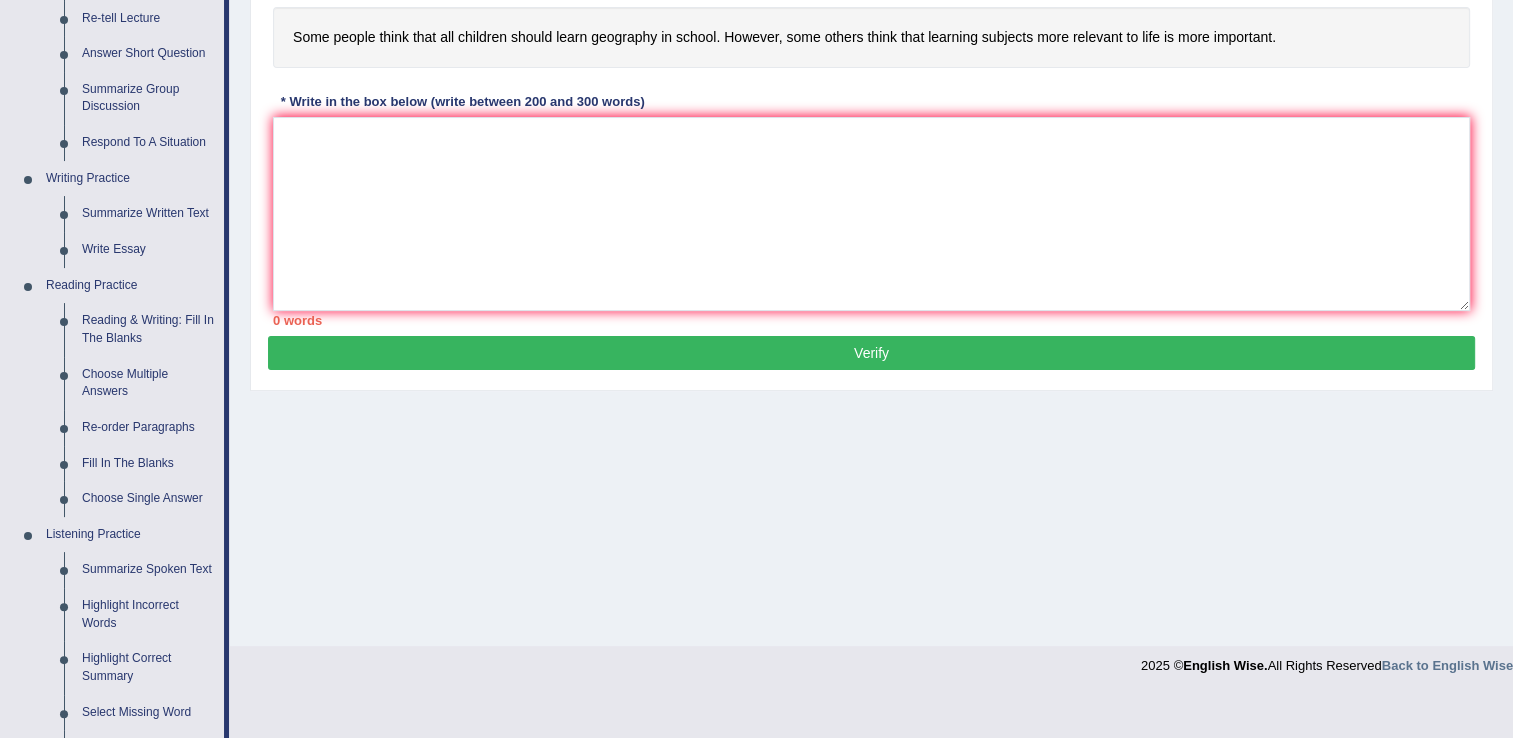 scroll, scrollTop: 200, scrollLeft: 0, axis: vertical 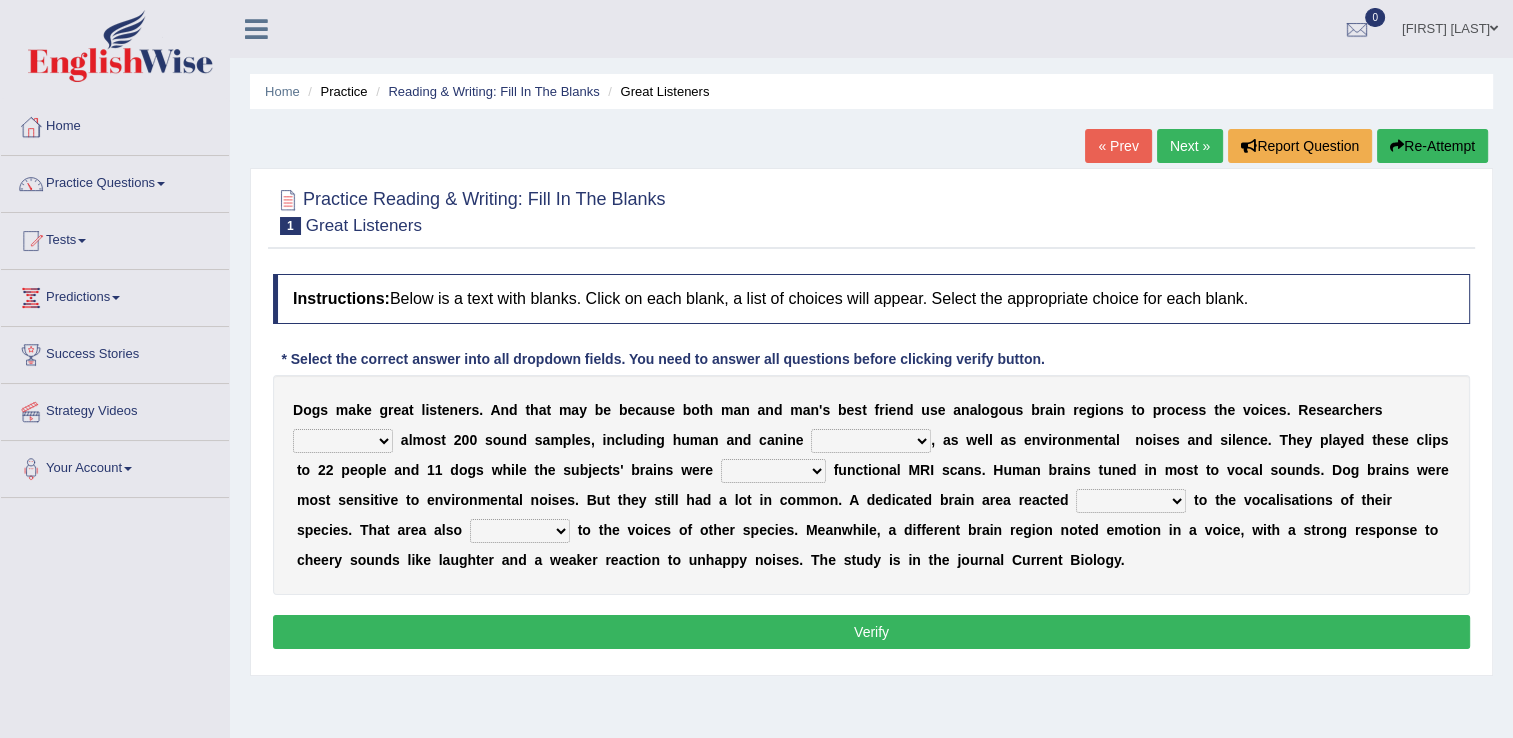 click on "D o g s    m a k e    g r e a t    l i s t e n e r s .    A n d    t h a t    m a y    b e    b e c a u s e    b o t h    m a n    a n d    m a n ' s    b e s t    f r i e n d    u s e    a n a l o g o u s    b r a i n    r e g i o n s    t o    p r o c e s s    t h e    v o i c e s .    R e s e a r c h e r s    collected herald developed checkup    a l m o s t    2 0 0    s o u n d    s a m p l e s ,    i n c l u d i n g    h u m a n    a n d    c a n i n e    sameness volcalizations occupations deformations ,    a s    w e l l    a s    e n v i r o n m e n t a l       n o i s e s    a n d    s i l e n c e .    T h e y    p l a y e d    t h e s e    c l i p s    t o    2 2    p e o p l e    a n d    1 1    d o g s    w h i l e    t h e    s u b j e c t s '    b r a i n s    w e r e    conducting attending undergoing examining    f u n c t i o n a l    M R I    s c a n s .    H u m a n    b r a i n s    t u n e d    i n    m o s t    t o    v" at bounding box center (871, 485) 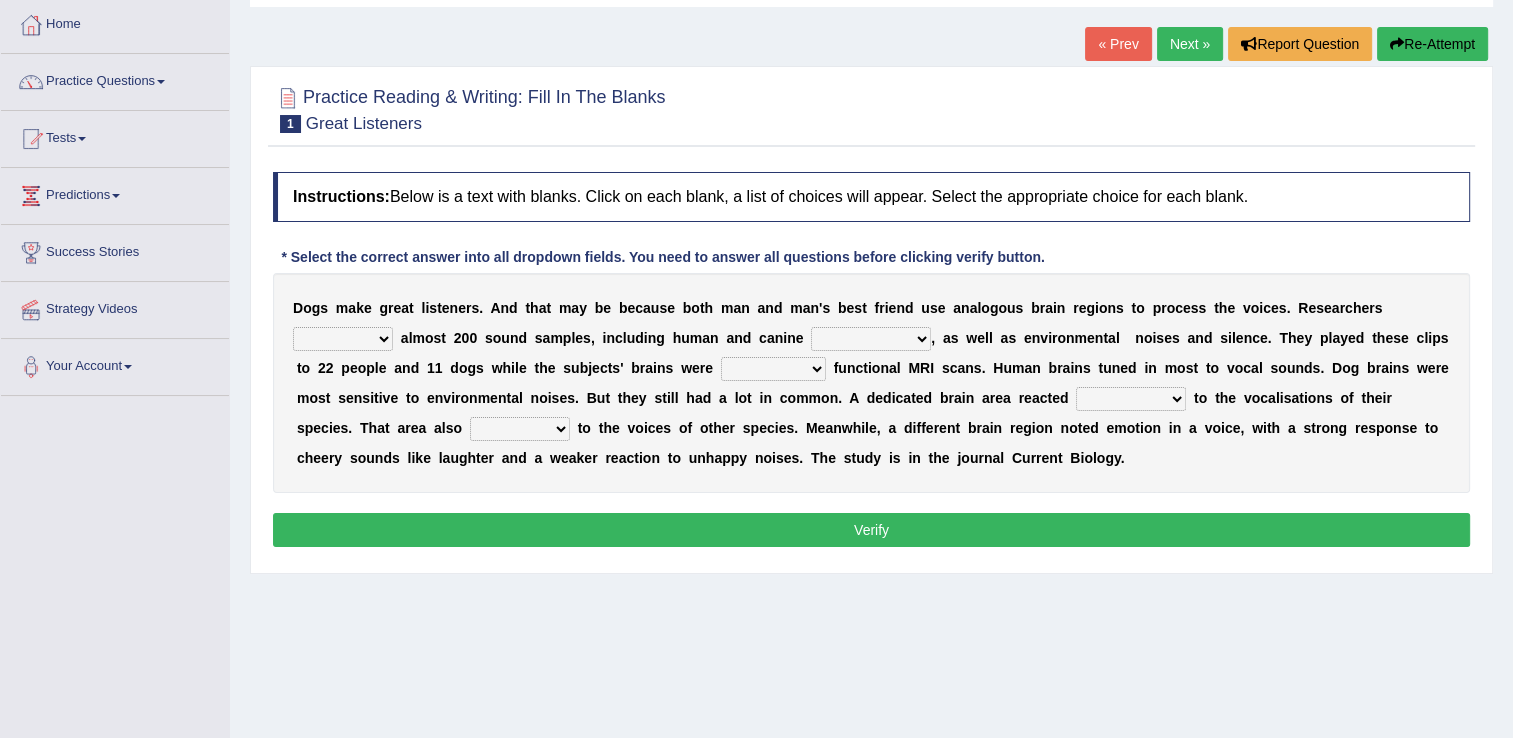scroll, scrollTop: 100, scrollLeft: 0, axis: vertical 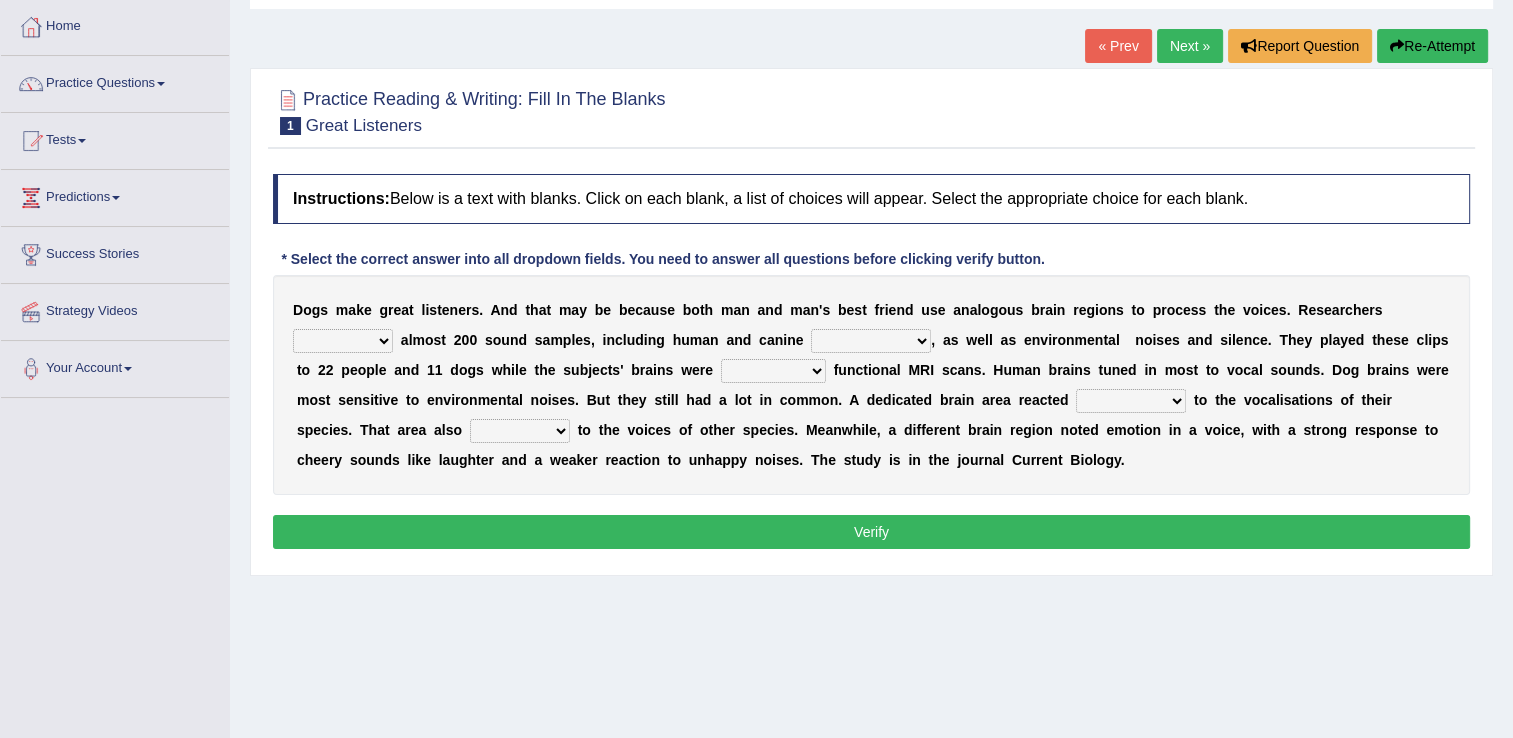 click on "sameness volcalizations occupations deformations" at bounding box center (871, 341) 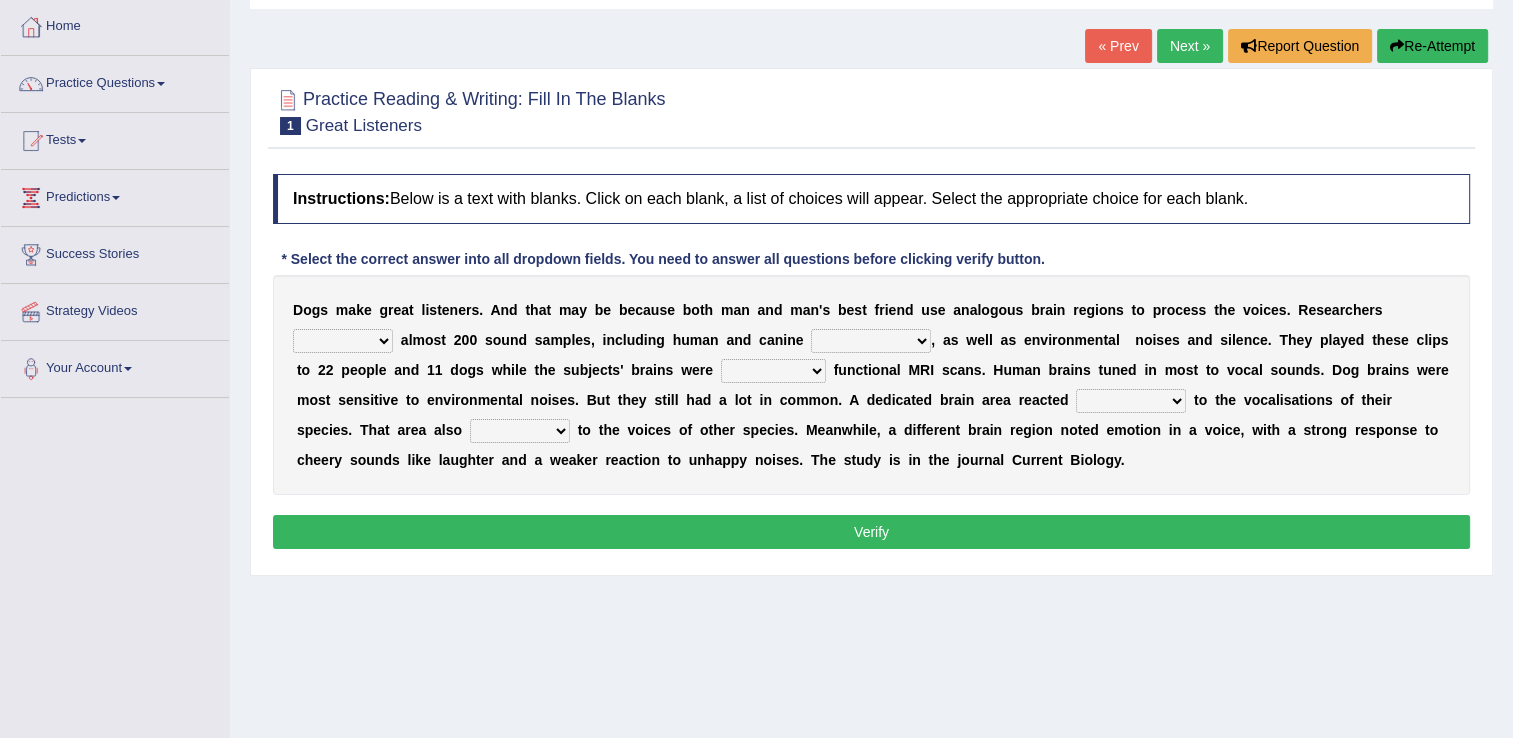 click on "conducting attending undergoing examining" at bounding box center [773, 371] 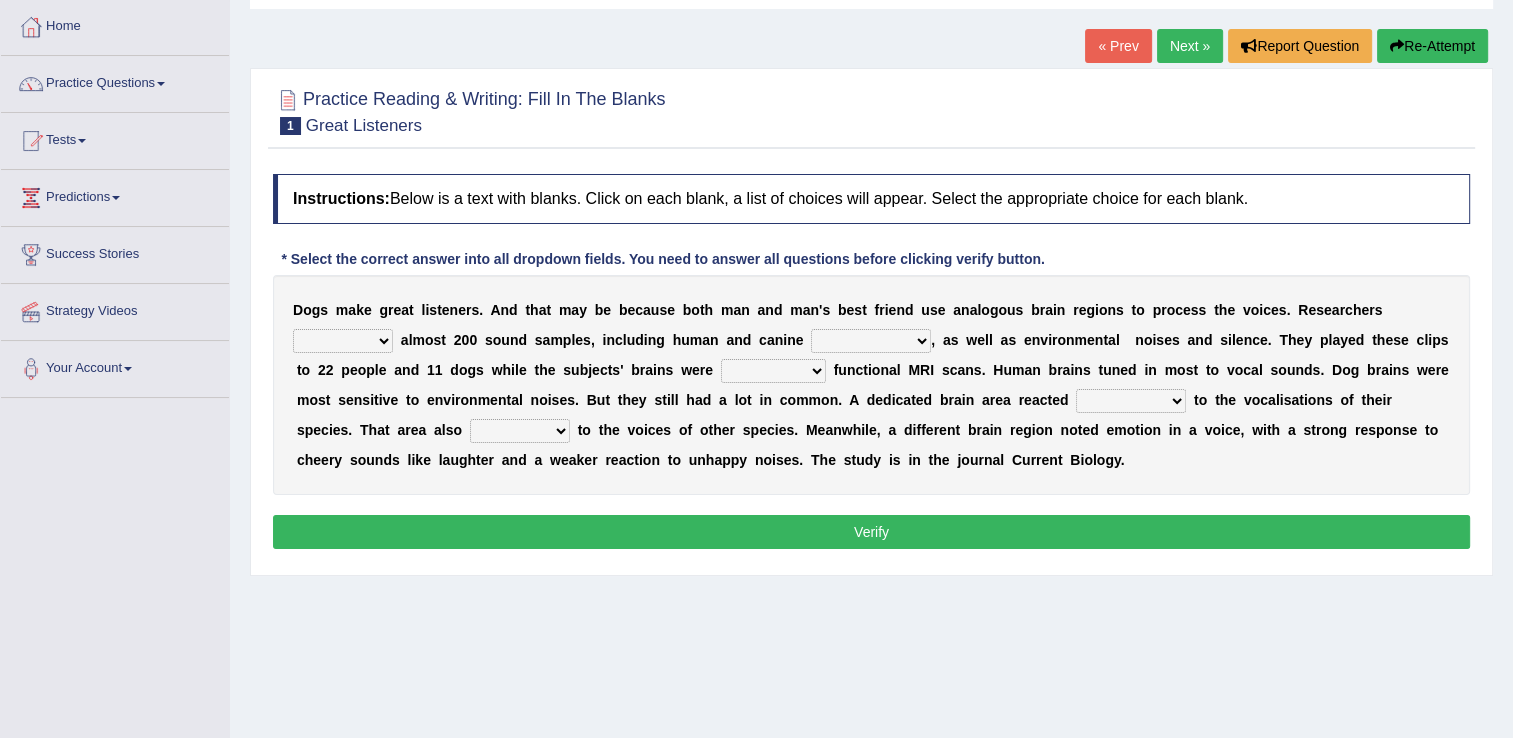 click on "D o g s    m a k e    g r e a t    l i s t e n e r s .    A n d    t h a t    m a y    b e    b e c a u s e    b o t h    m a n    a n d    m a n ' s    b e s t    f r i e n d    u s e    a n a l o g o u s    b r a i n    r e g i o n s    t o    p r o c e s s    t h e    v o i c e s .    R e s e a r c h e r s    collected herald developed checkup    a l m o s t    2 0 0    s o u n d    s a m p l e s ,    i n c l u d i n g    h u m a n    a n d    c a n i n e    sameness volcalizations occupations deformations ,    a s    w e l l    a s    e n v i r o n m e n t a l       n o i s e s    a n d    s i l e n c e .    T h e y    p l a y e d    t h e s e    c l i p s    t o    2 2    p e o p l e    a n d    1 1    d o g s    w h i l e    t h e    s u b j e c t s '    b r a i n s    w e r e    conducting attending undergoing examining    f u n c t i o n a l    M R I    s c a n s .    H u m a n    b r a i n s    t u n e d    i n    m o s t    t o    v" at bounding box center [871, 385] 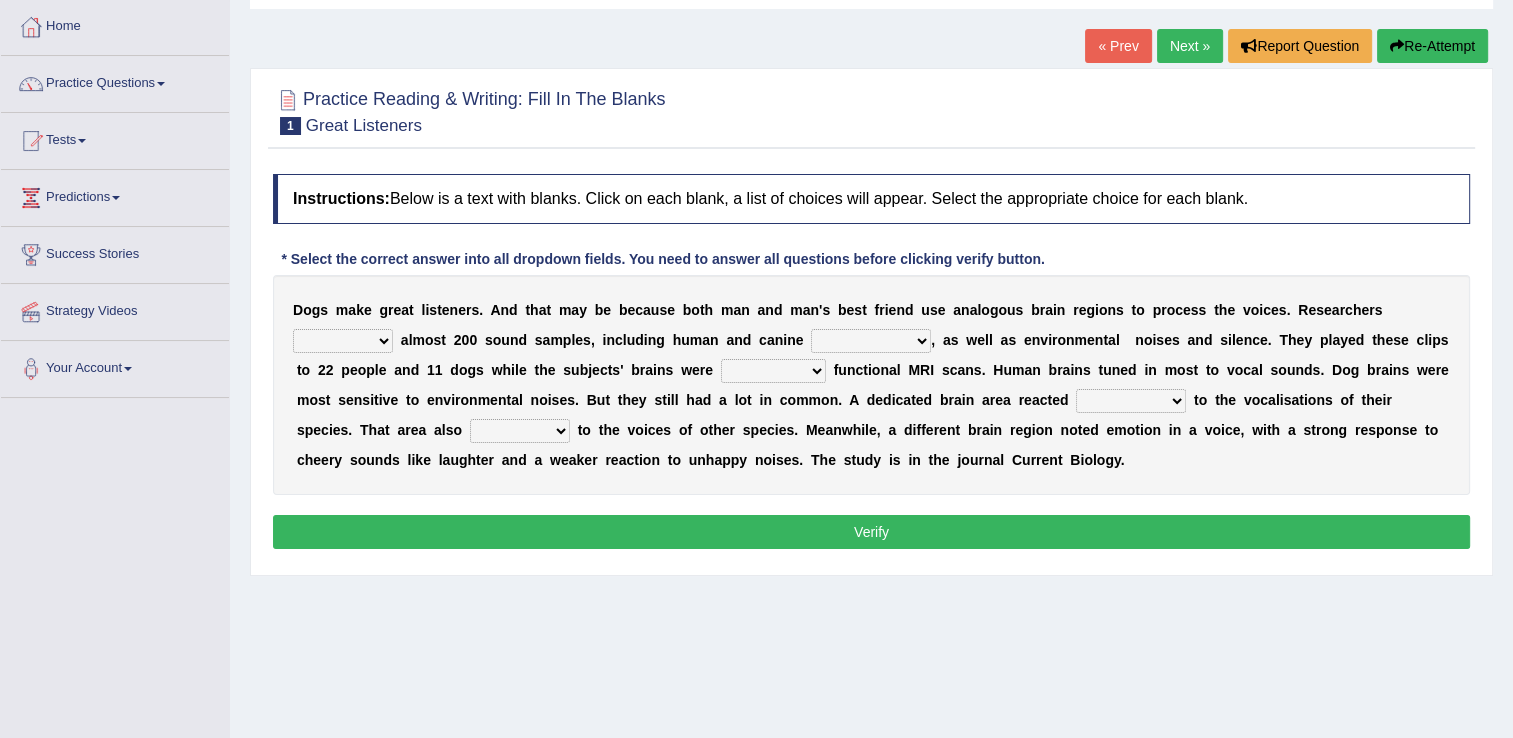 click on "foamy deformatory strongly horny" at bounding box center (1131, 401) 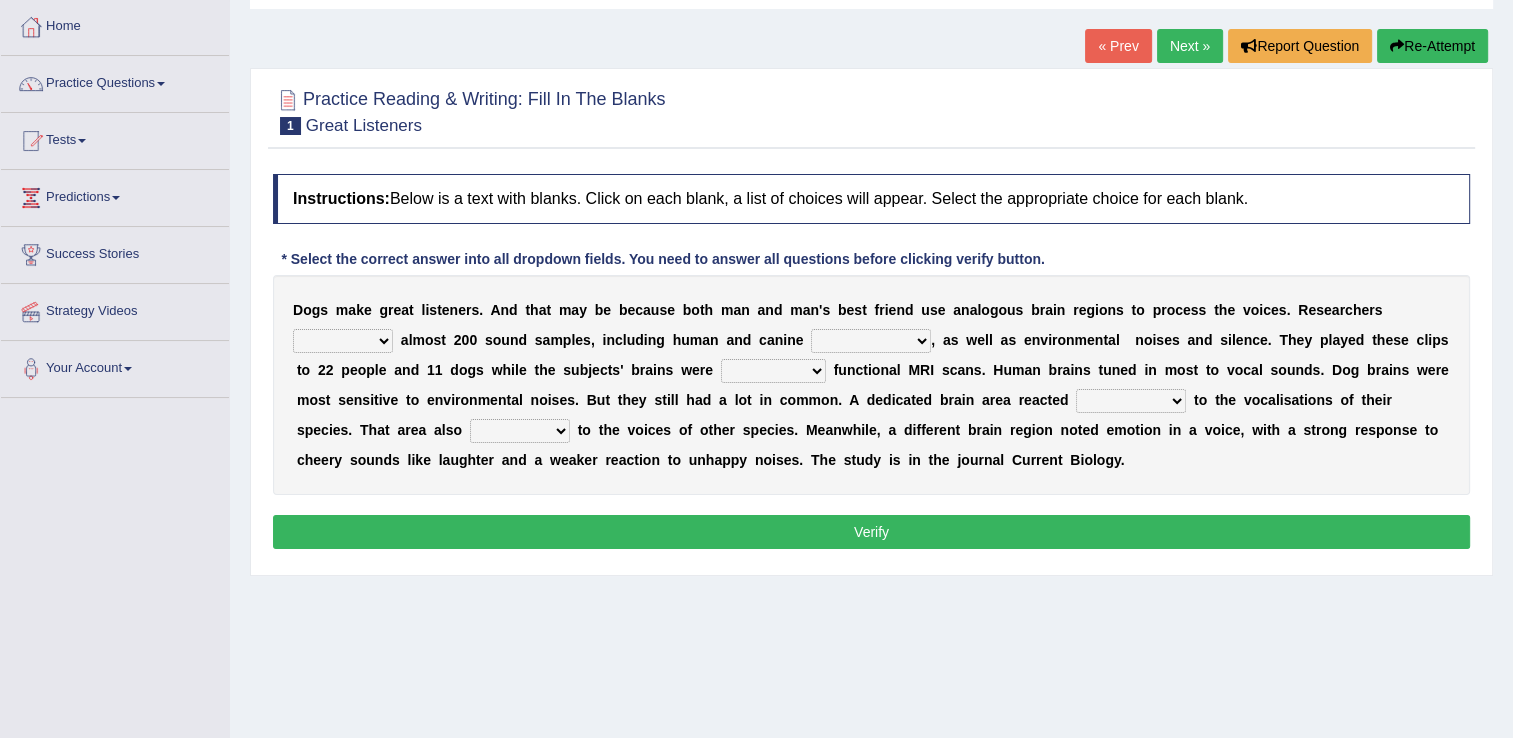 click on "D o g s    m a k e    g r e a t    l i s t e n e r s .    A n d    t h a t    m a y    b e    b e c a u s e    b o t h    m a n    a n d    m a n ' s    b e s t    f r i e n d    u s e    a n a l o g o u s    b r a i n    r e g i o n s    t o    p r o c e s s    t h e    v o i c e s .    R e s e a r c h e r s    collected herald developed checkup    a l m o s t    2 0 0    s o u n d    s a m p l e s ,    i n c l u d i n g    h u m a n    a n d    c a n i n e    sameness volcalizations occupations deformations ,    a s    w e l l    a s    e n v i r o n m e n t a l       n o i s e s    a n d    s i l e n c e .    T h e y    p l a y e d    t h e s e    c l i p s    t o    2 2    p e o p l e    a n d    1 1    d o g s    w h i l e    t h e    s u b j e c t s '    b r a i n s    w e r e    conducting attending undergoing examining    f u n c t i o n a l    M R I    s c a n s .    H u m a n    b r a i n s    t u n e d    i n    m o s t    t o    v" at bounding box center [871, 385] 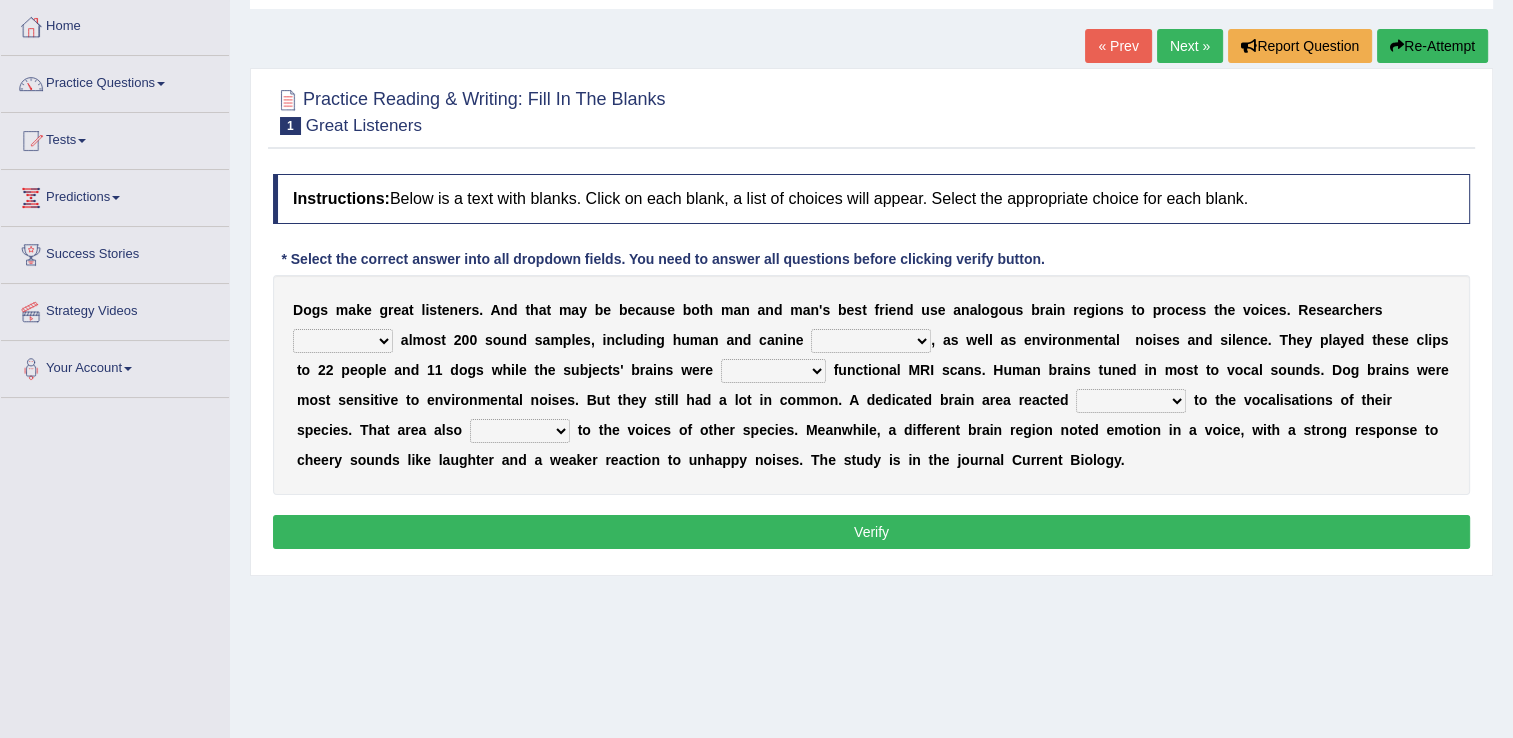 click on "foamy deformatory strongly horny" at bounding box center (1131, 401) 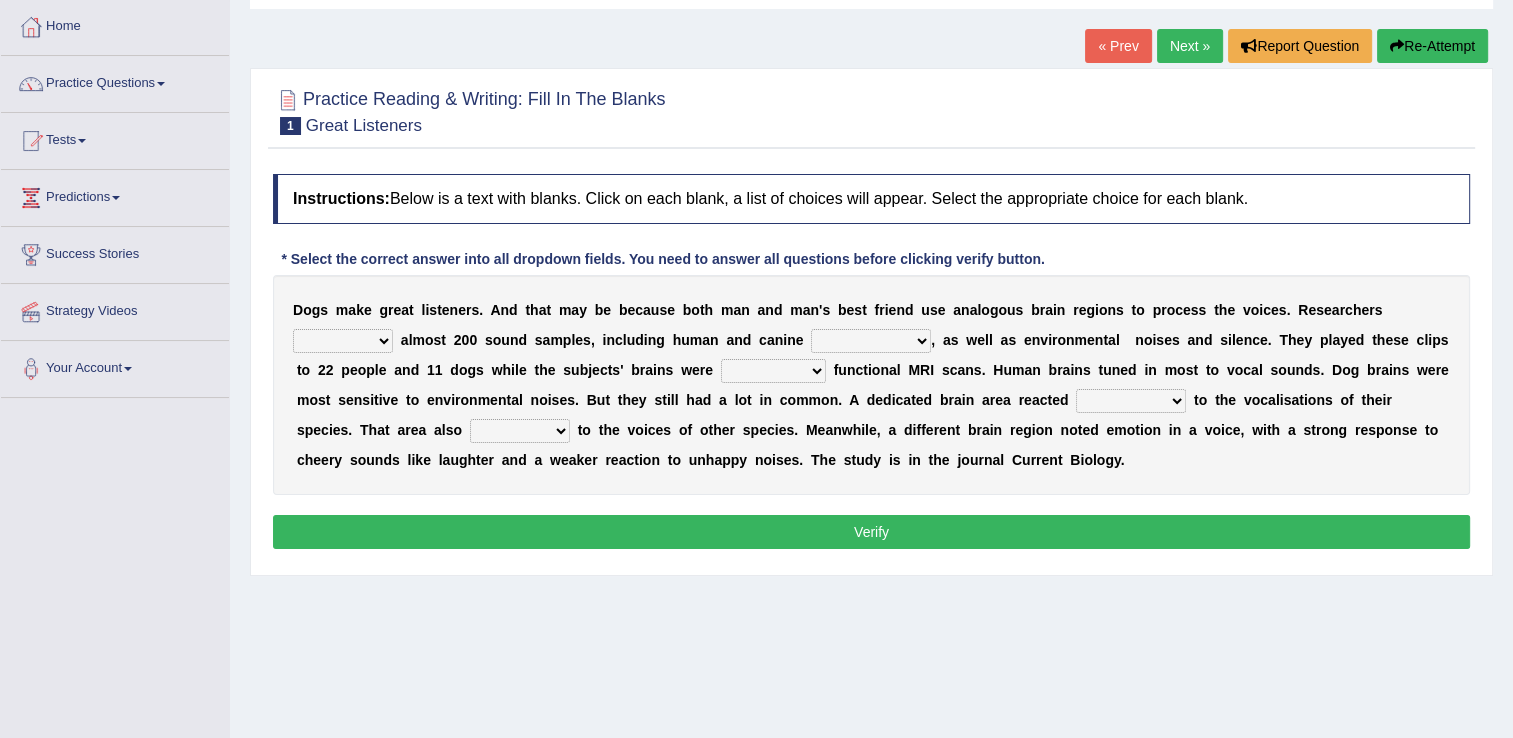 select on "strongly" 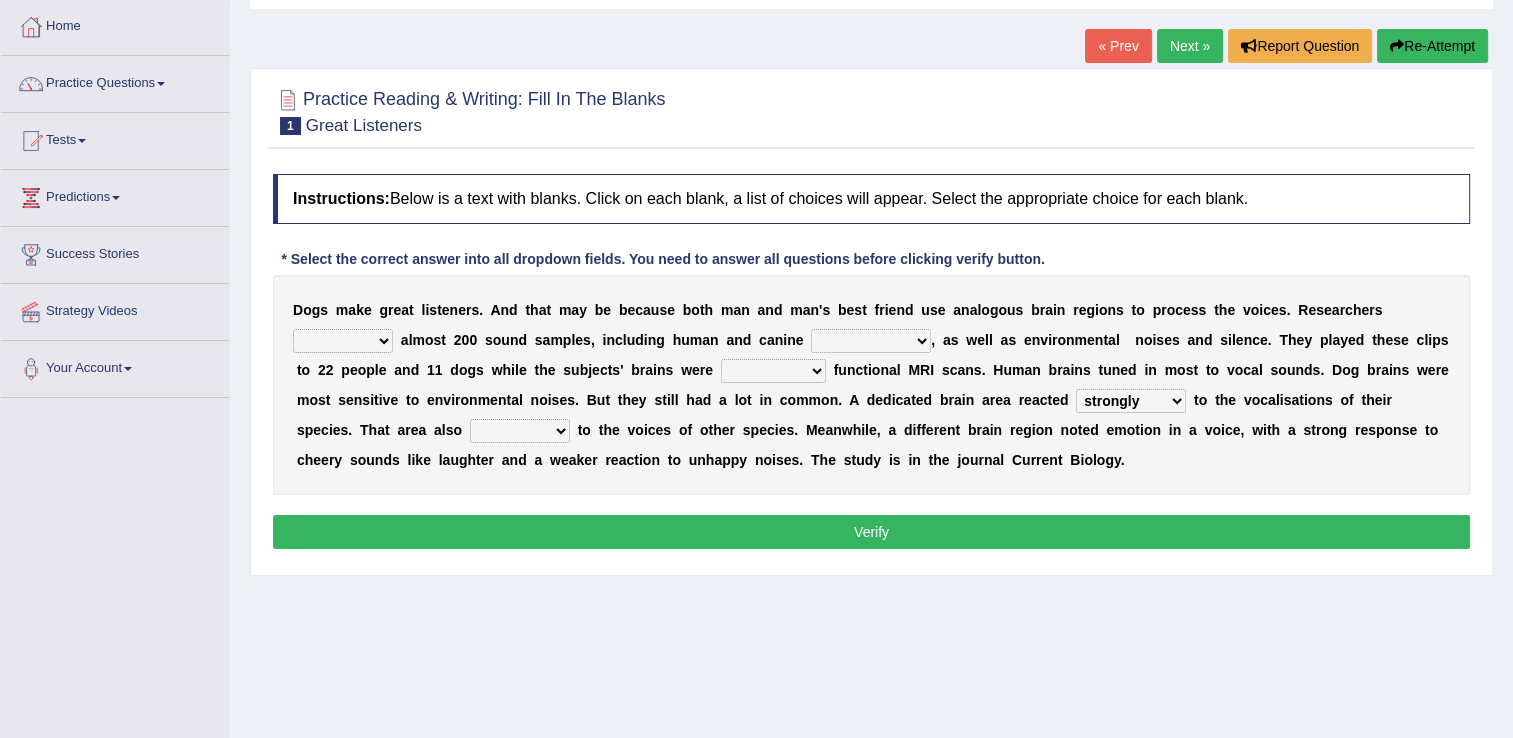 click on "foamy deformatory strongly horny" at bounding box center (1131, 401) 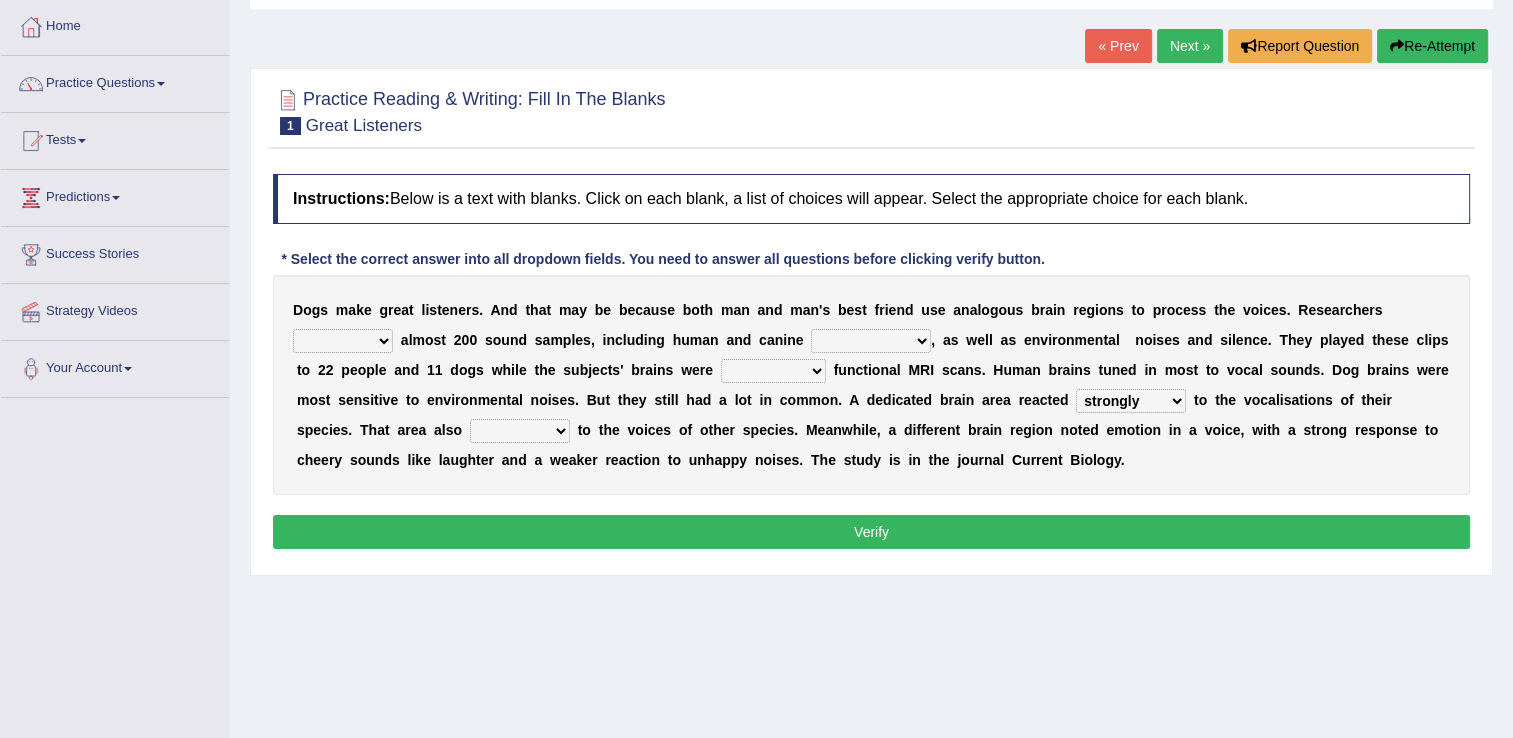 click on "splatted shoplift insulted responded" at bounding box center [520, 431] 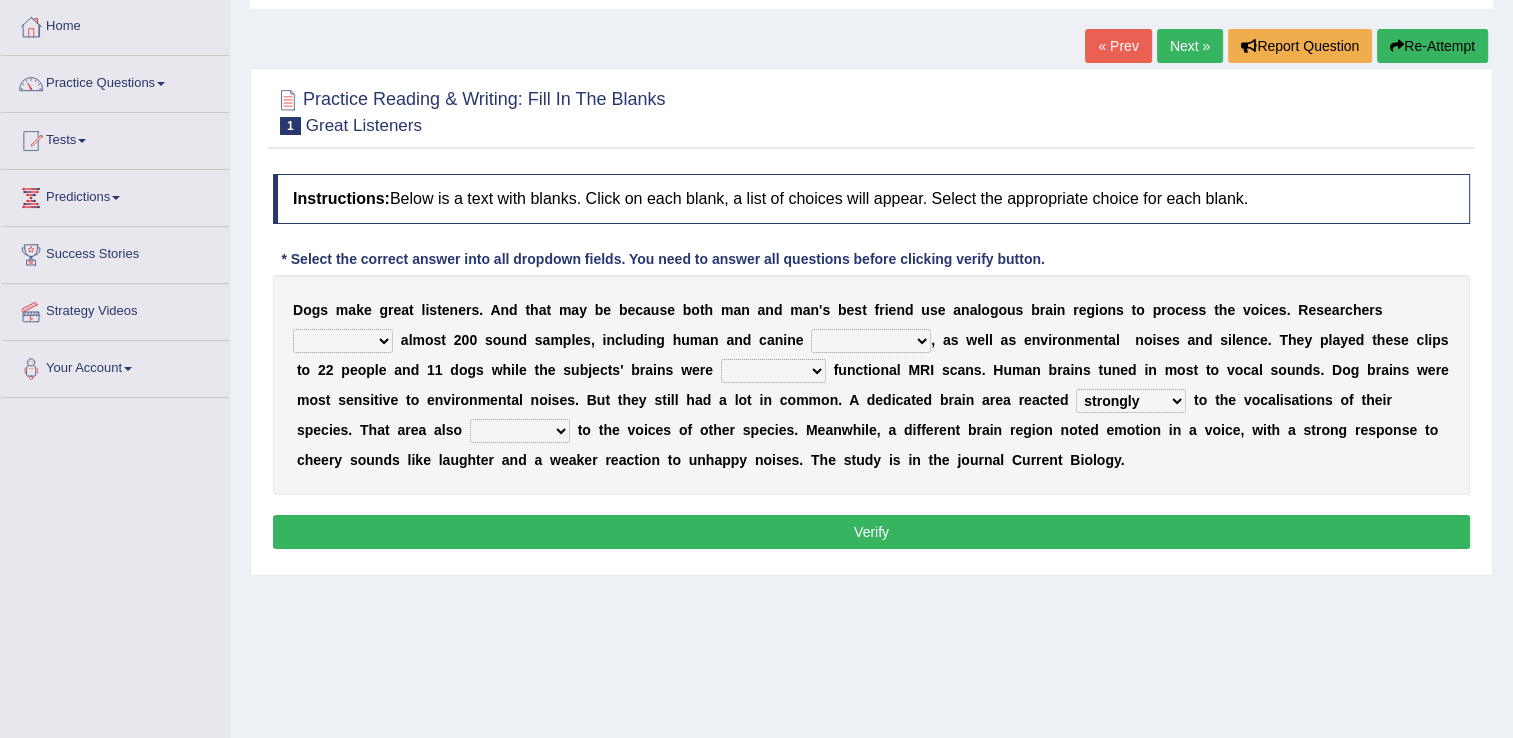 select on "responded" 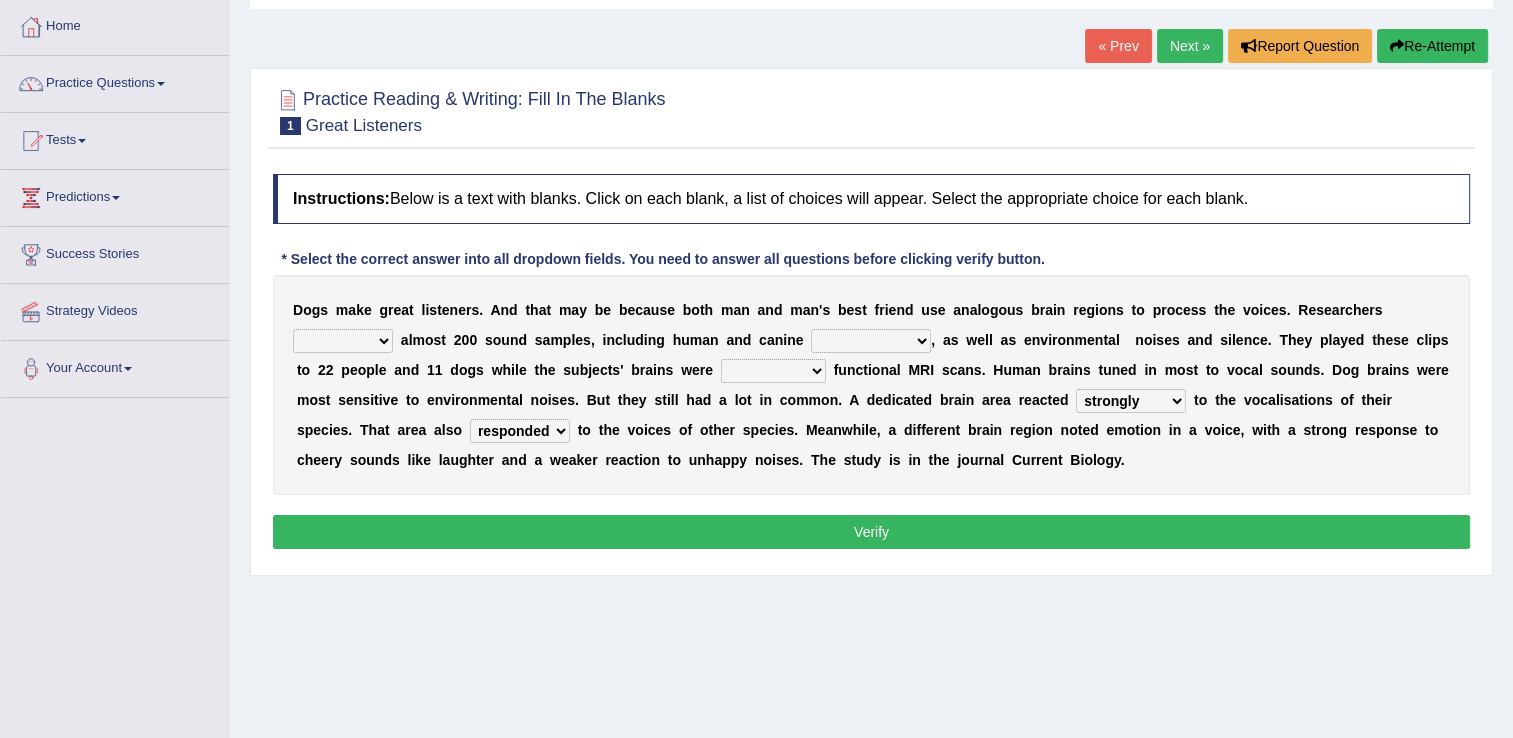 click on "conducting attending undergoing examining" at bounding box center [773, 371] 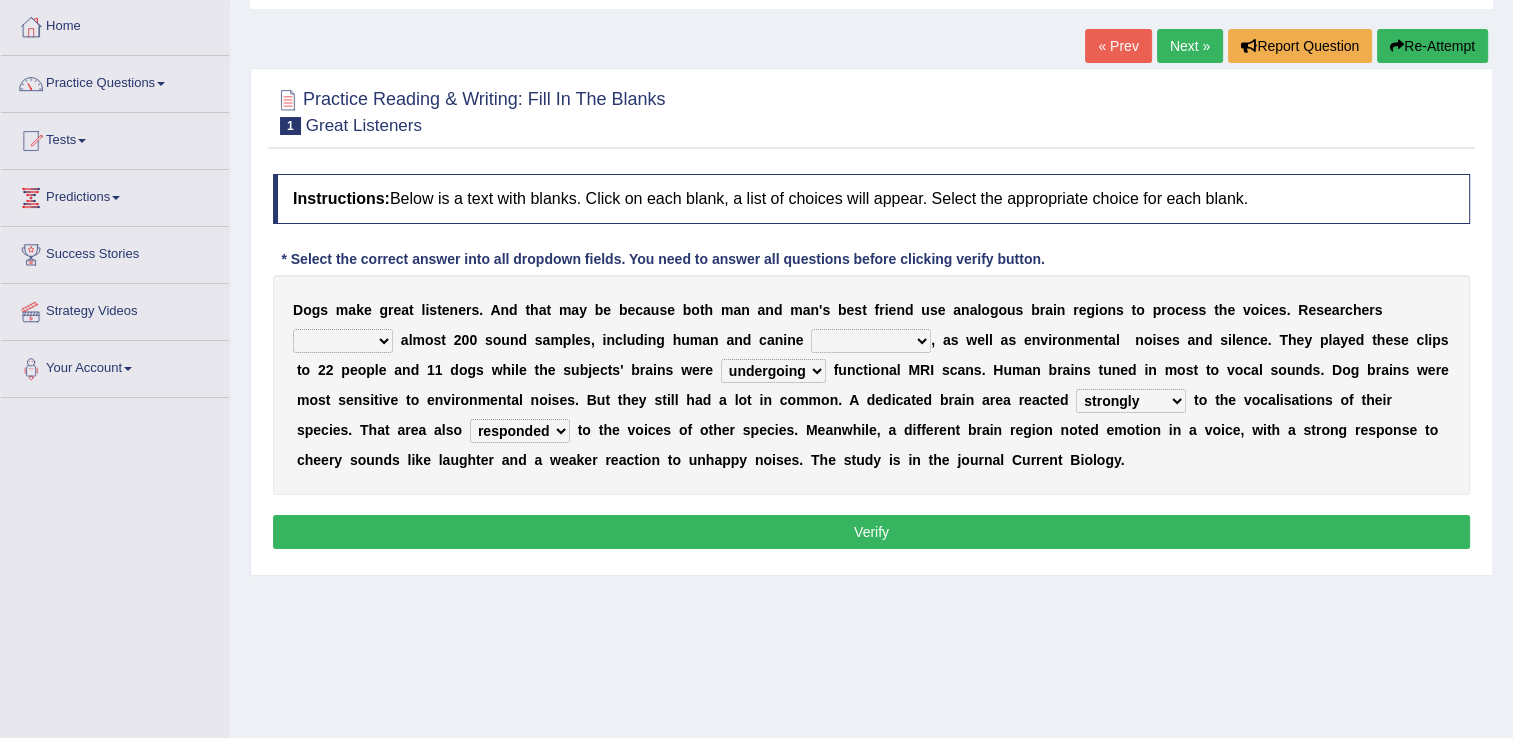 click on "conducting attending undergoing examining" at bounding box center [773, 371] 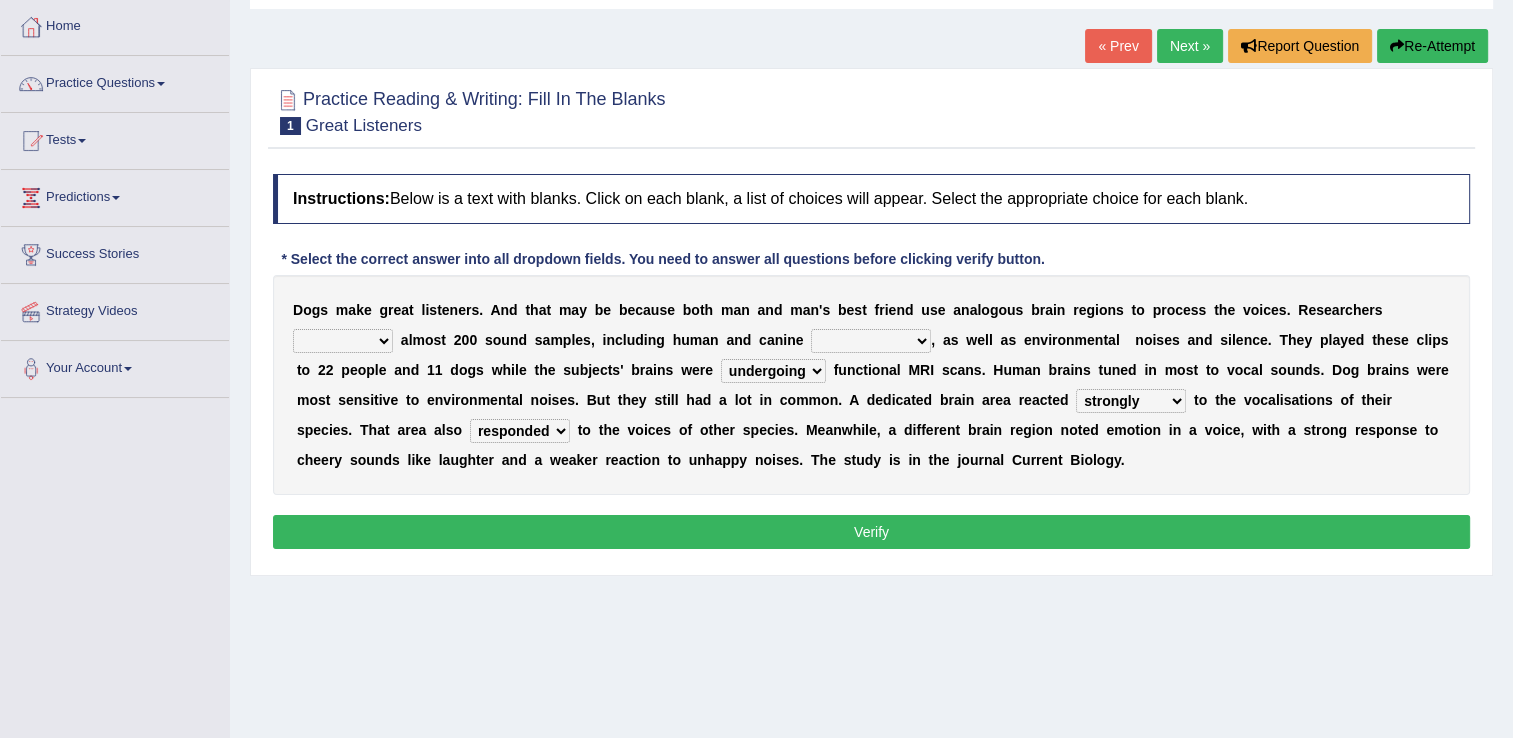 click on "sameness volcalizations occupations deformations" at bounding box center (871, 341) 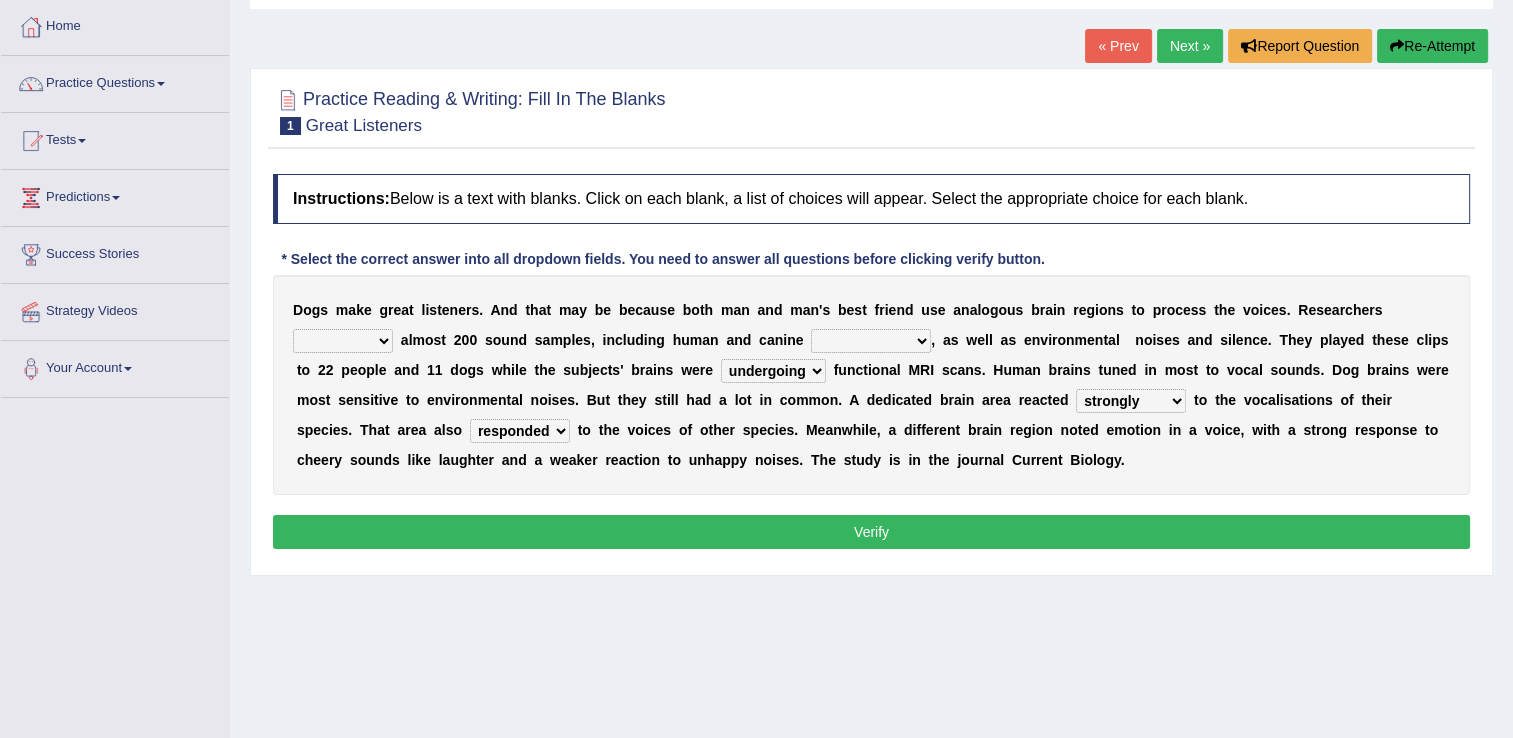 click on "D o g s    m a k e    g r e a t    l i s t e n e r s .    A n d    t h a t    m a y    b e    b e c a u s e    b o t h    m a n    a n d    m a n ' s    b e s t    f r i e n d    u s e    a n a l o g o u s    b r a i n    r e g i o n s    t o    p r o c e s s    t h e    v o i c e s .    R e s e a r c h e r s    collected herald developed checkup    a l m o s t    2 0 0    s o u n d    s a m p l e s ,    i n c l u d i n g    h u m a n    a n d    c a n i n e    sameness volcalizations occupations deformations ,    a s    w e l l    a s    e n v i r o n m e n t a l       n o i s e s    a n d    s i l e n c e .    T h e y    p l a y e d    t h e s e    c l i p s    t o    2 2    p e o p l e    a n d    1 1    d o g s    w h i l e    t h e    s u b j e c t s '    b r a i n s    w e r e    conducting attending undergoing examining    f u n c t i o n a l    M R I    s c a n s .    H u m a n    b r a i n s    t u n e d    i n    m o s t    t o    v" at bounding box center [871, 385] 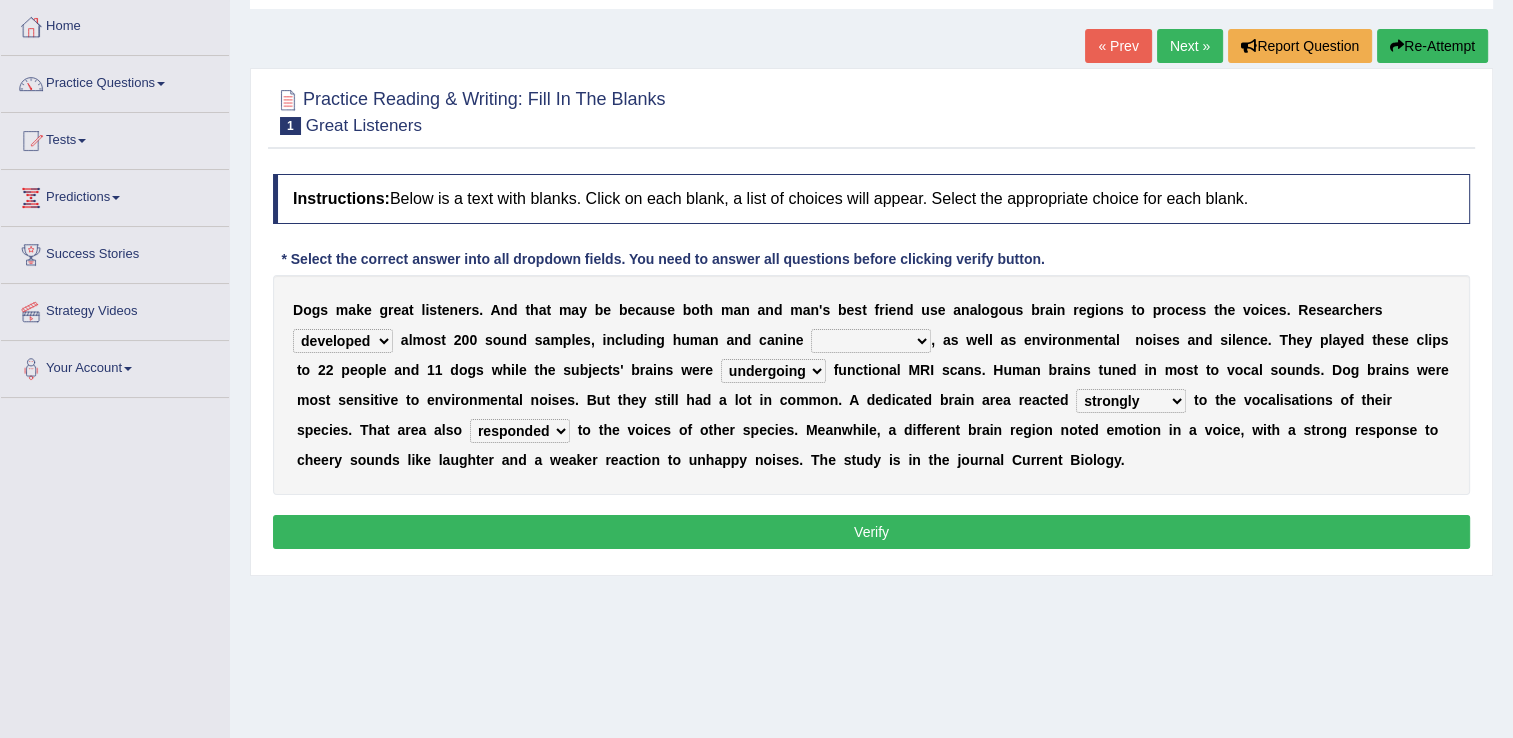 click on "collected herald developed checkup" at bounding box center [343, 341] 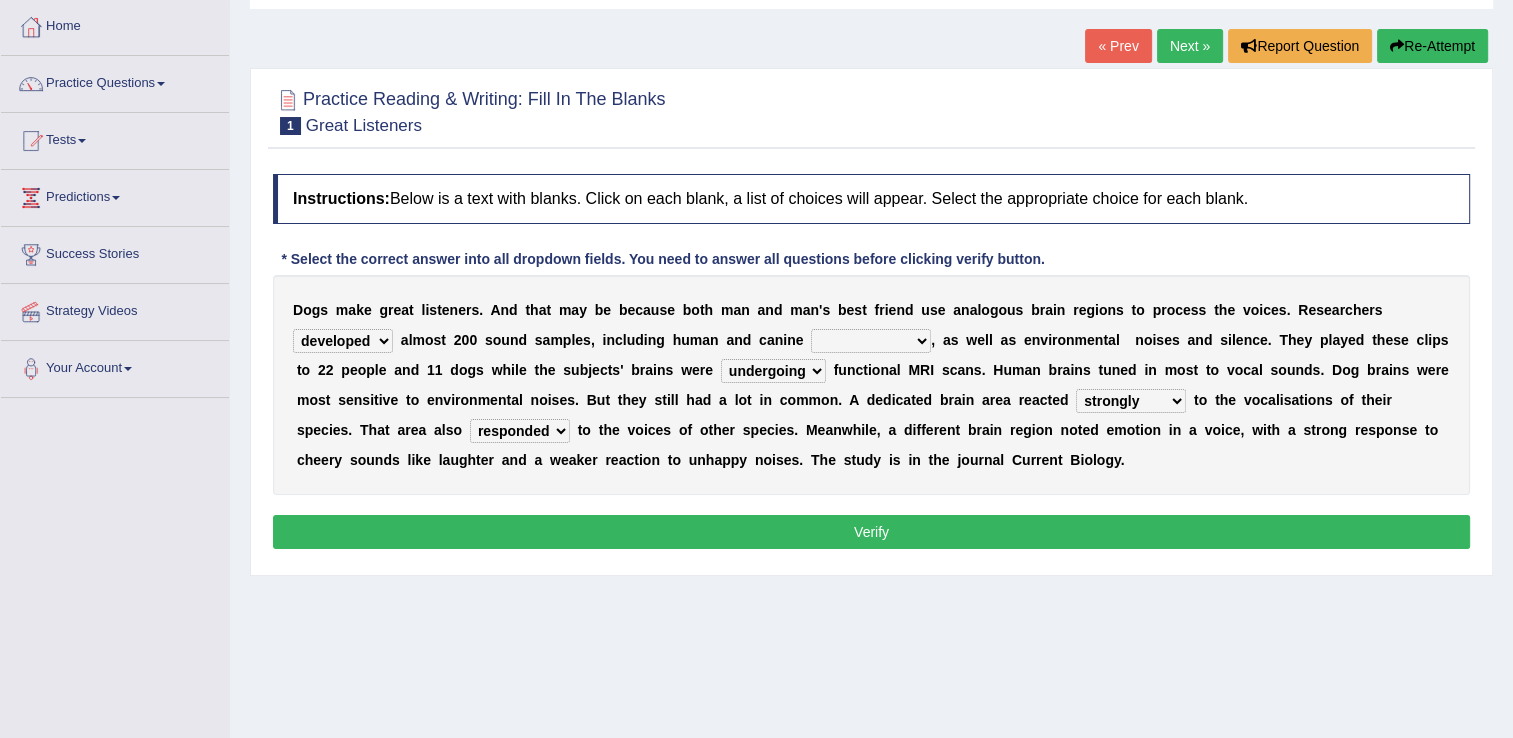 click on "sameness volcalizations occupations deformations" at bounding box center (871, 341) 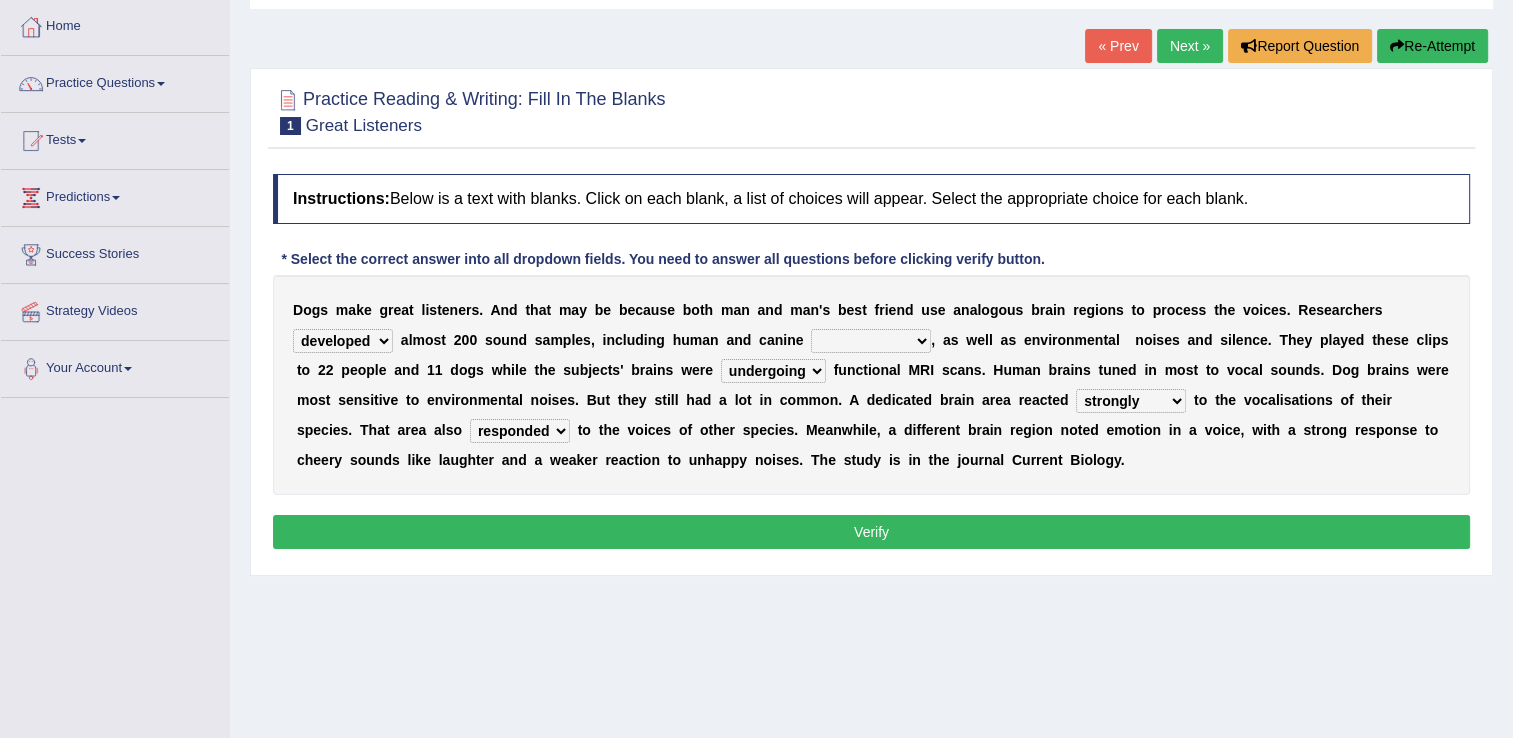 select on "volcalizations" 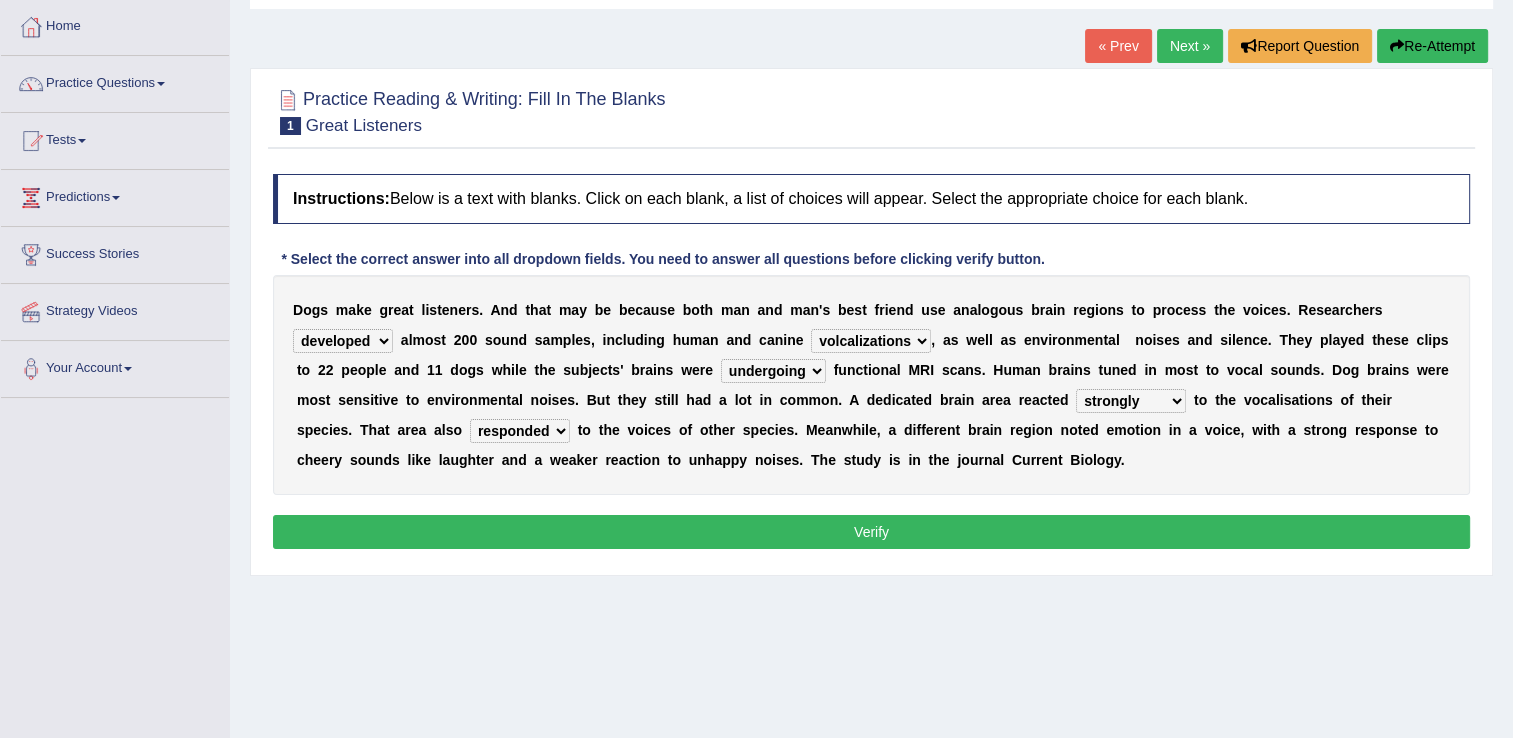 click on "sameness volcalizations occupations deformations" at bounding box center (871, 341) 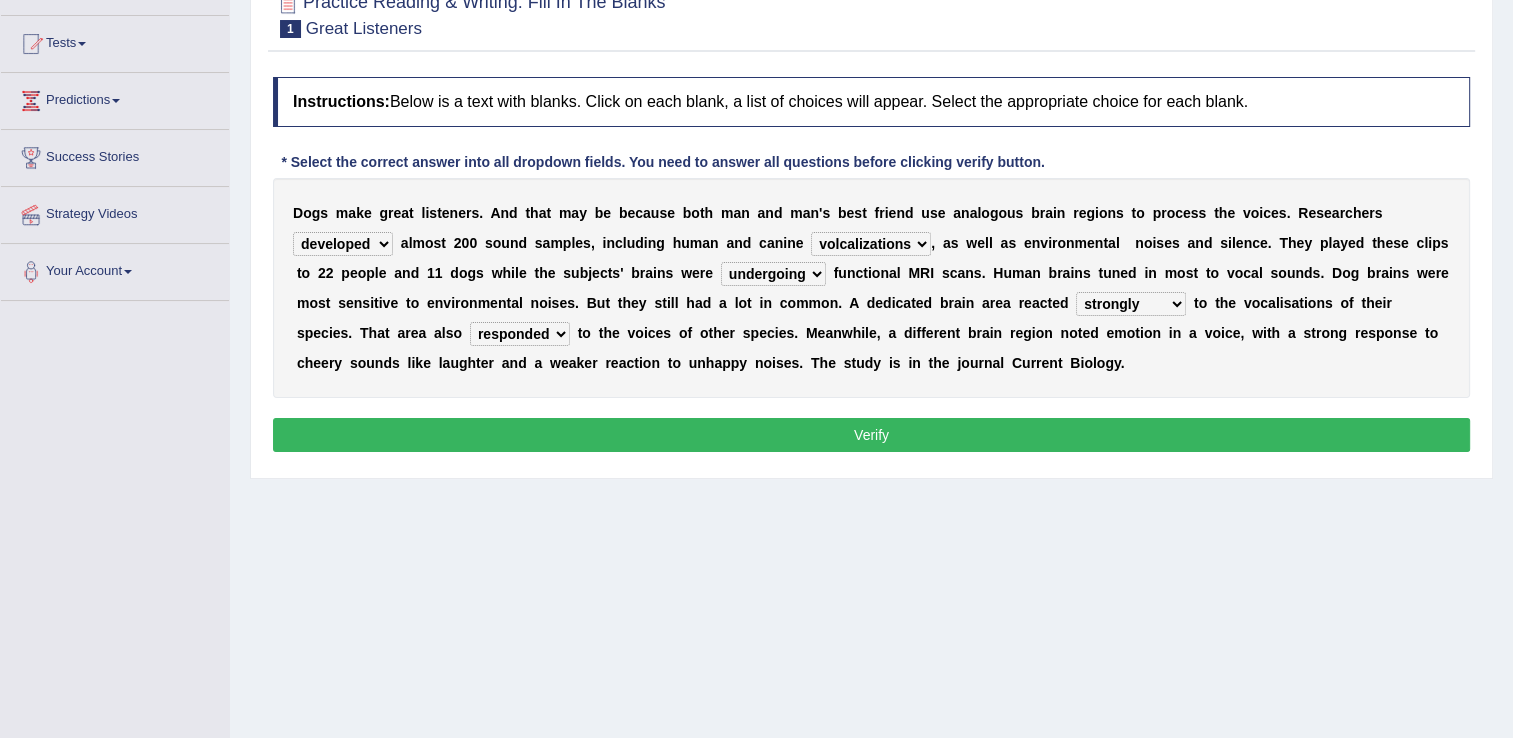 scroll, scrollTop: 200, scrollLeft: 0, axis: vertical 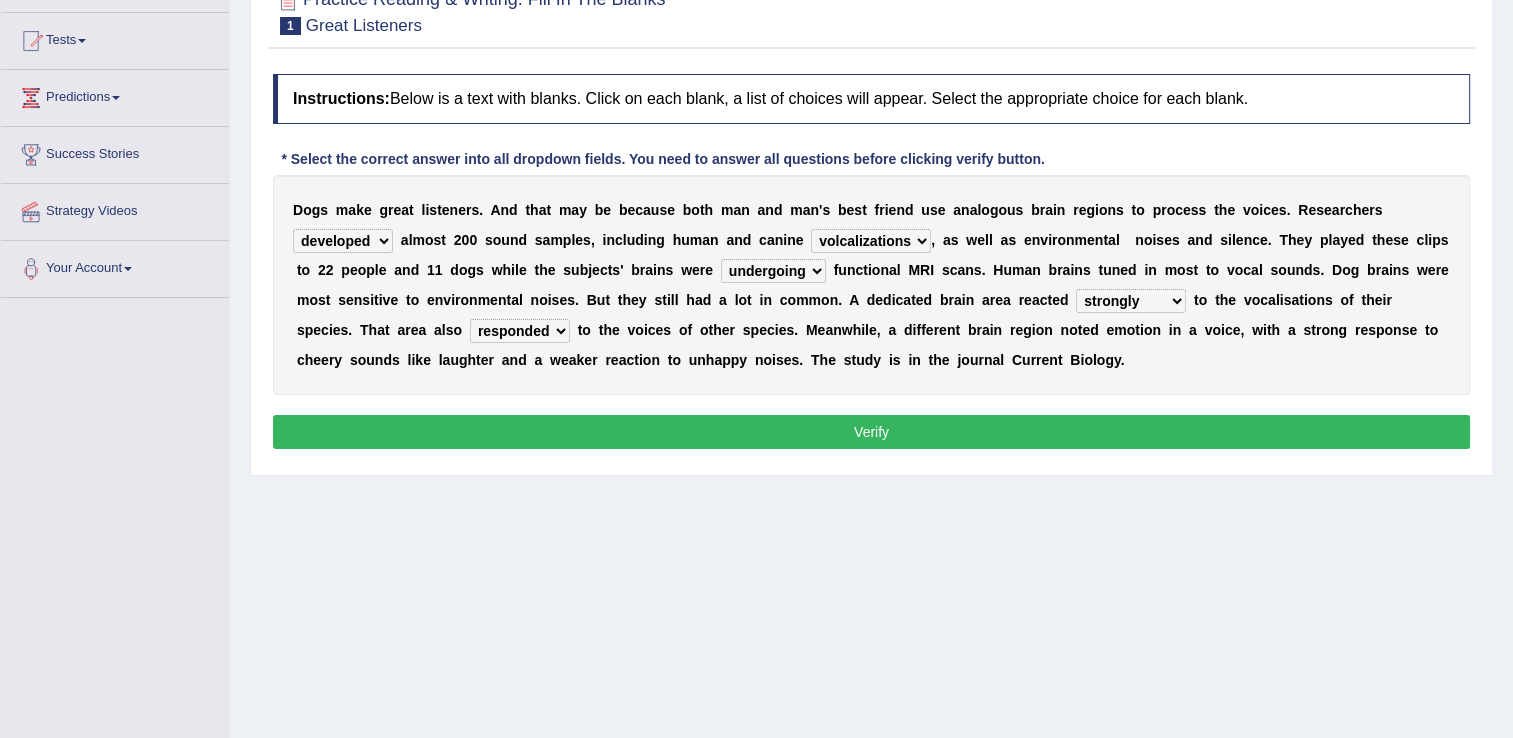 click on "Verify" at bounding box center (871, 432) 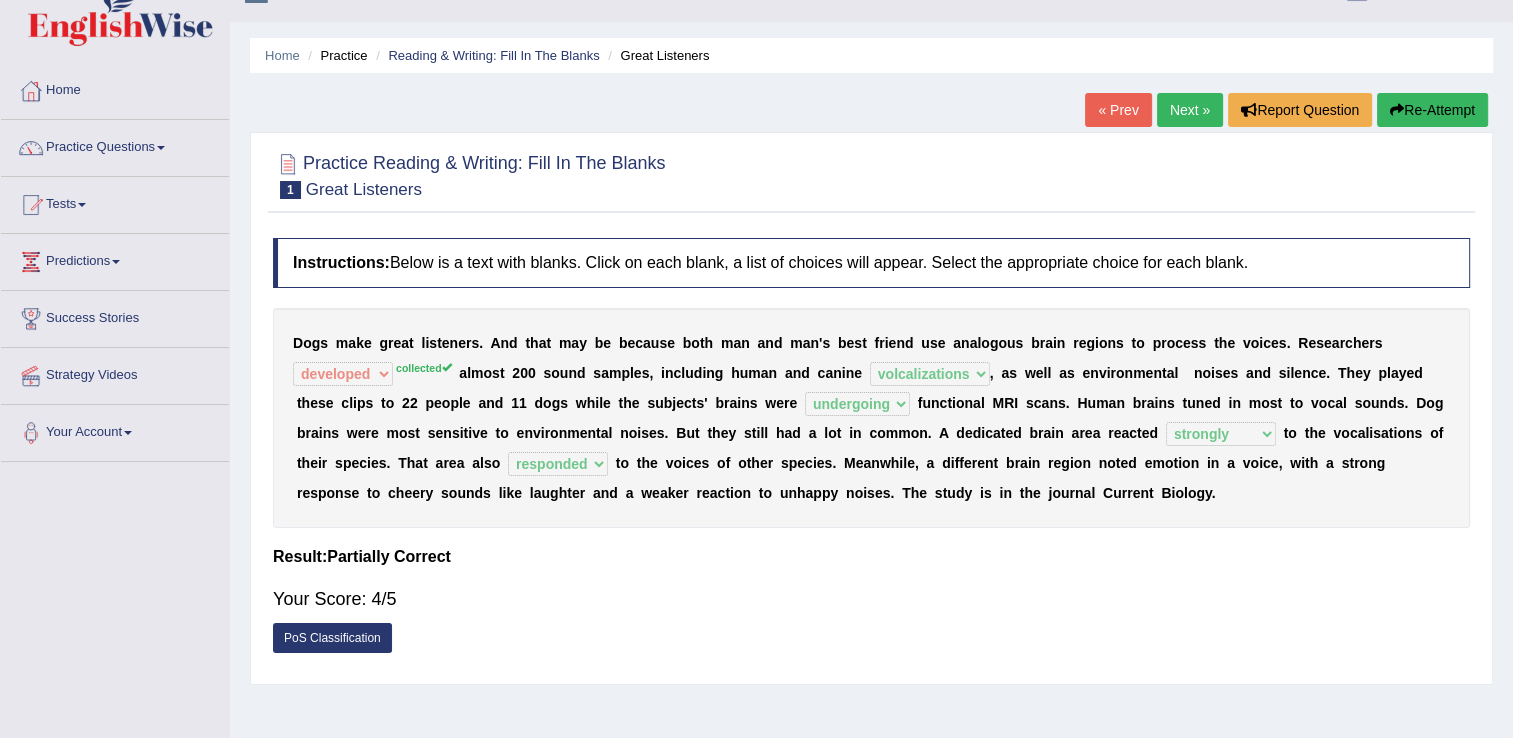 scroll, scrollTop: 0, scrollLeft: 0, axis: both 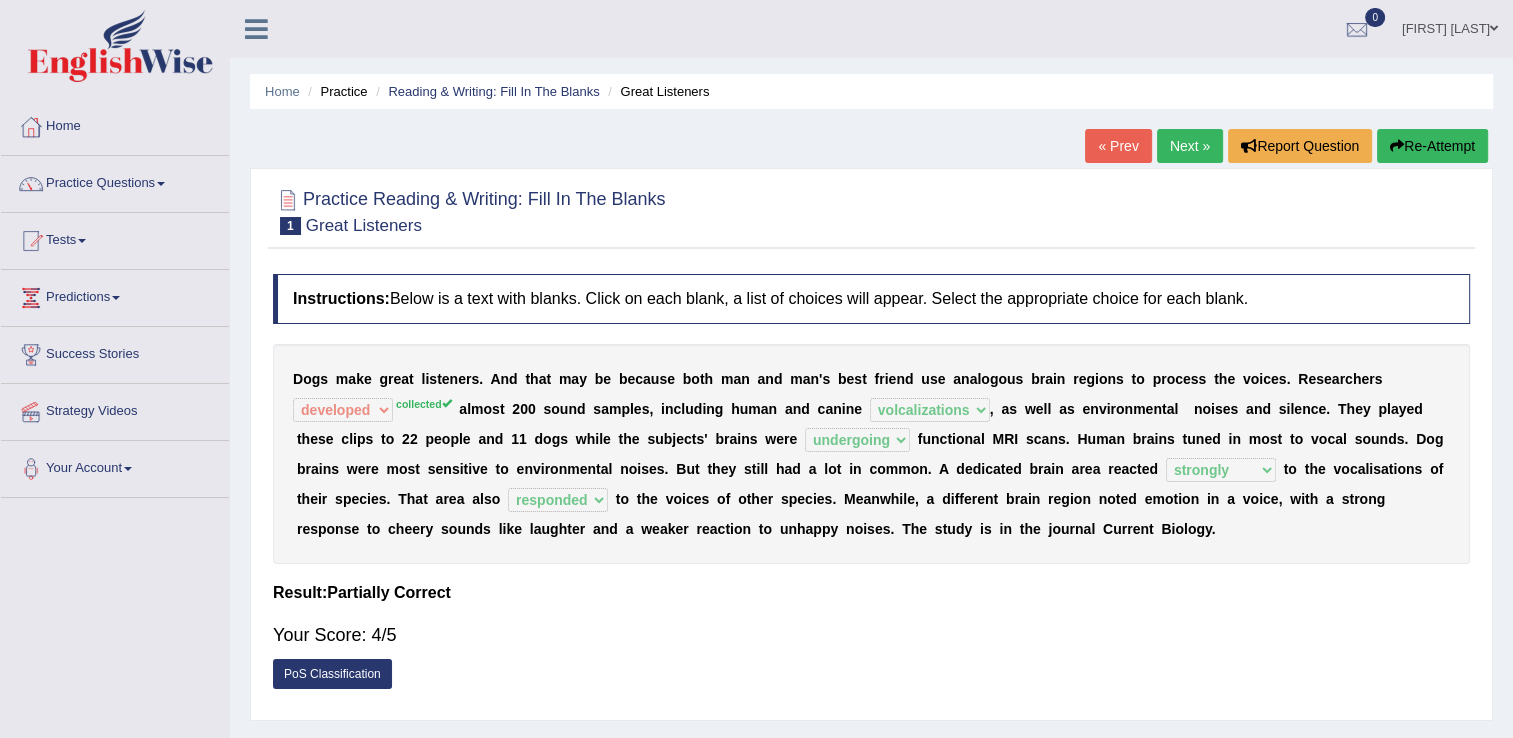 click on "Re-Attempt" at bounding box center (1432, 146) 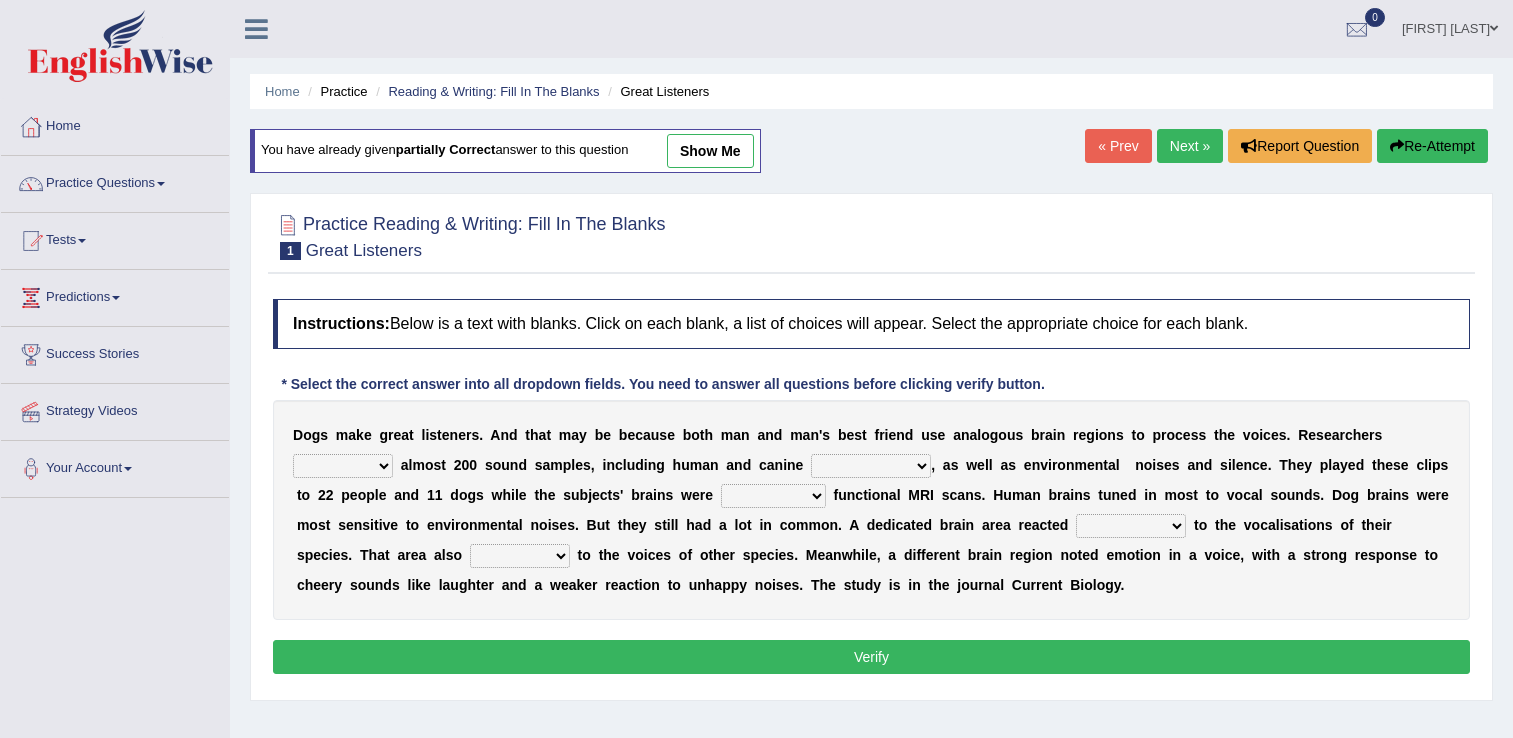 scroll, scrollTop: 0, scrollLeft: 0, axis: both 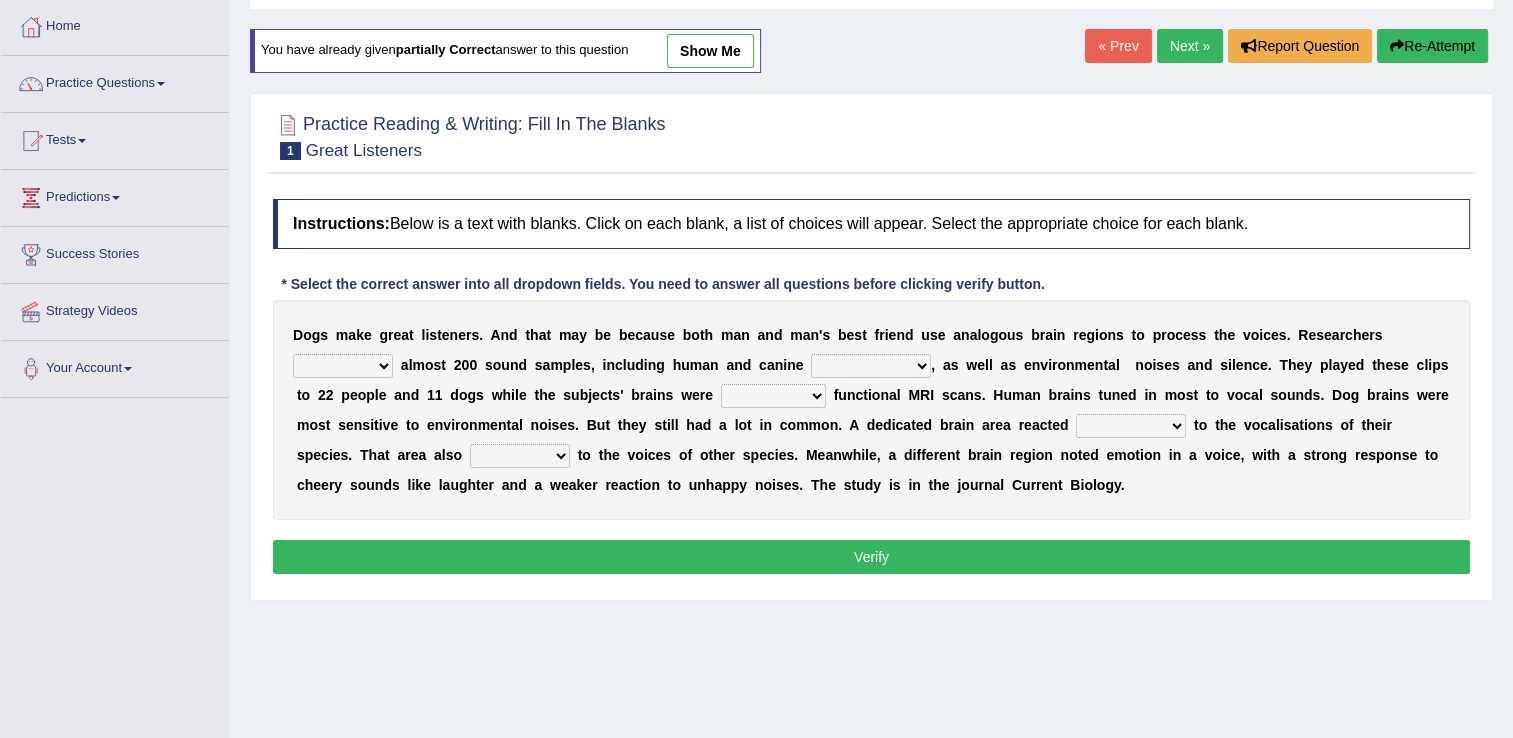 click on "splatted shoplift insulted responded" at bounding box center [520, 456] 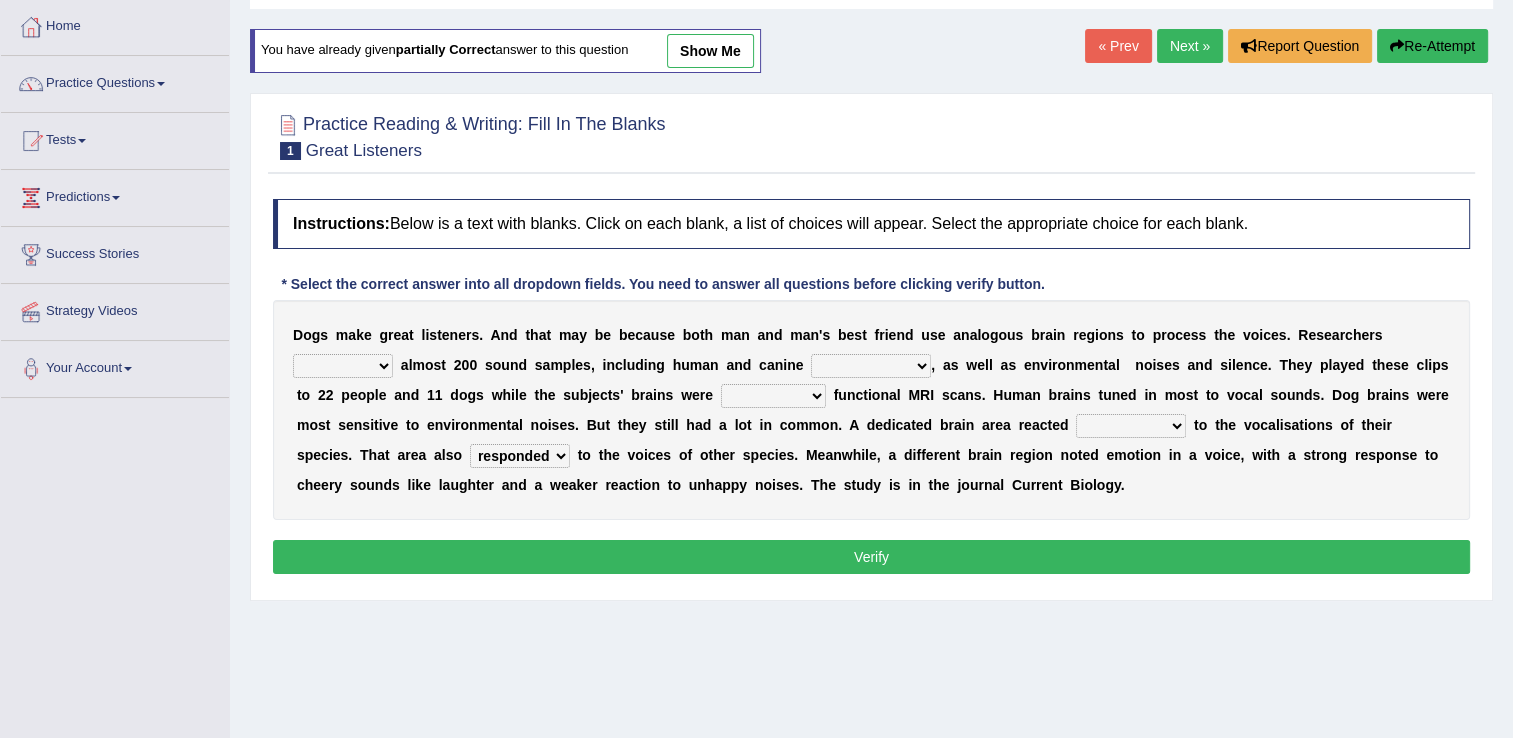 click on "splatted shoplift insulted responded" at bounding box center [520, 456] 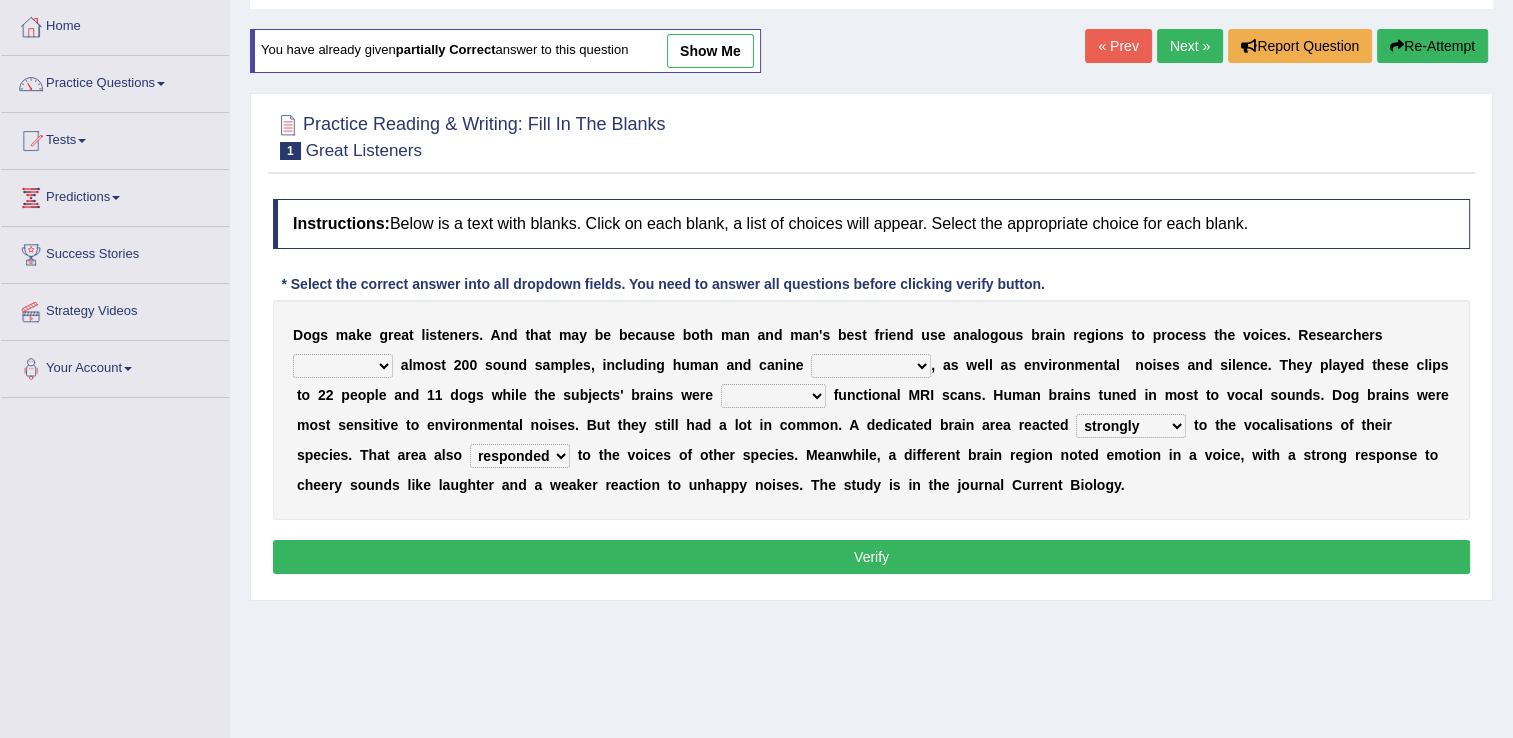 click on "conducting attending undergoing examining" at bounding box center (773, 396) 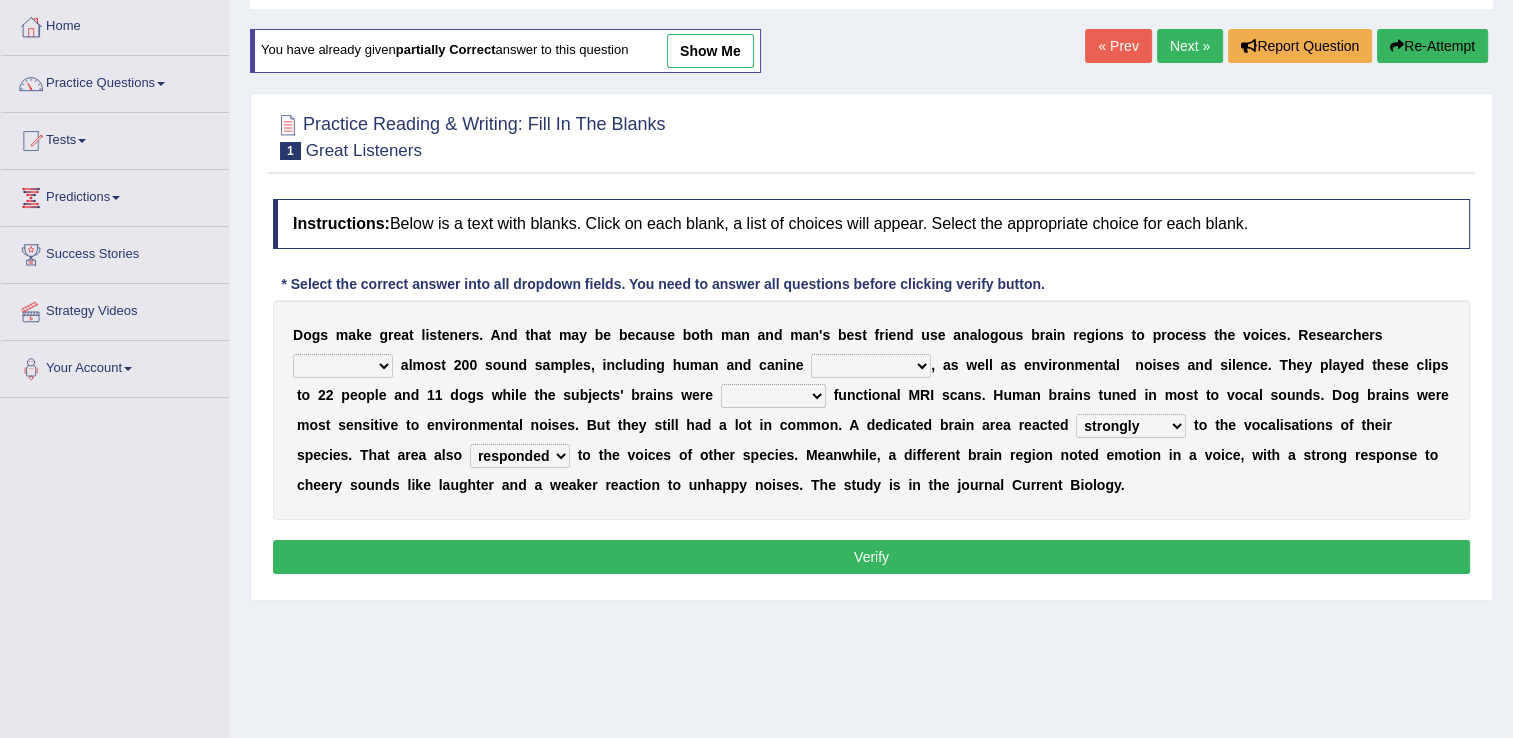 select on "undergoing" 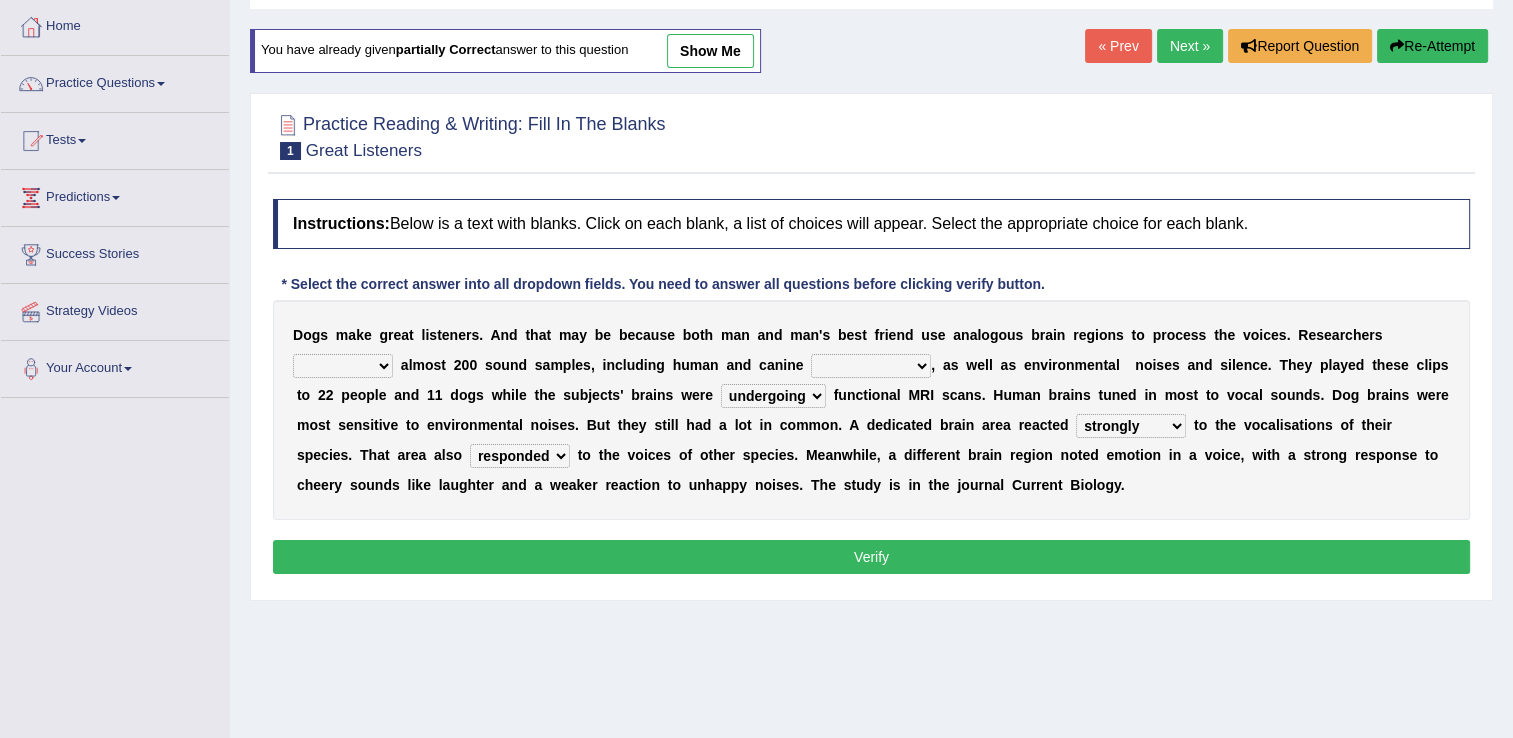 click on "sameness volcalizations occupations deformations" at bounding box center (871, 366) 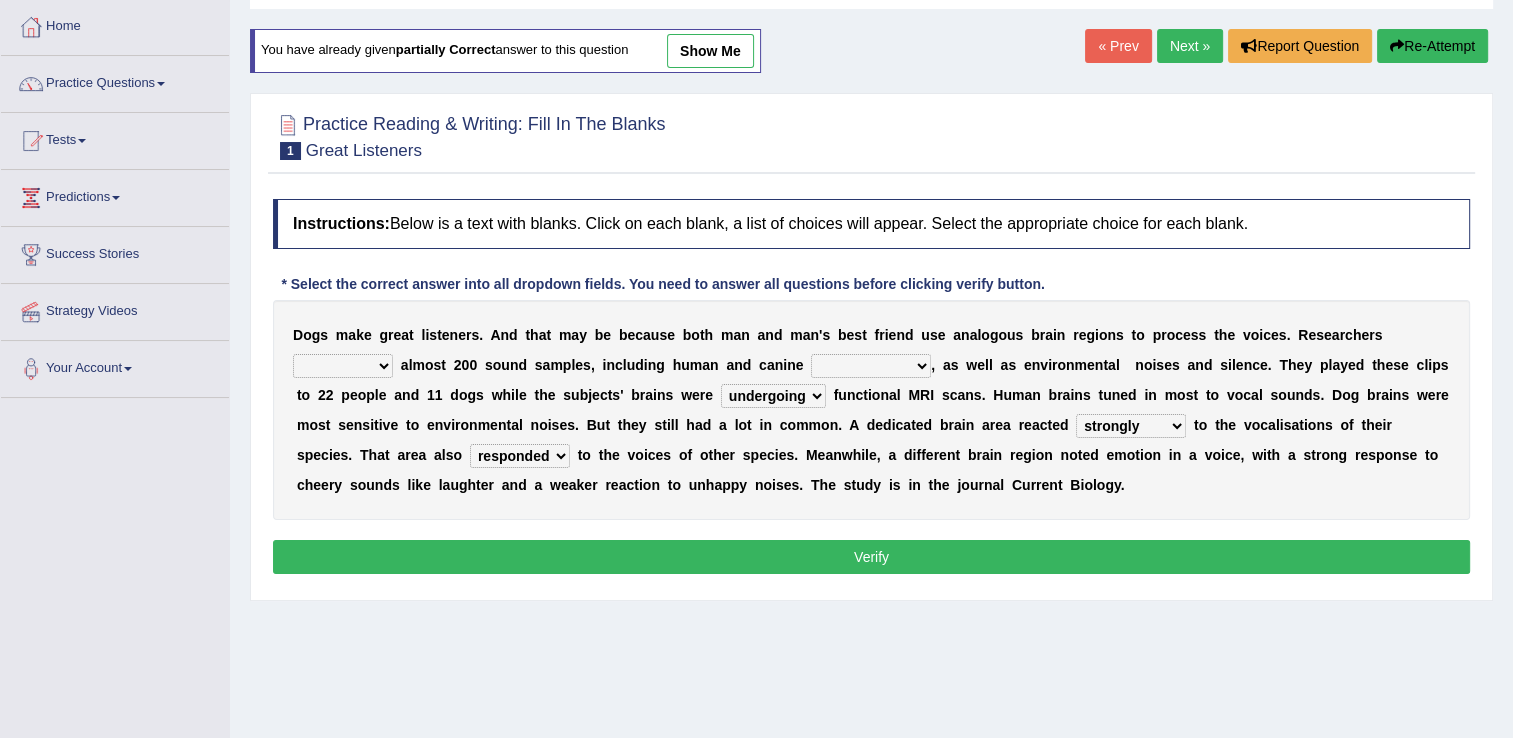 select on "volcalizations" 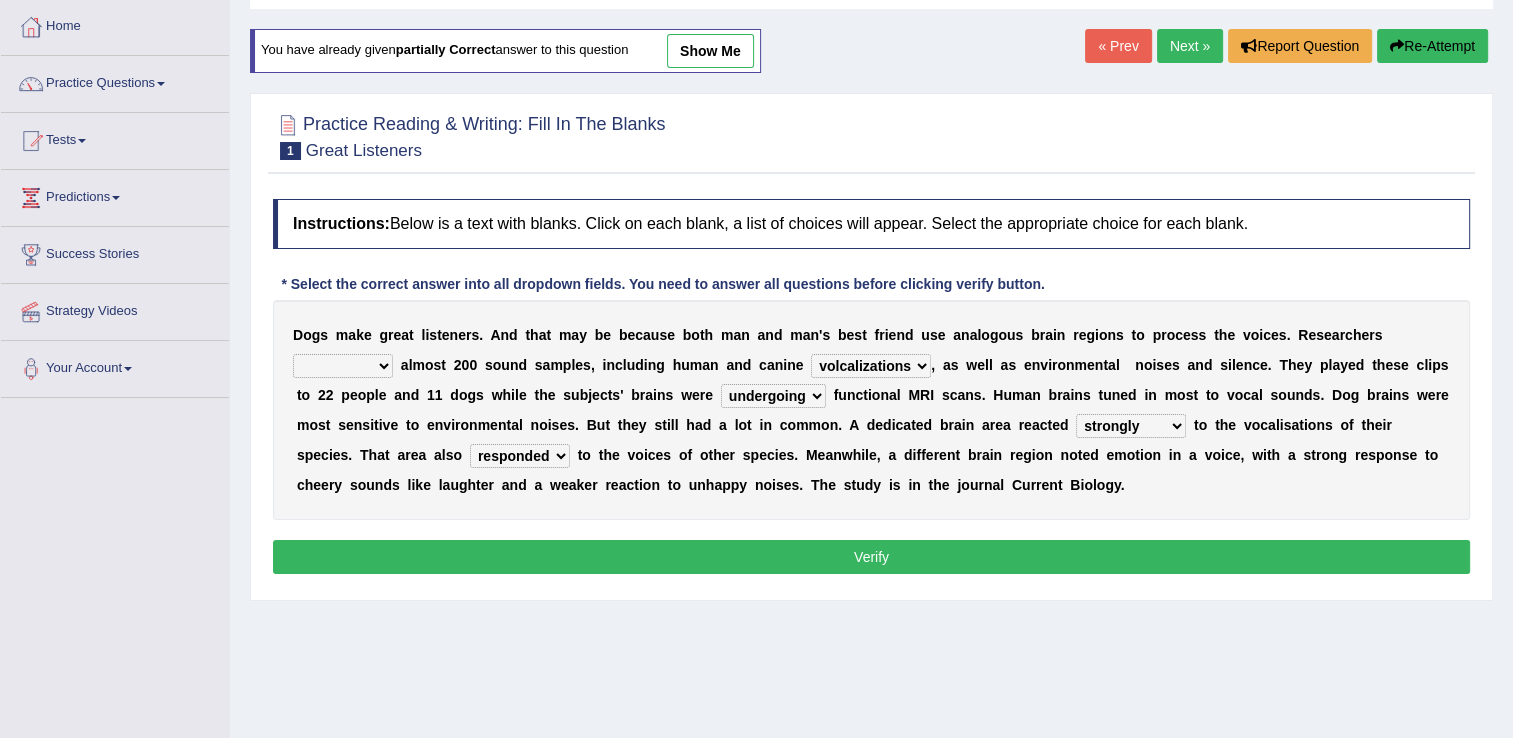 click on "sameness volcalizations occupations deformations" at bounding box center [871, 366] 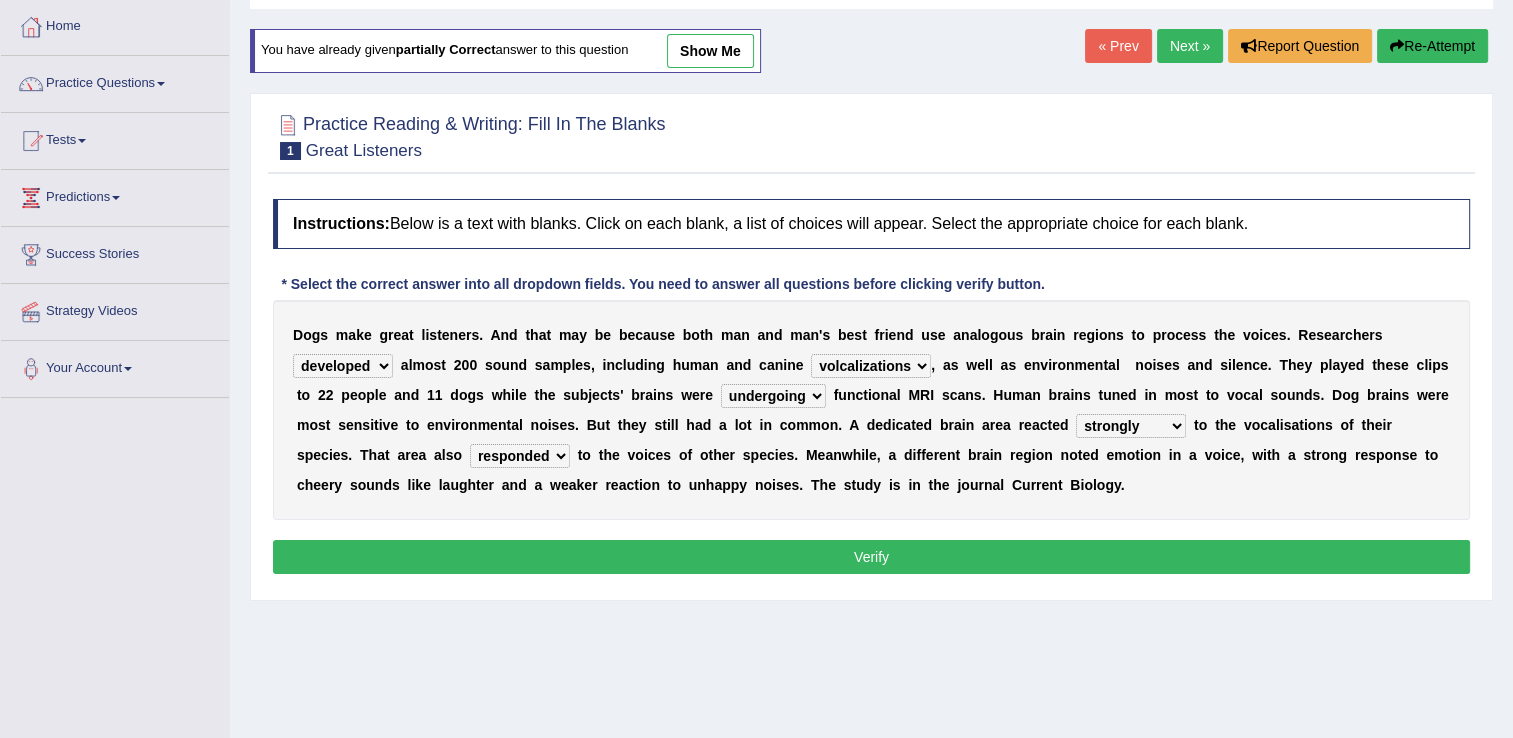 click on "collected herald developed checkup" at bounding box center [343, 366] 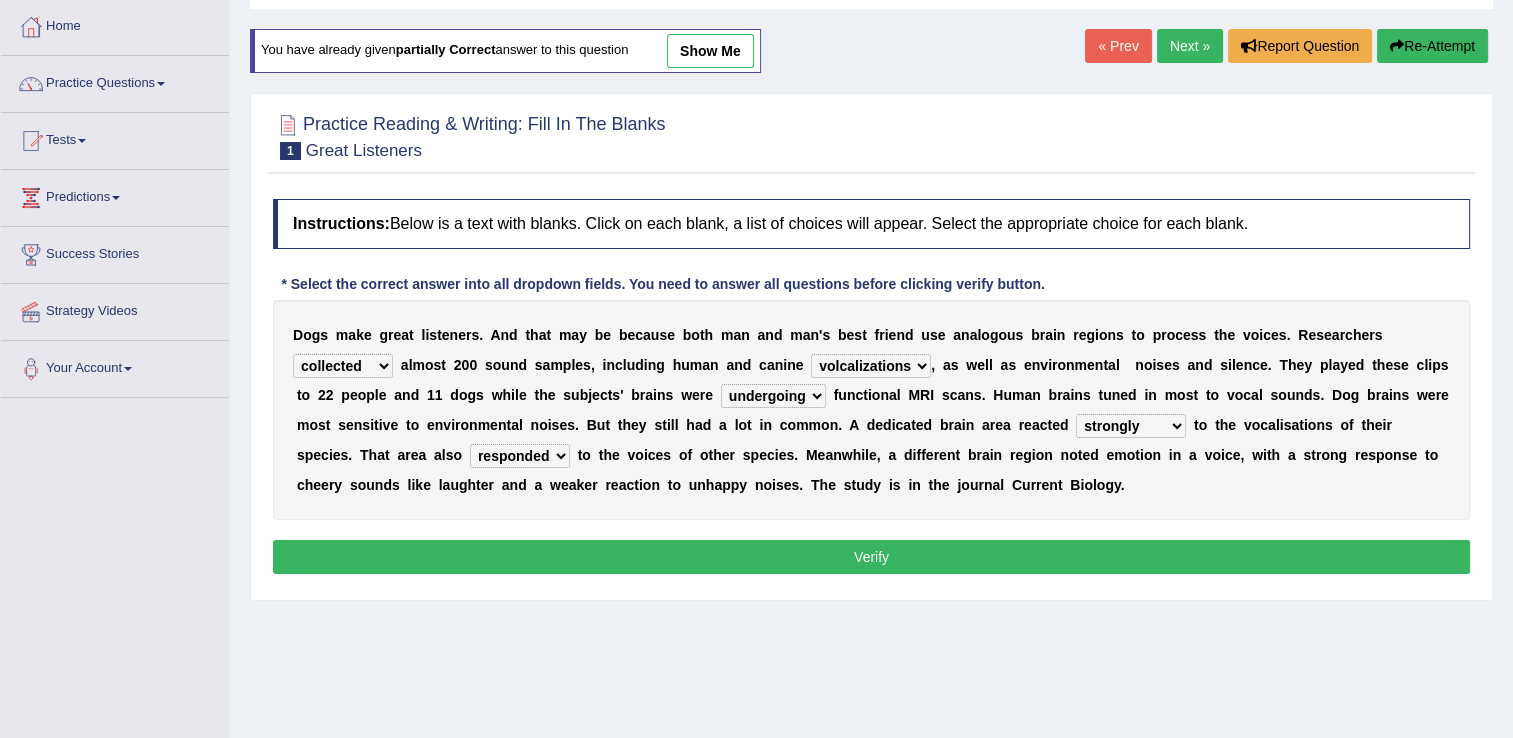 click on "sameness volcalizations occupations deformations" at bounding box center [871, 366] 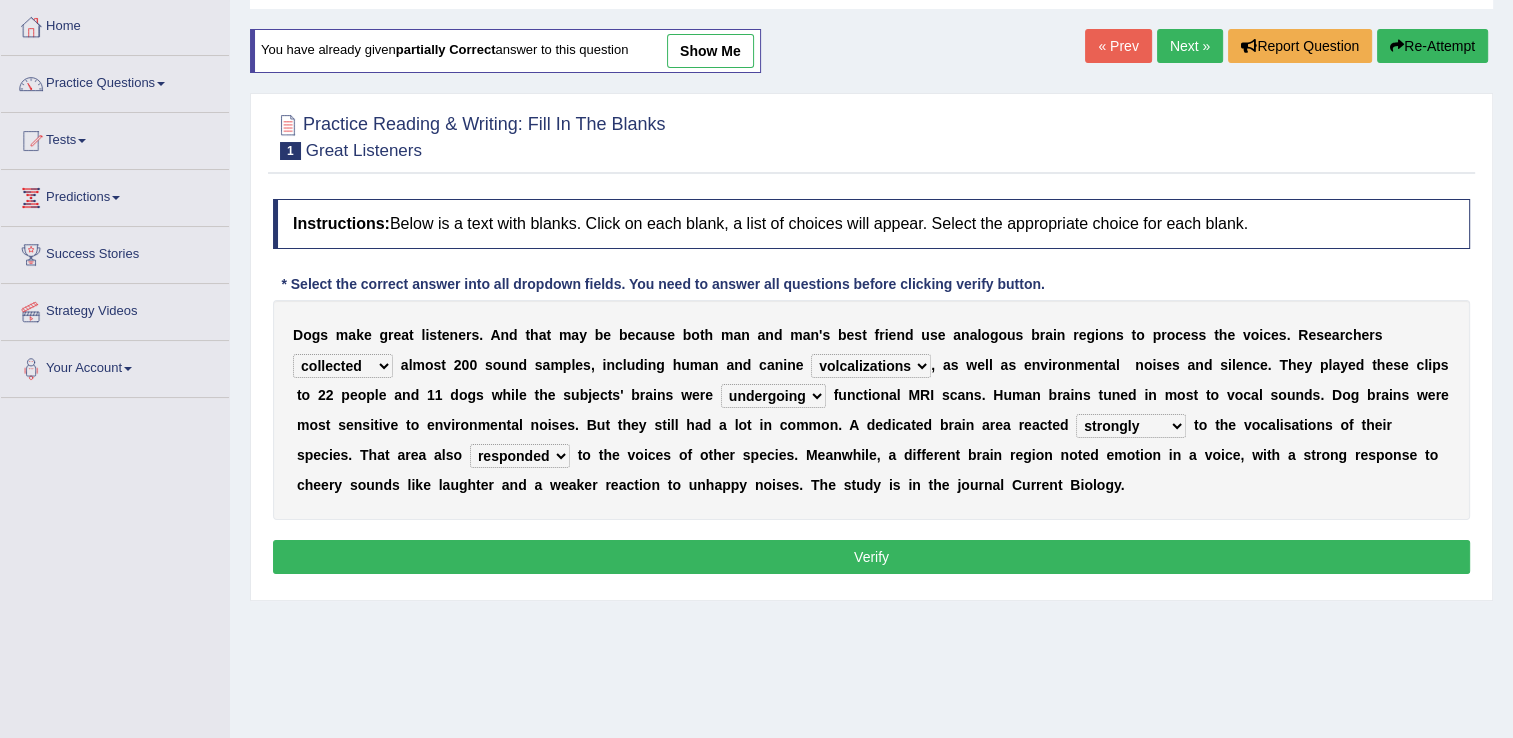 click on "D o g s    m a k e    g r e a t    l i s t e n e r s .    A n d    t h a t    m a y    b e    b e c a u s e    b o t h    m a n    a n d    m a n ' s    b e s t    f r i e n d    u s e    a n a l o g o u s    b r a i n    r e g i o n s    t o    p r o c e s s    t h e    v o i c e s .    R e s e a r c h e r s    collected herald developed checkup    a l m o s t    2 0 0    s o u n d    s a m p l e s ,    i n c l u d i n g    h u m a n    a n d    c a n i n e    sameness volcalizations occupations deformations ,    a s    w e l l    a s    e n v i r o n m e n t a l       n o i s e s    a n d    s i l e n c e .    T h e y    p l a y e d    t h e s e    c l i p s    t o    2 2    p e o p l e    a n d    1 1    d o g s    w h i l e    t h e    s u b j e c t s '    b r a i n s    w e r e    conducting attending undergoing examining    f u n c t i o n a l    M R I    s c a n s .    H u m a n    b r a i n s    t u n e d    i n    m o s t    t o    v" at bounding box center [871, 410] 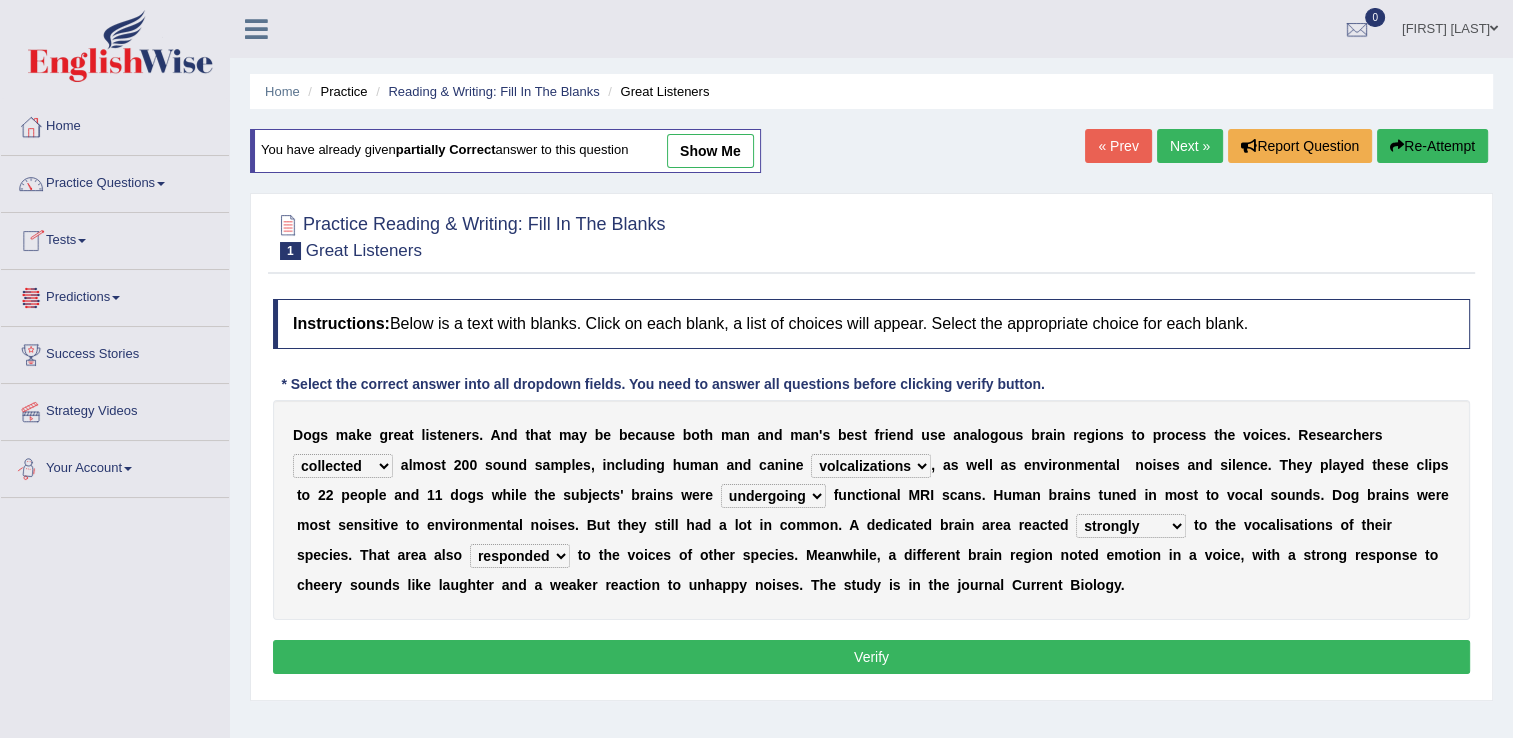 scroll, scrollTop: 0, scrollLeft: 0, axis: both 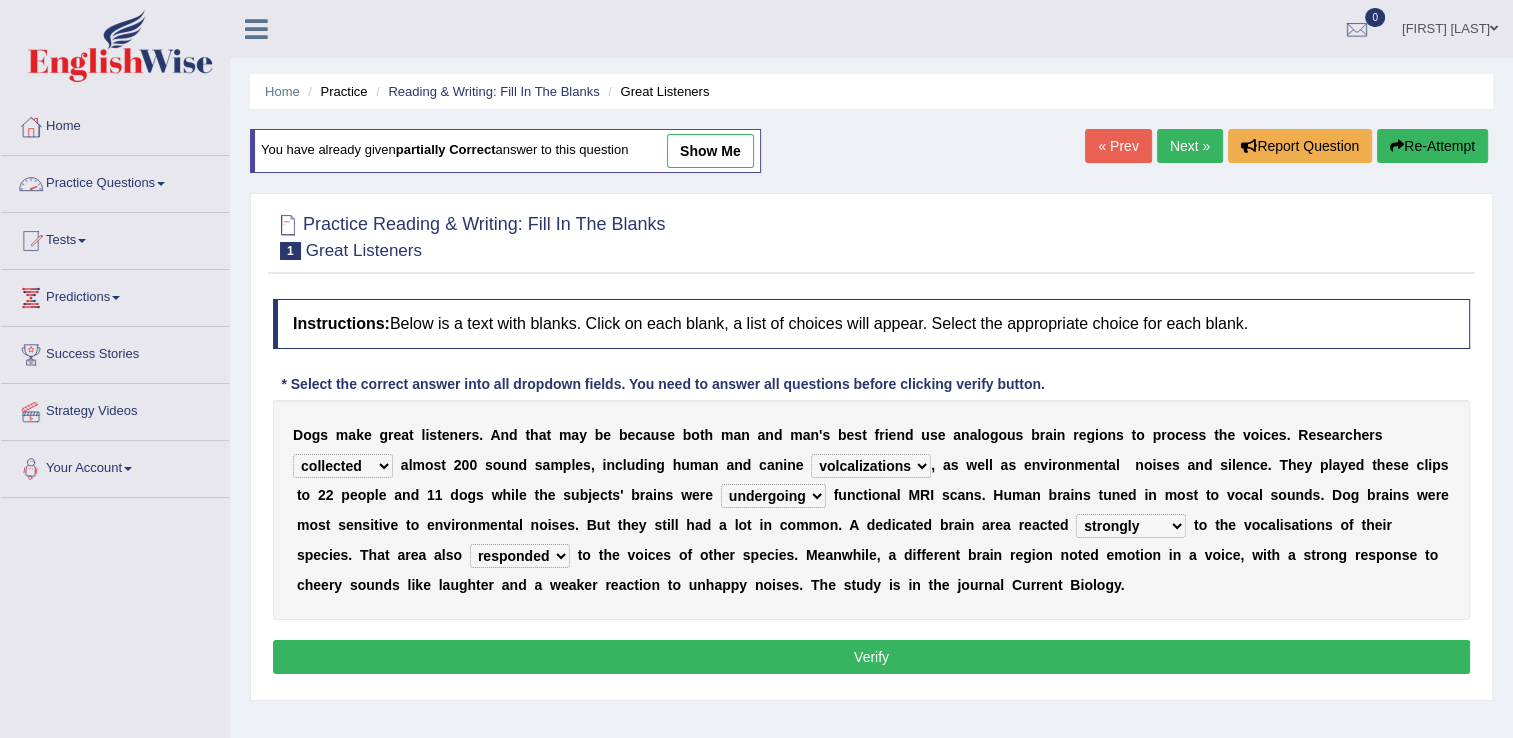 click on "Practice Questions" at bounding box center [115, 181] 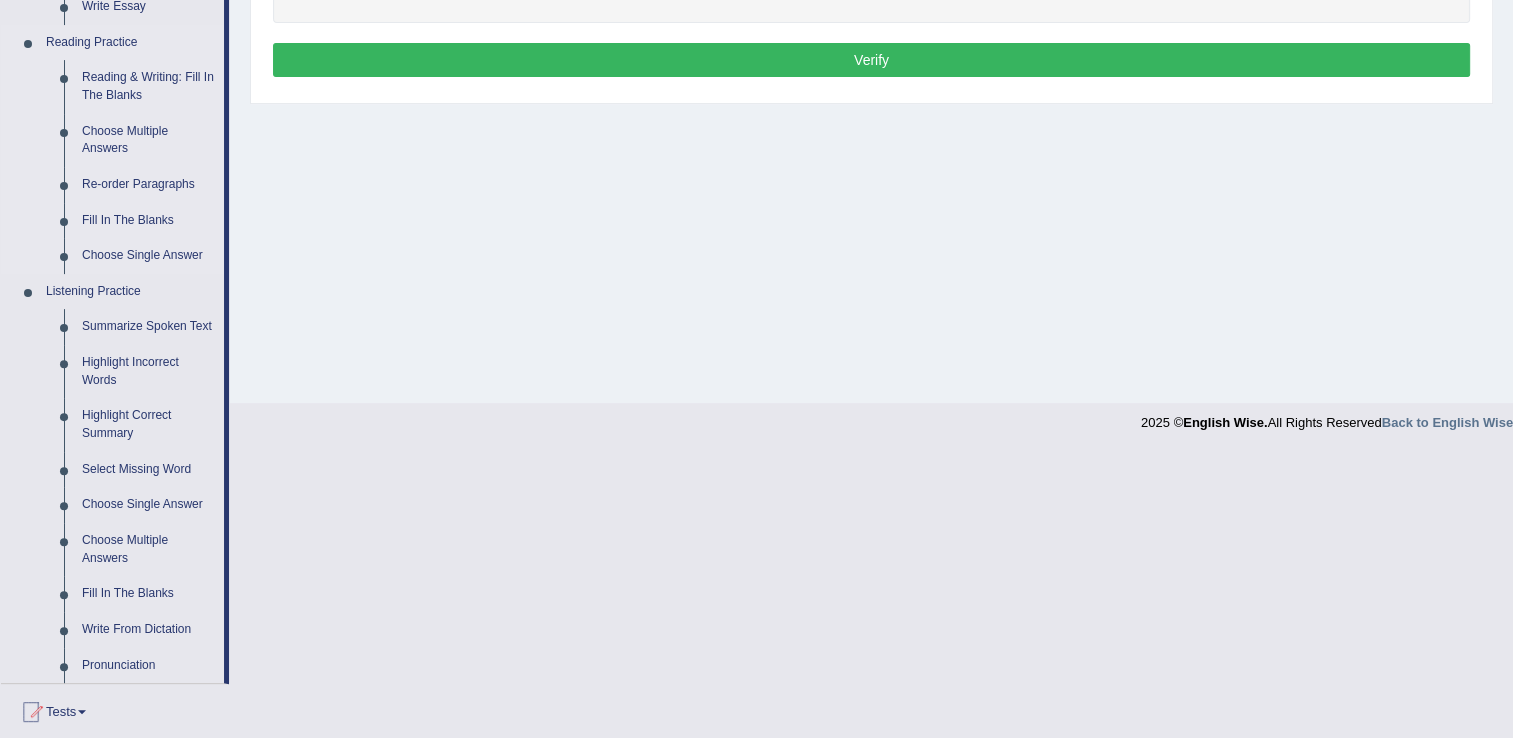 scroll, scrollTop: 600, scrollLeft: 0, axis: vertical 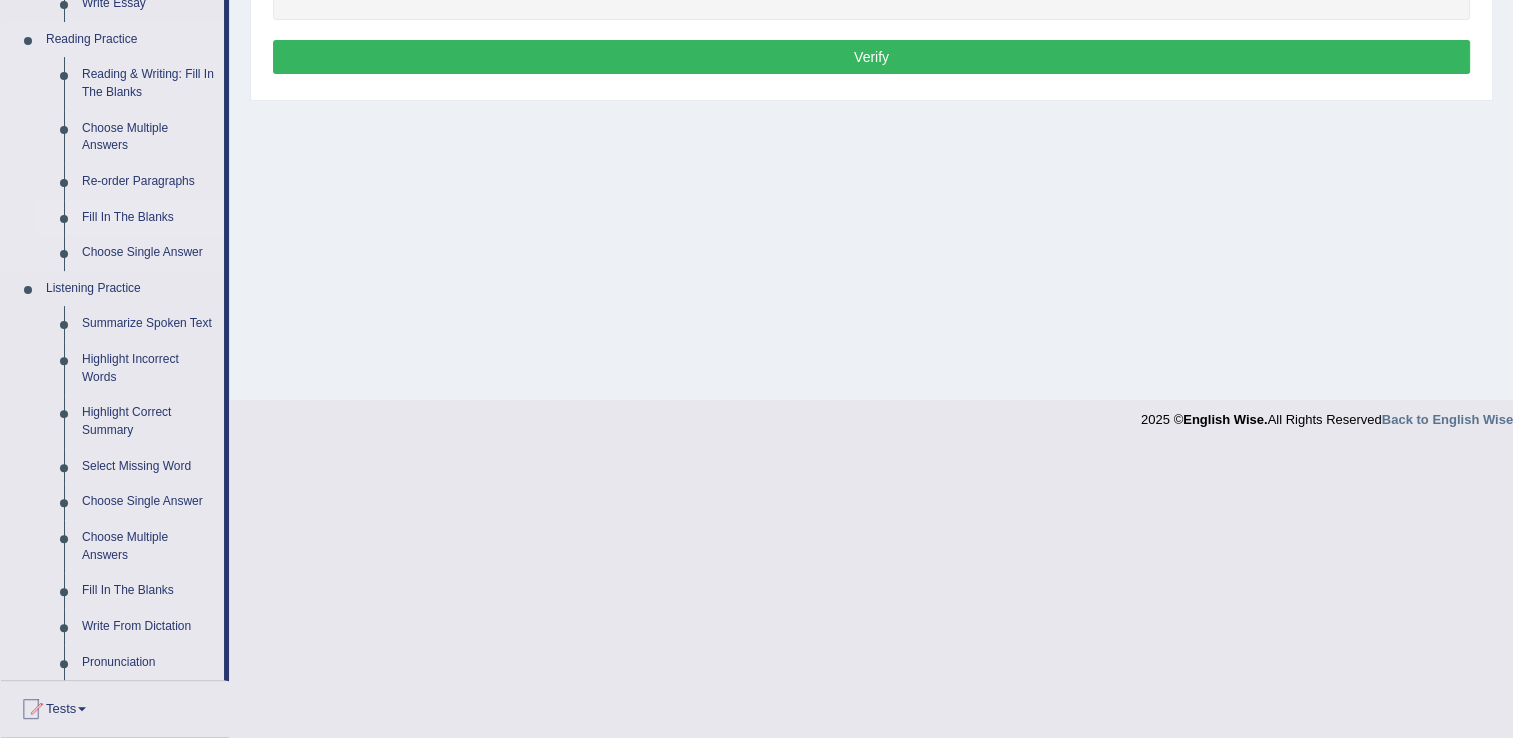 click on "Fill In The Blanks" at bounding box center (148, 218) 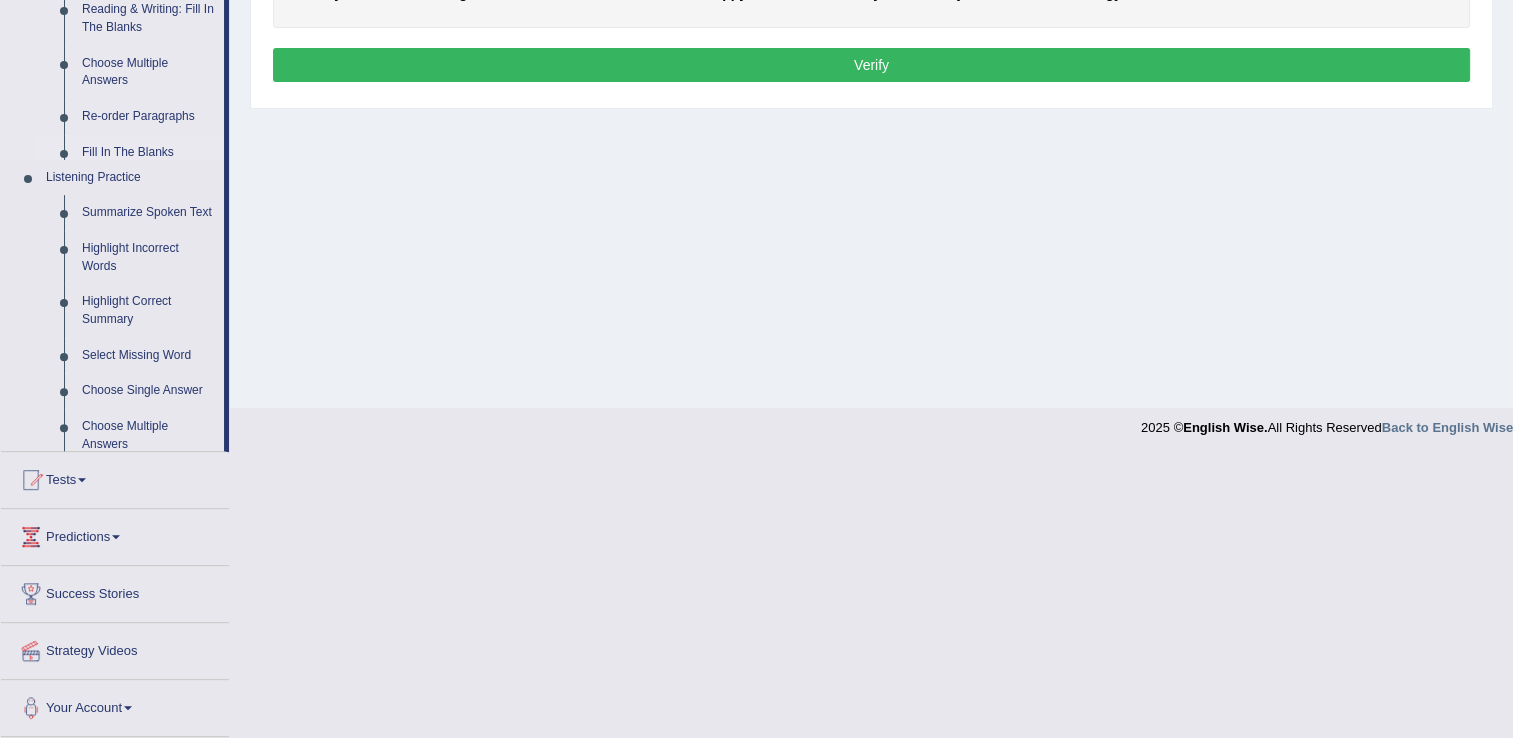 scroll, scrollTop: 312, scrollLeft: 0, axis: vertical 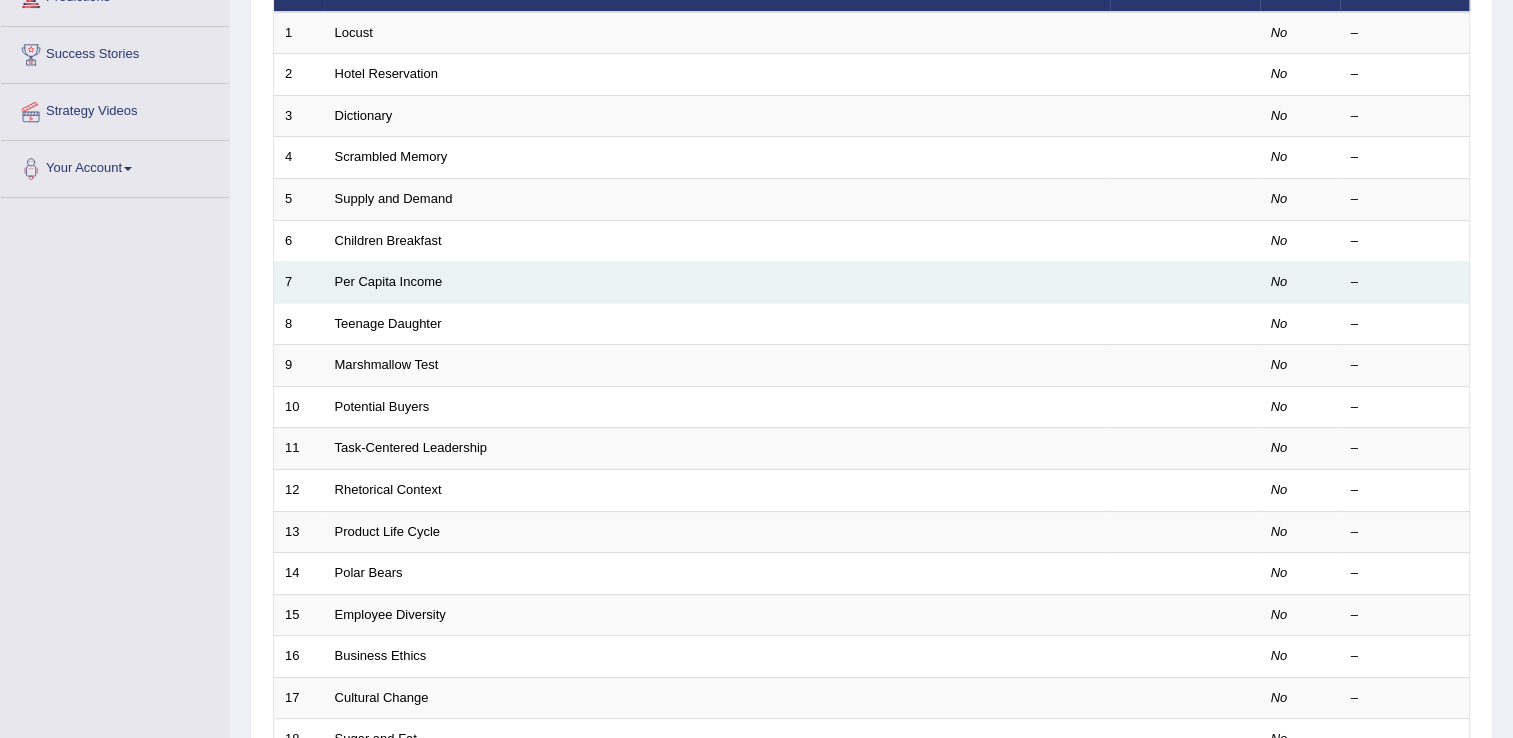 click on "Per Capita Income" at bounding box center [717, 283] 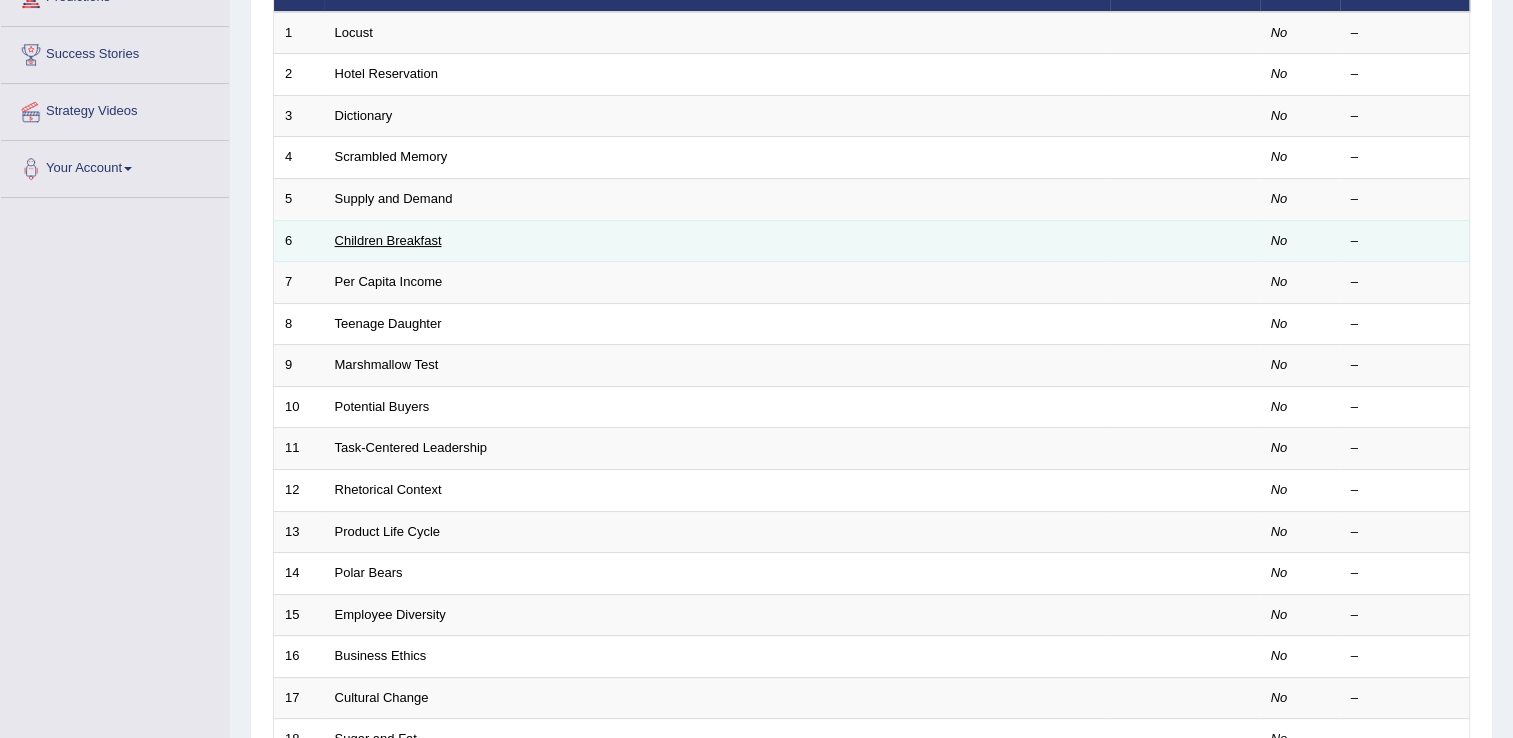 click on "Children Breakfast" at bounding box center (388, 240) 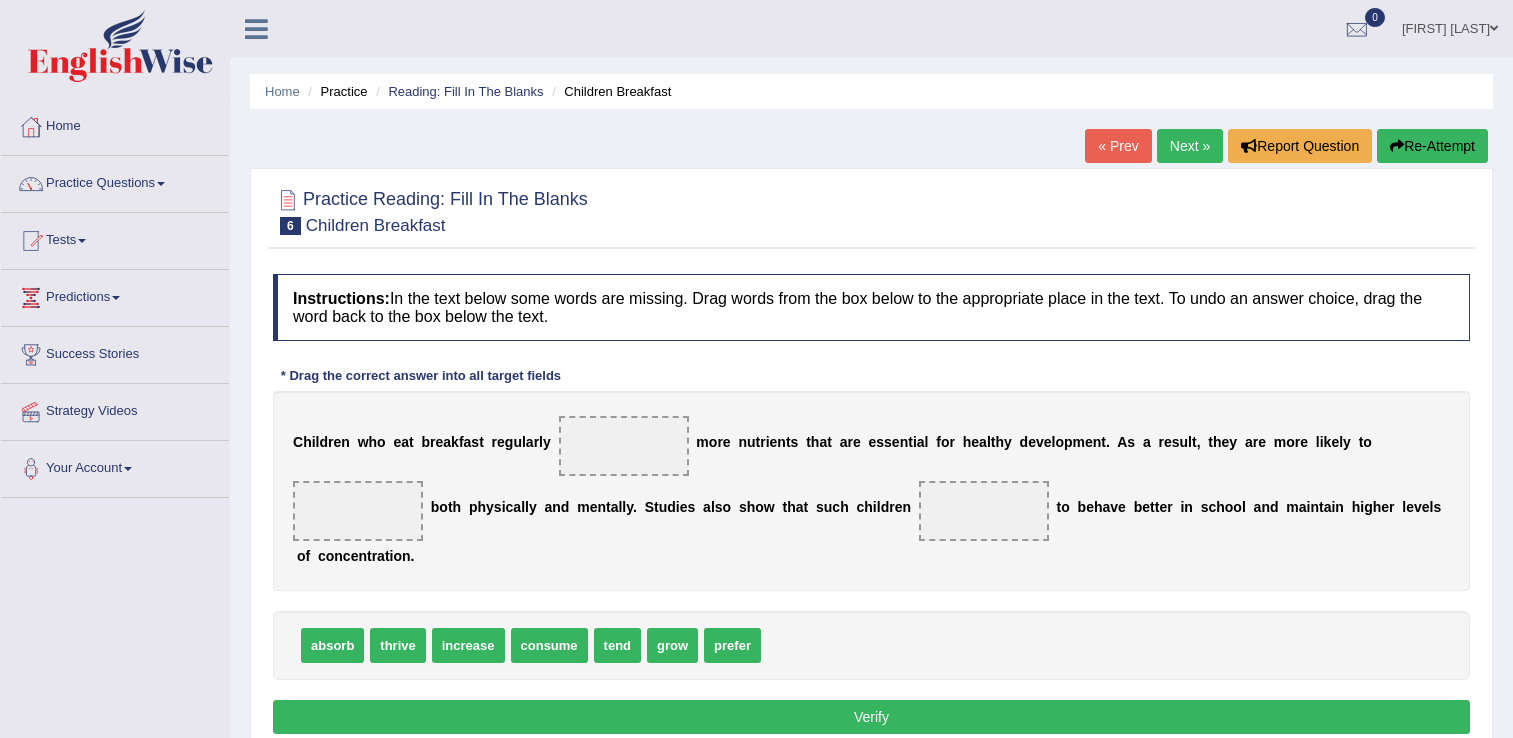 scroll, scrollTop: 0, scrollLeft: 0, axis: both 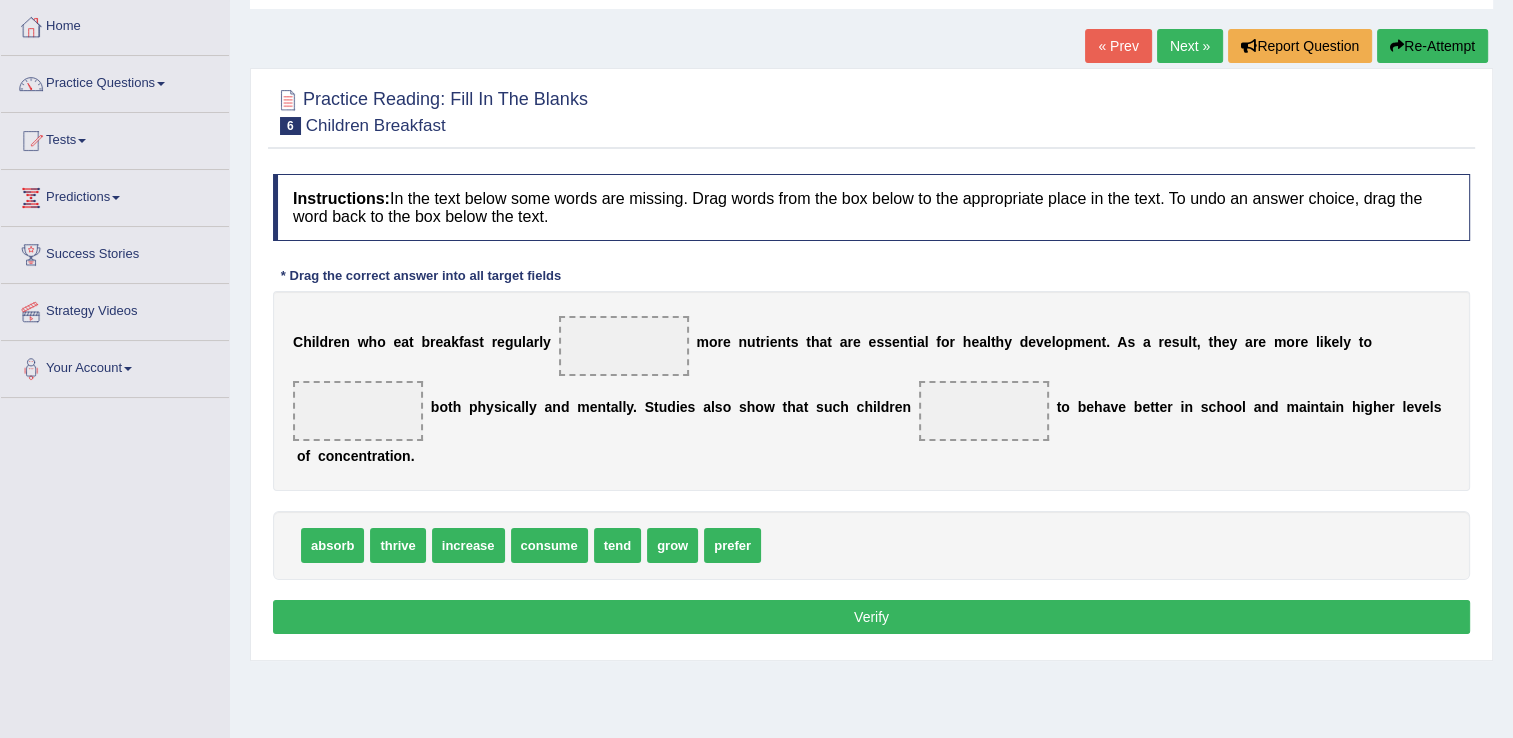 click at bounding box center (624, 346) 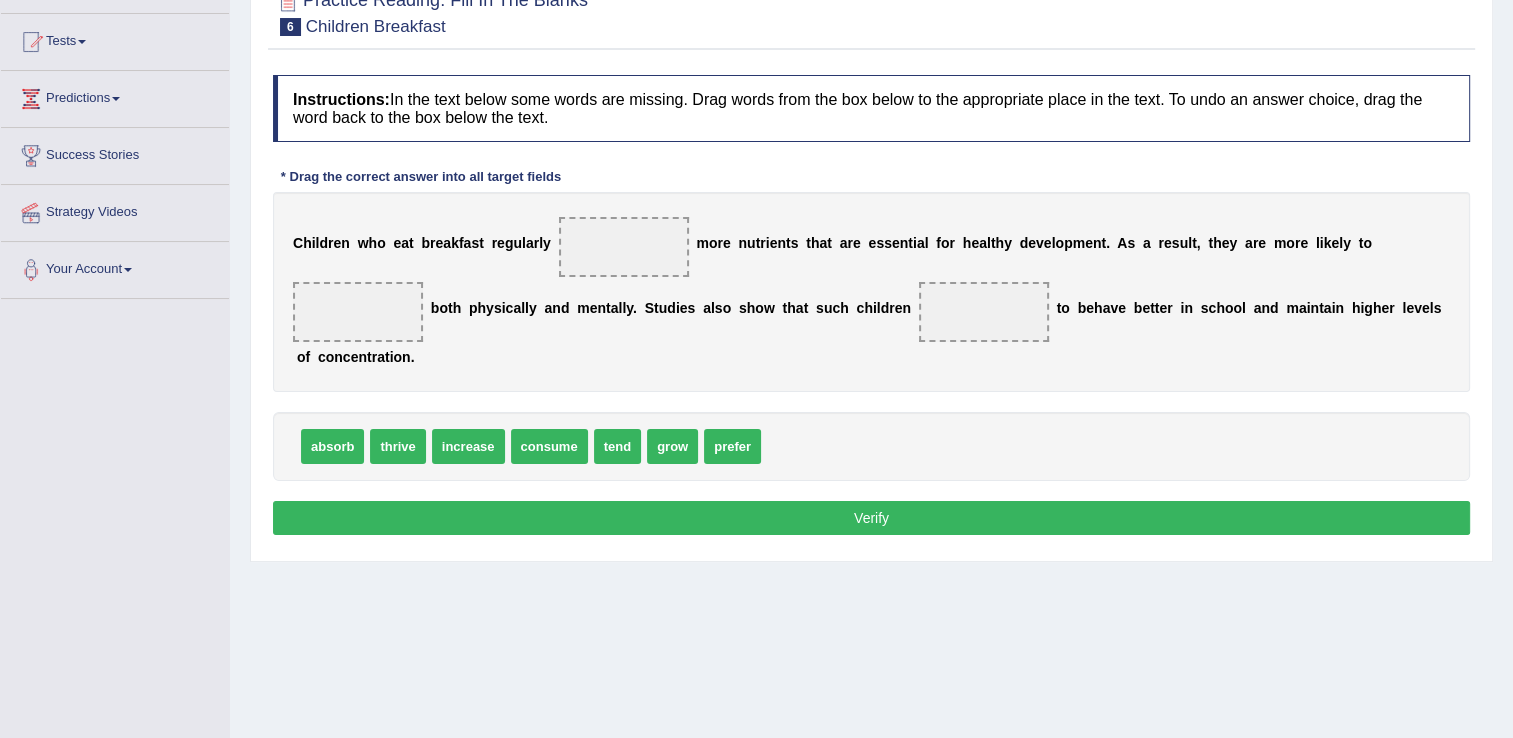 scroll, scrollTop: 200, scrollLeft: 0, axis: vertical 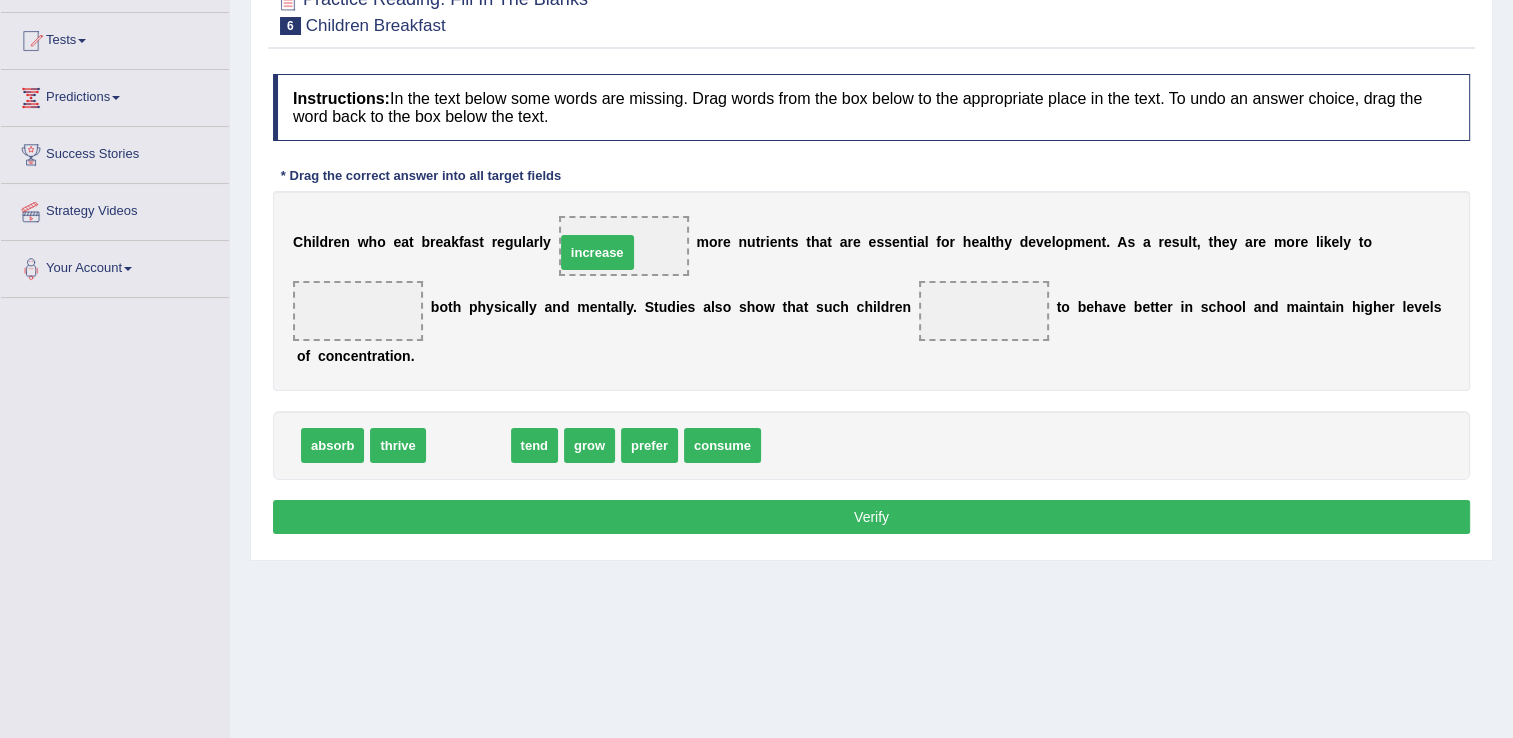 drag, startPoint x: 471, startPoint y: 443, endPoint x: 600, endPoint y: 250, distance: 232.1422 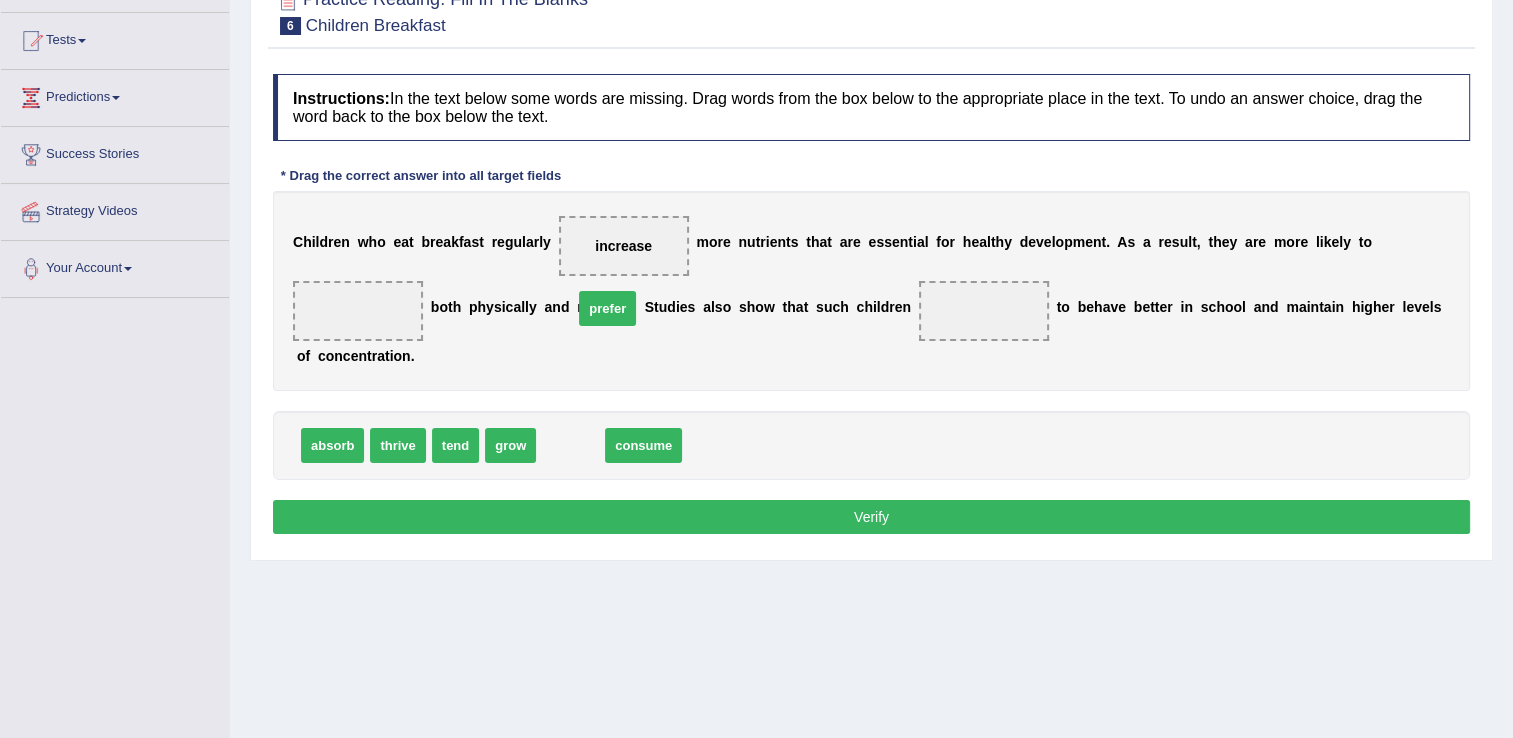 drag, startPoint x: 575, startPoint y: 450, endPoint x: 614, endPoint y: 244, distance: 209.65924 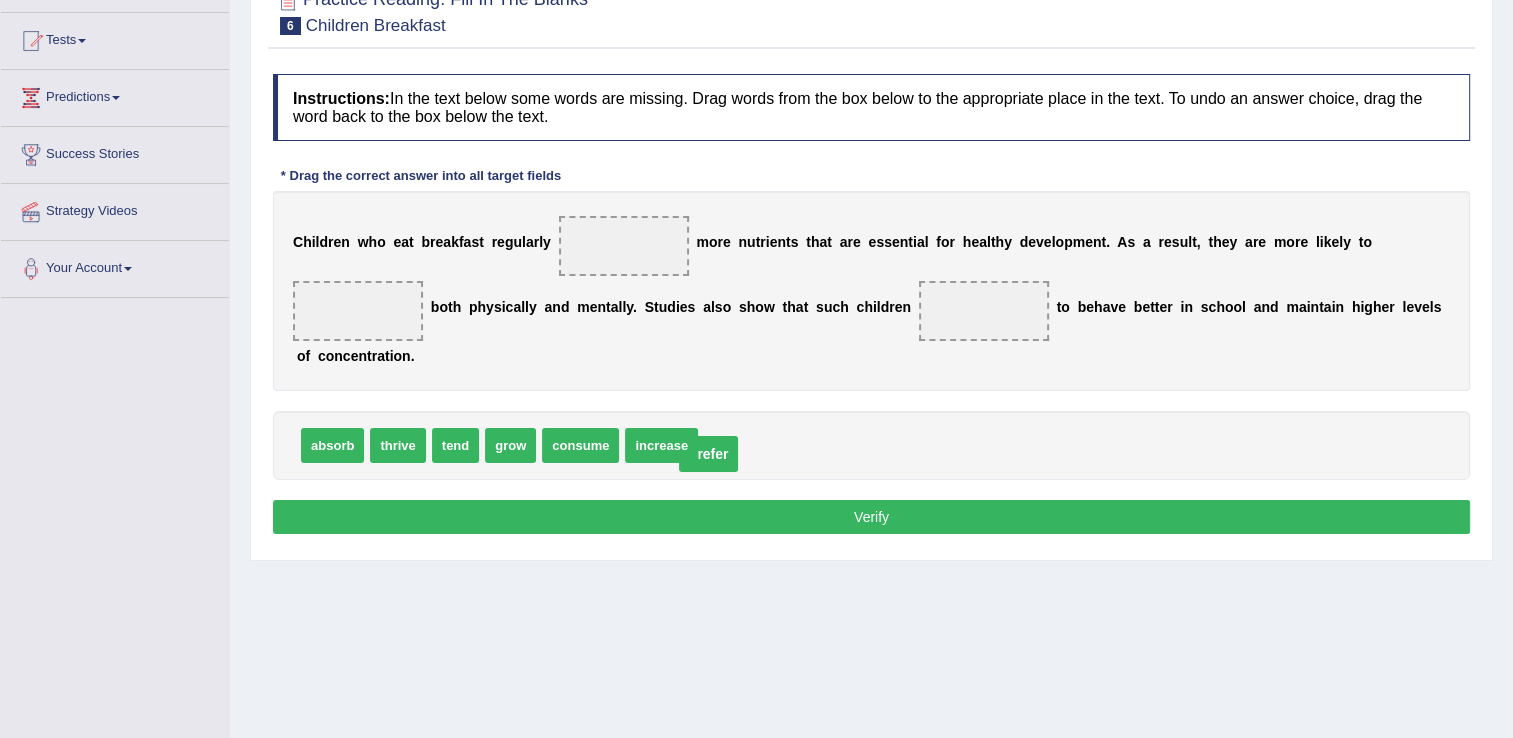 drag, startPoint x: 607, startPoint y: 240, endPoint x: 692, endPoint y: 448, distance: 224.69757 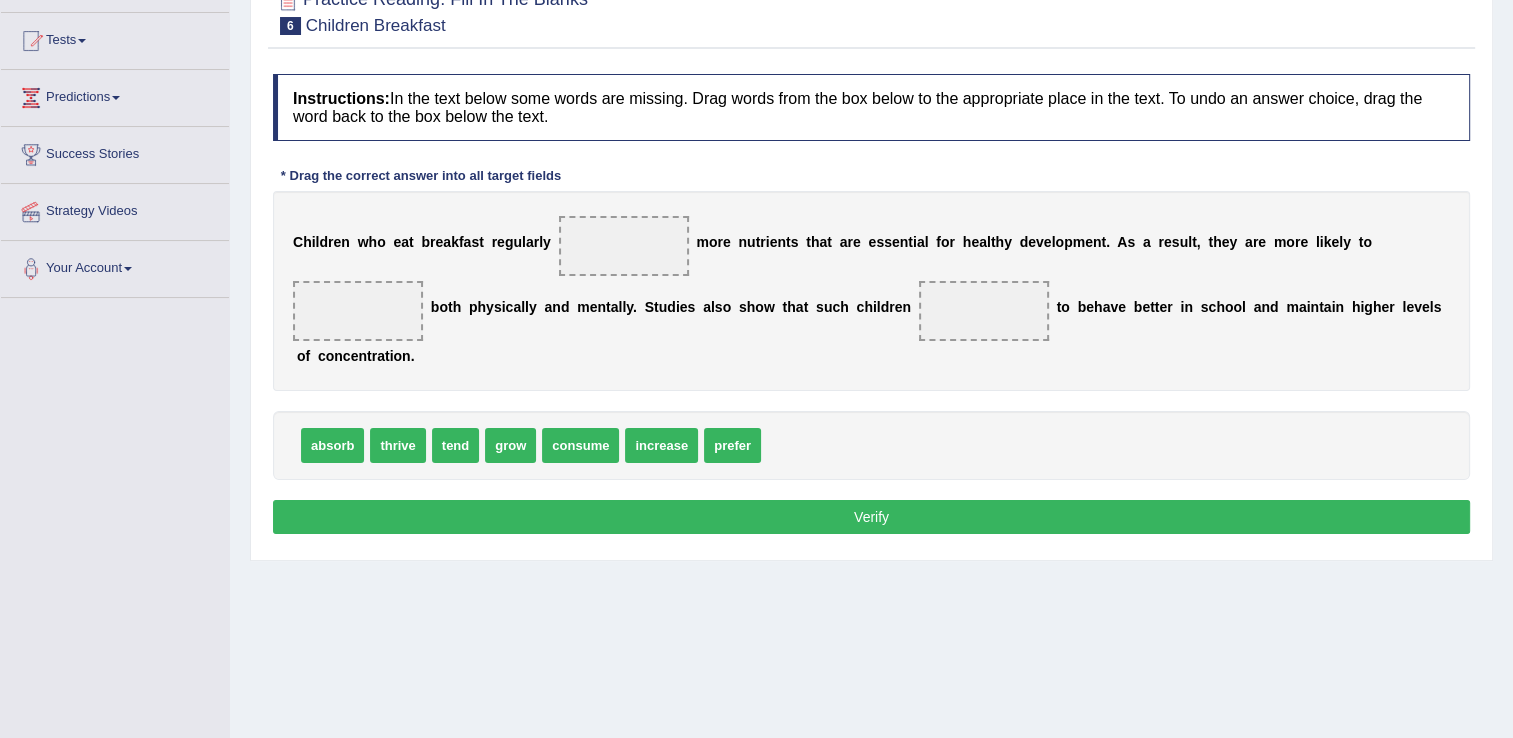 click on "absorb thrive tend grow consume increase prefer" at bounding box center [871, 445] 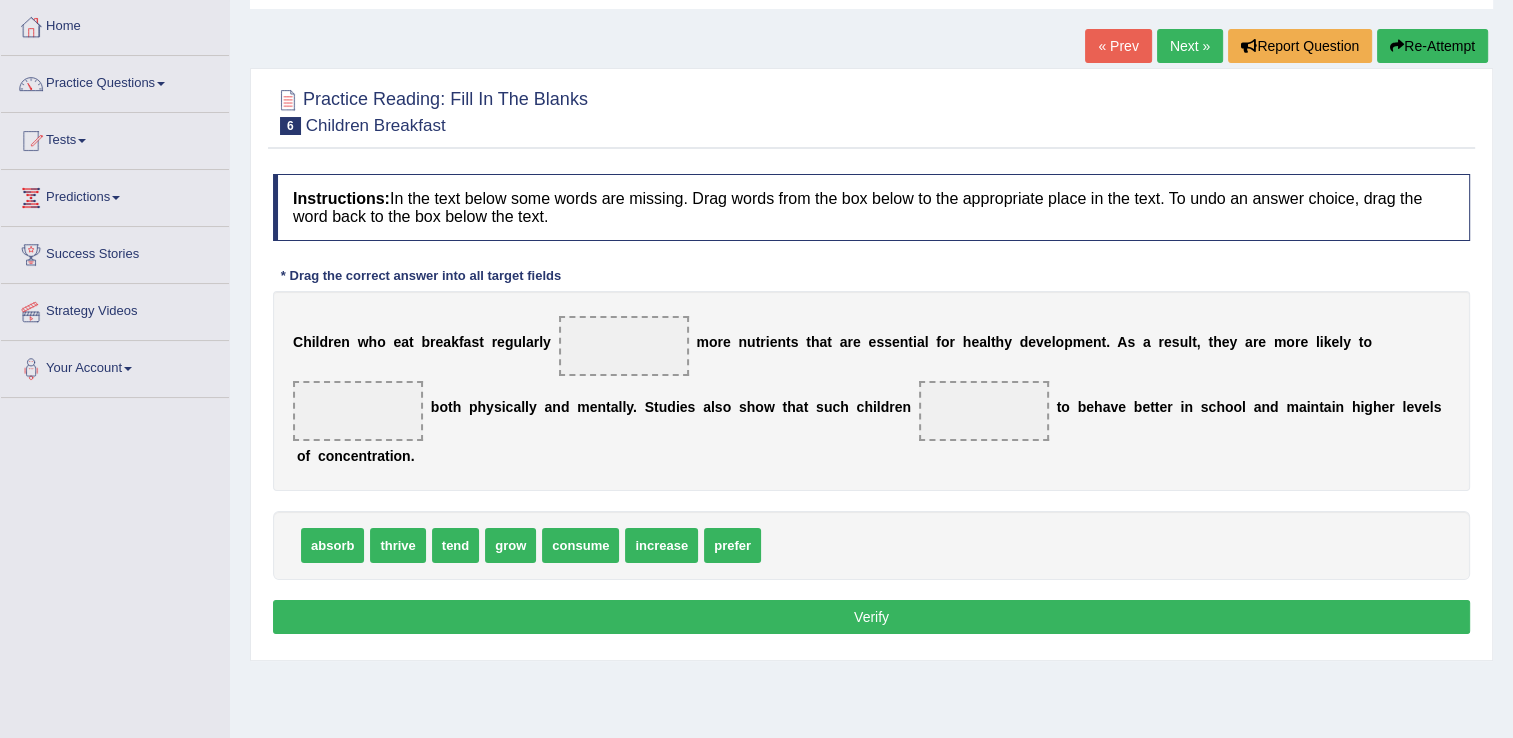 scroll, scrollTop: 100, scrollLeft: 0, axis: vertical 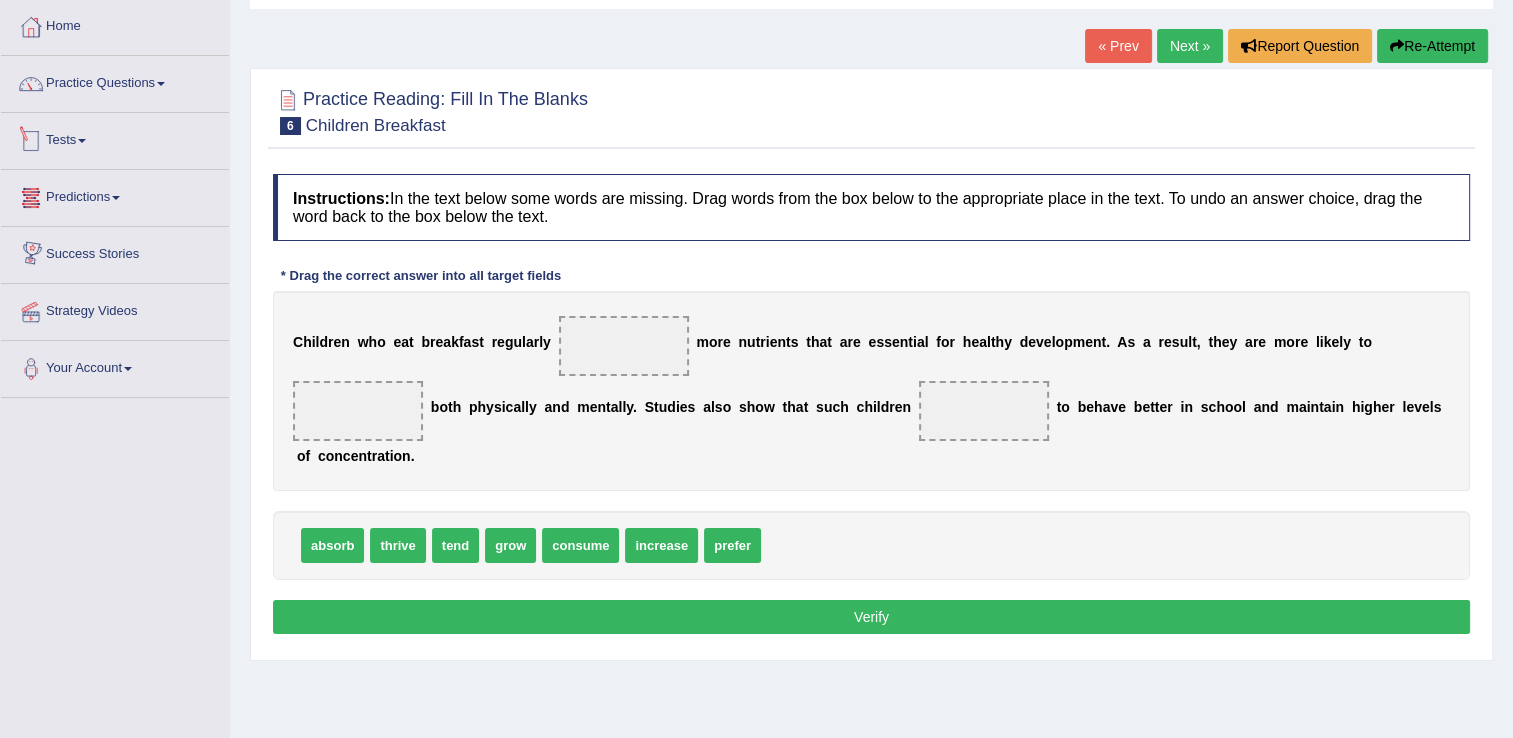 click on "Tests" at bounding box center (115, 138) 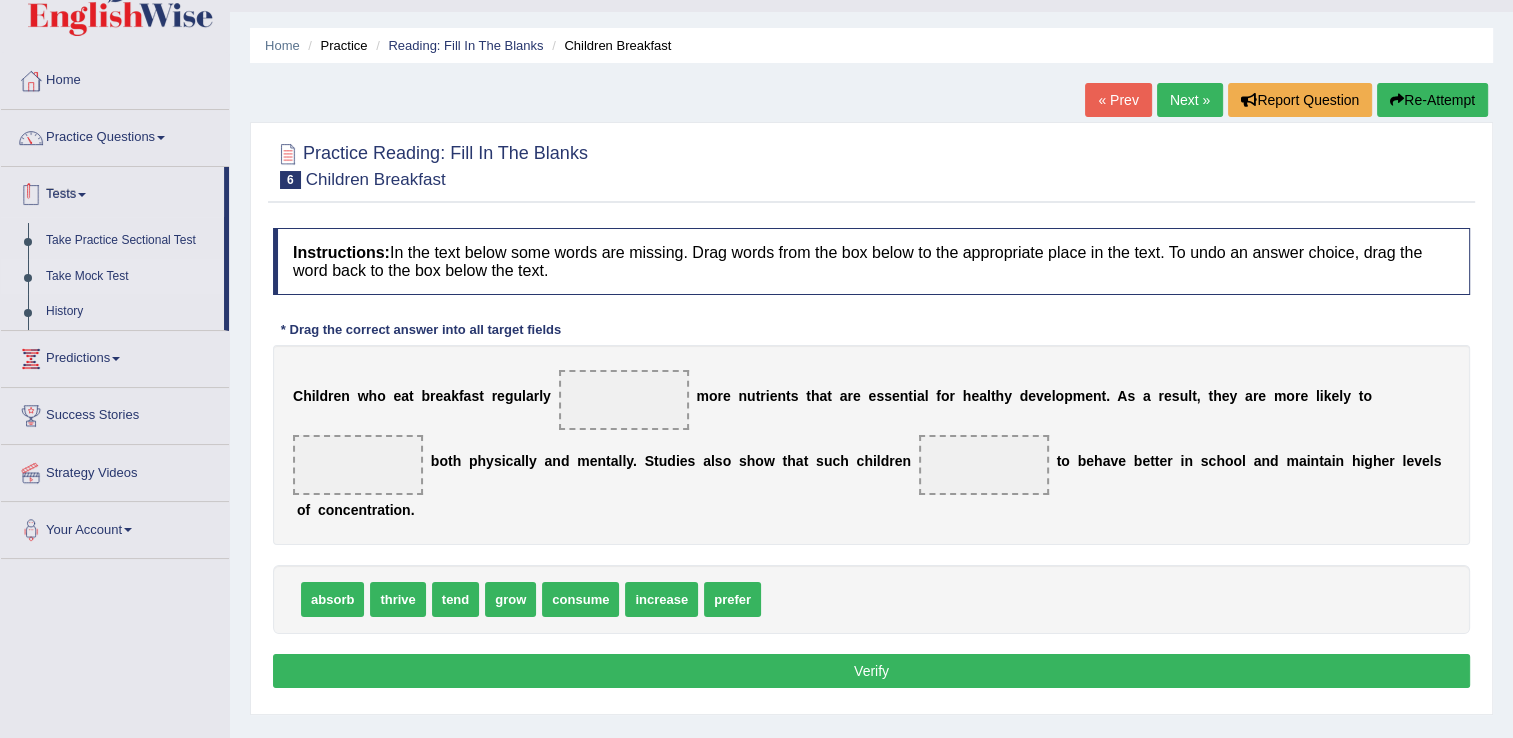 scroll, scrollTop: 0, scrollLeft: 0, axis: both 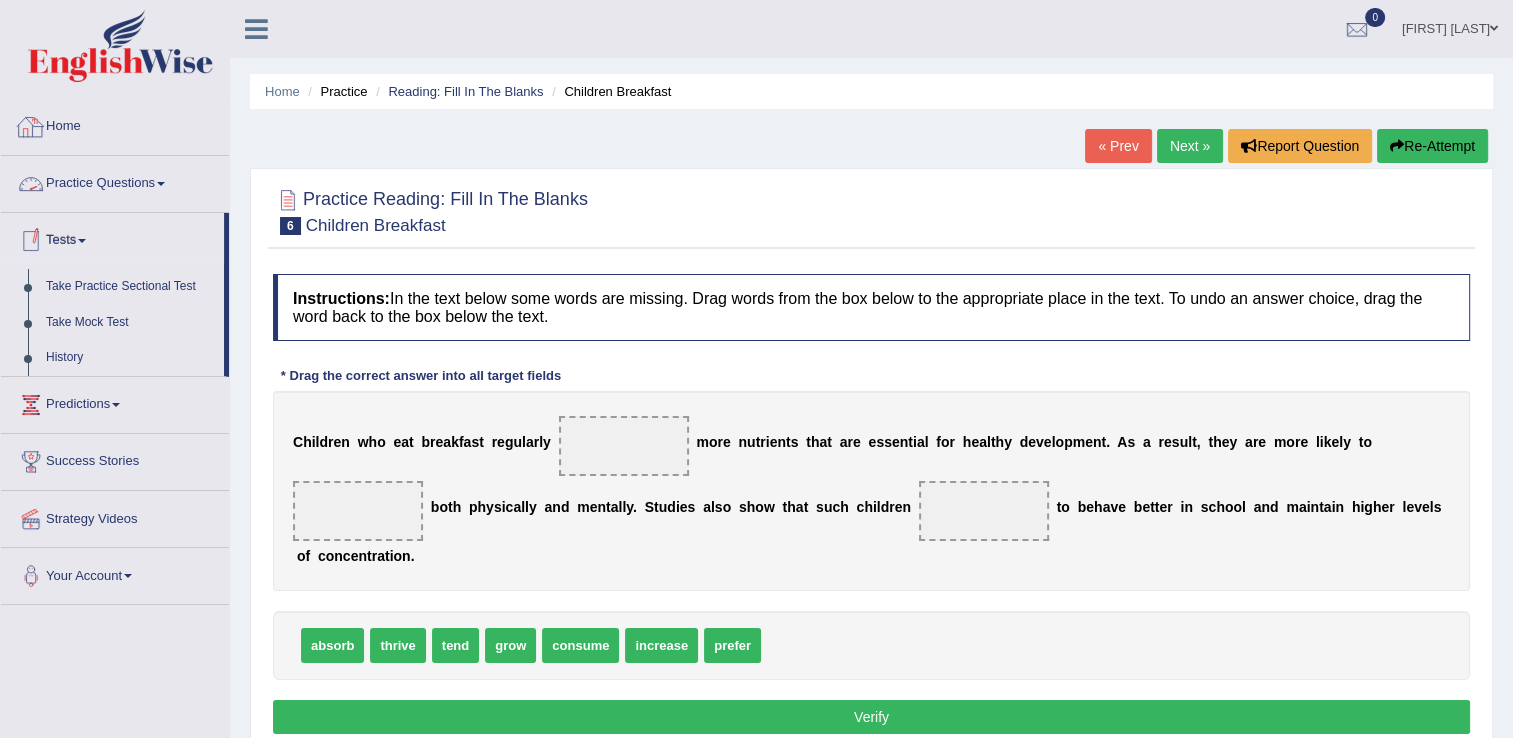 click on "Practice Questions" at bounding box center (115, 181) 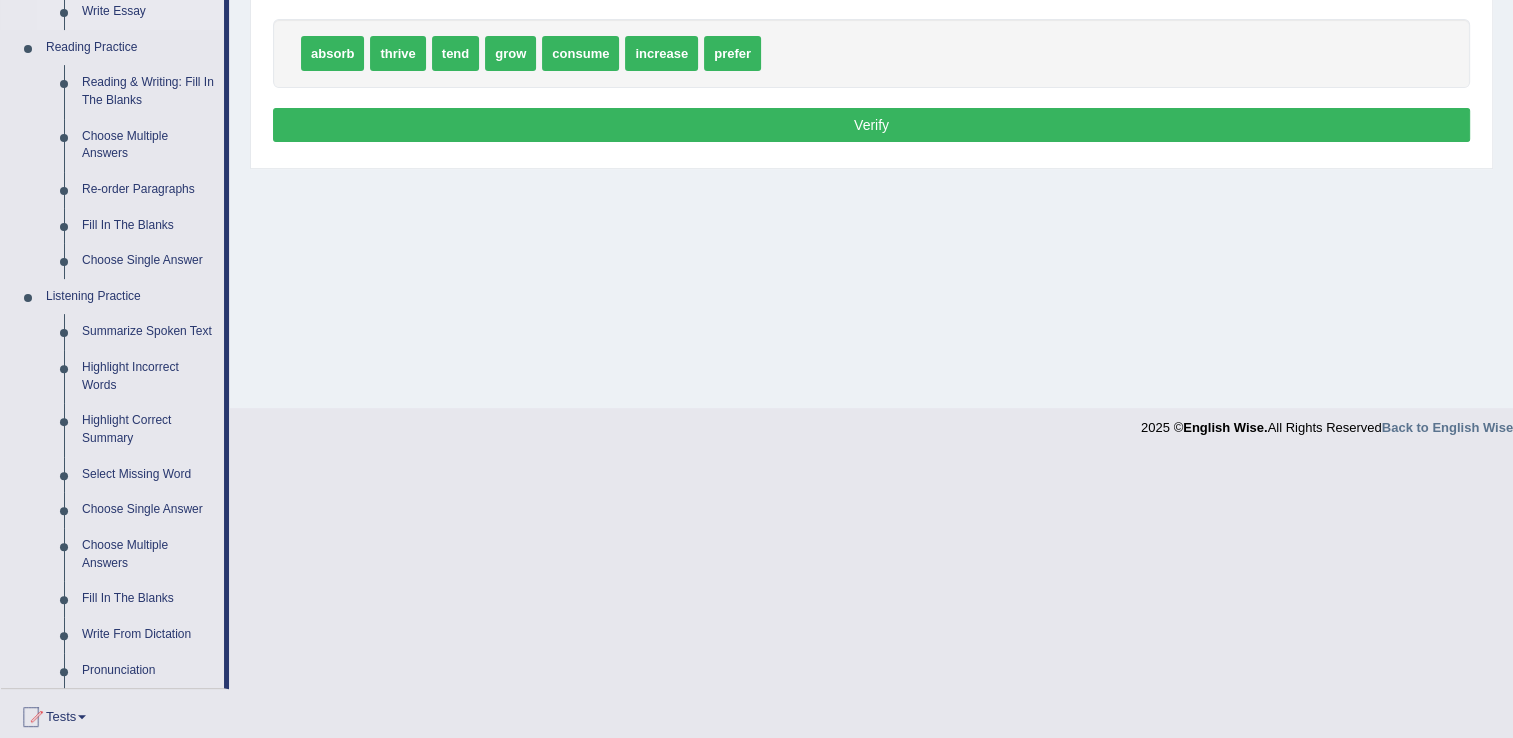 scroll, scrollTop: 600, scrollLeft: 0, axis: vertical 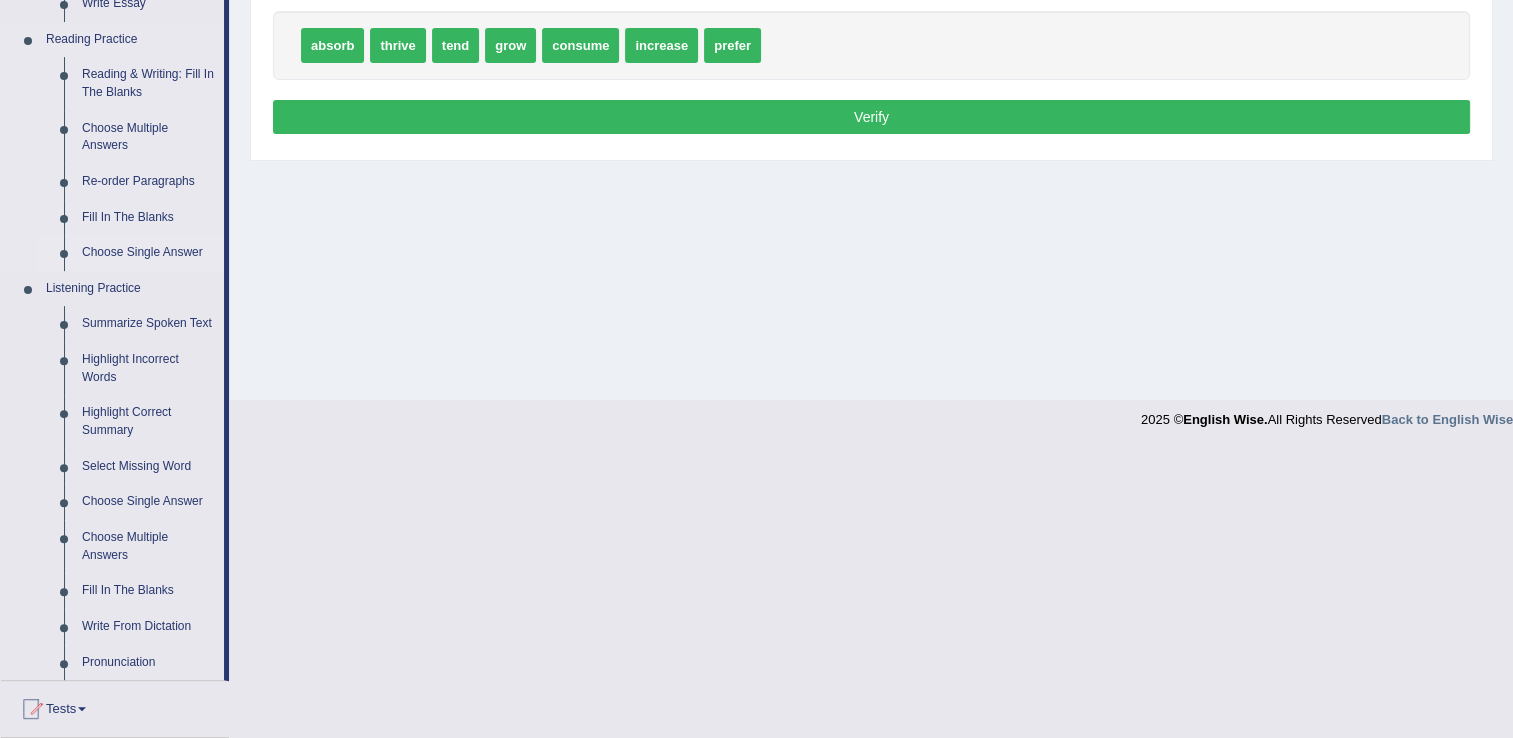 click on "Choose Single Answer" at bounding box center [148, 253] 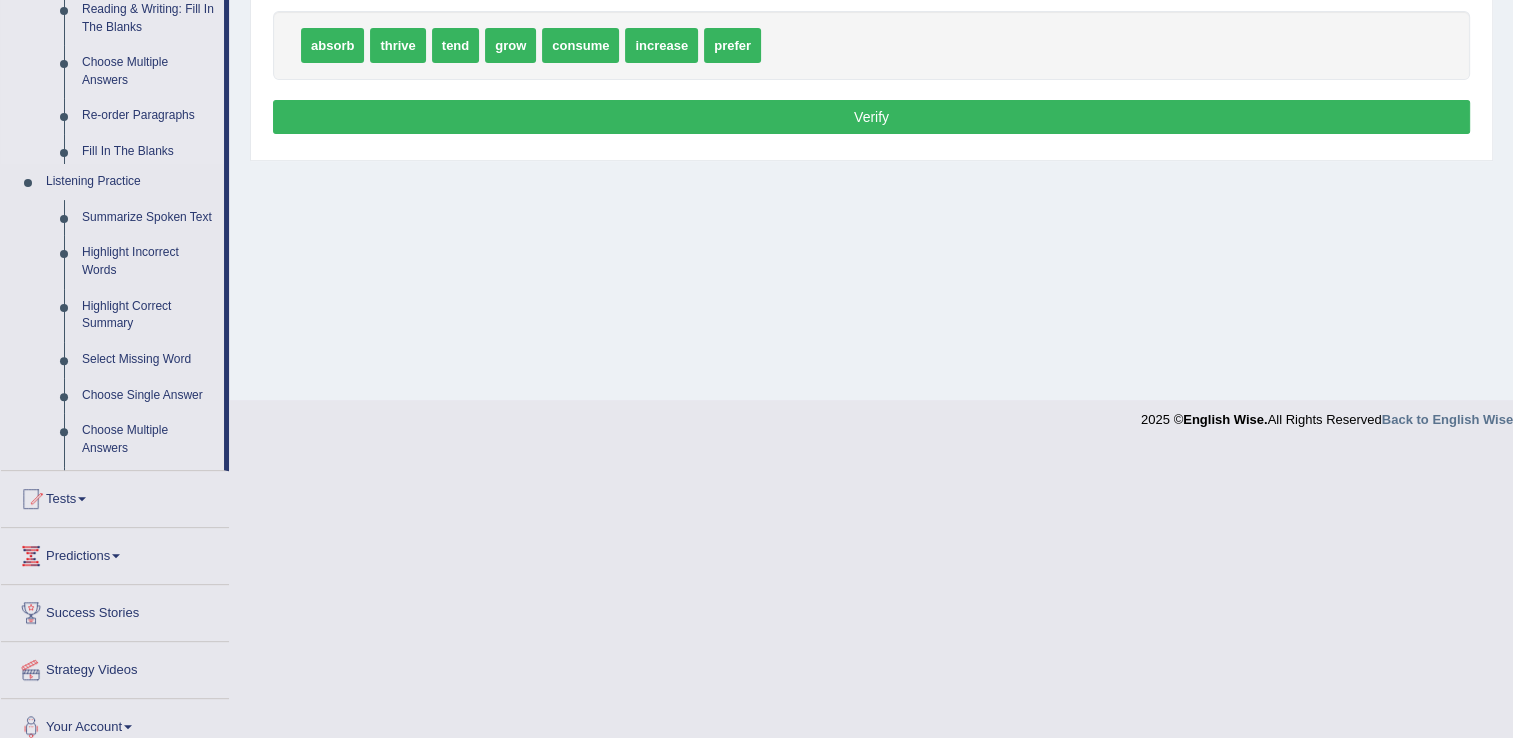 scroll, scrollTop: 312, scrollLeft: 0, axis: vertical 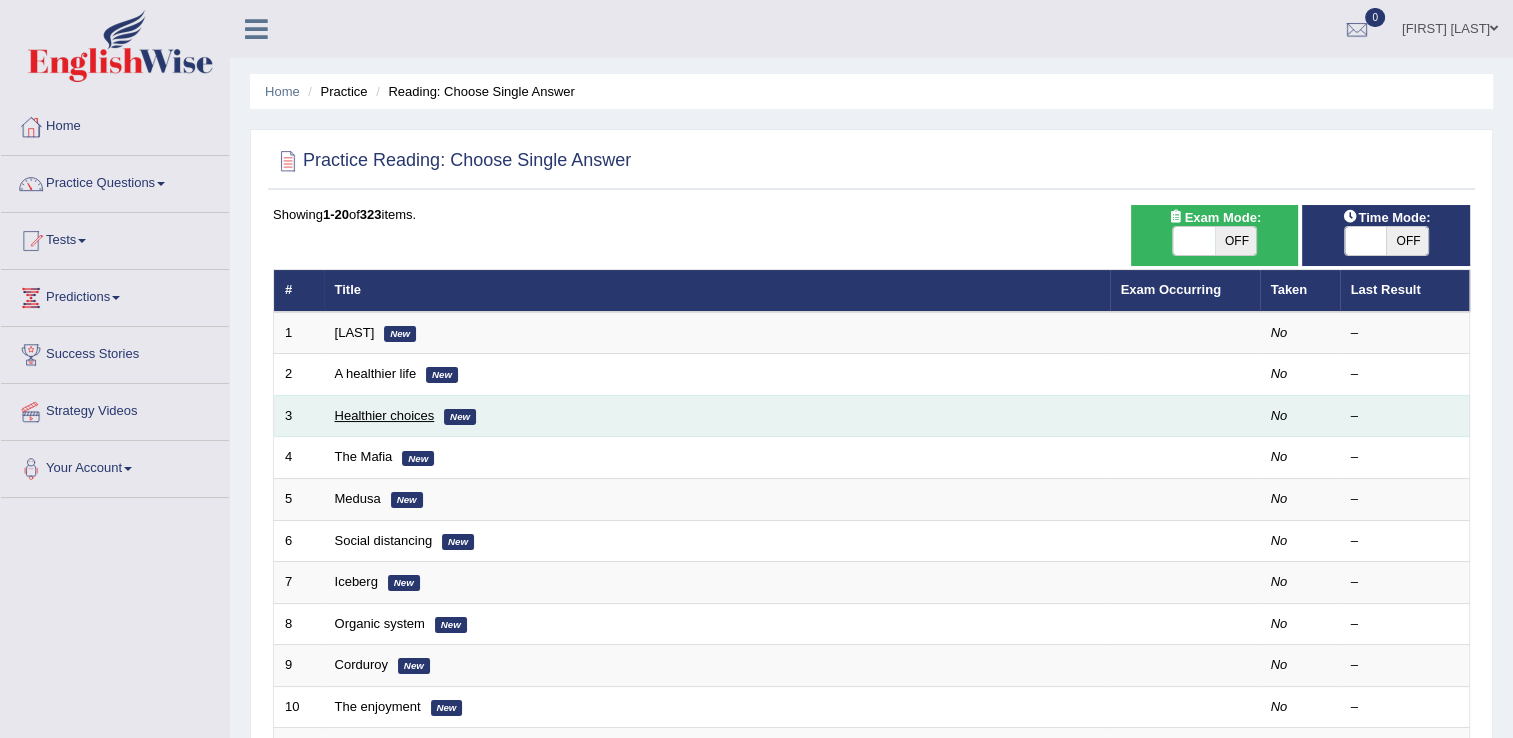click on "Healthier choices" at bounding box center [385, 415] 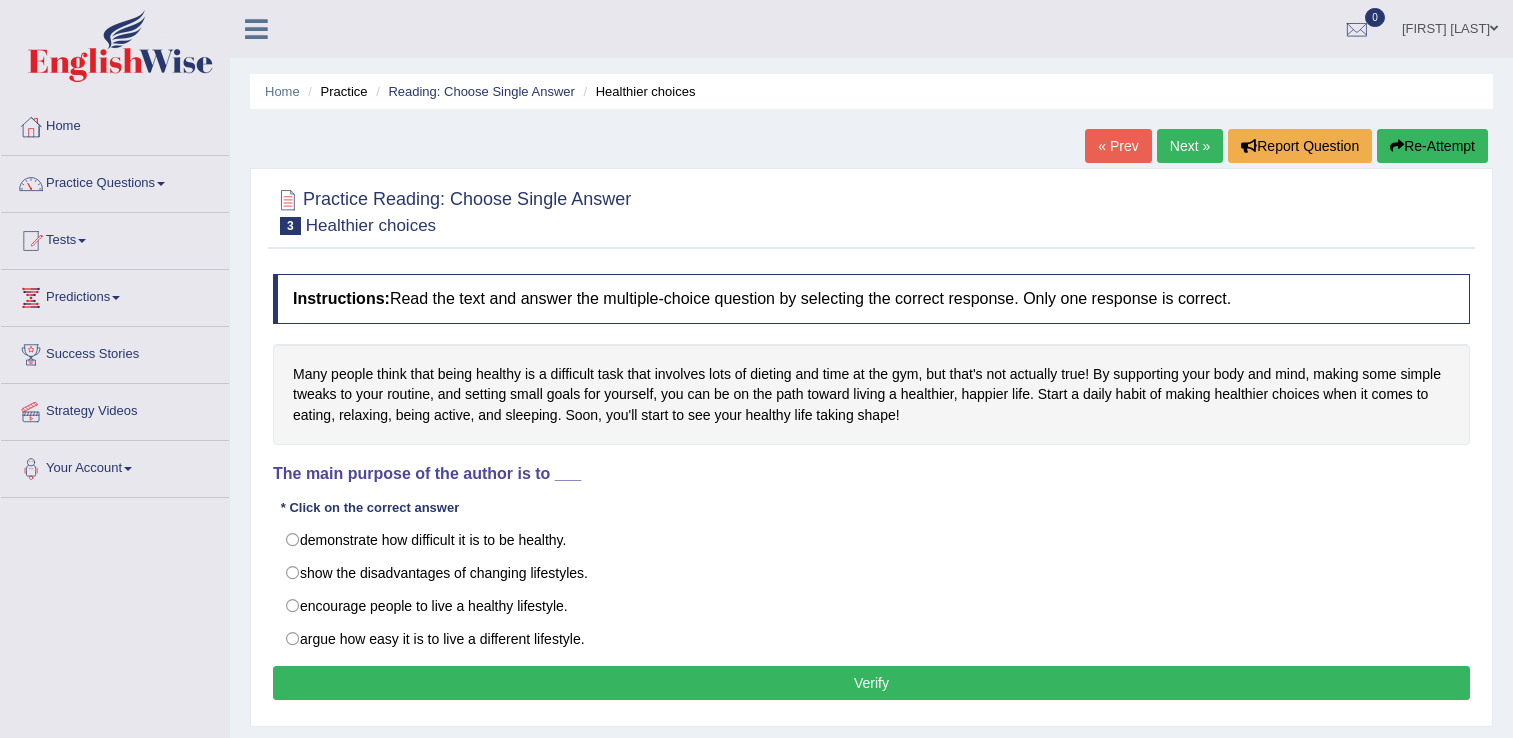 scroll, scrollTop: 0, scrollLeft: 0, axis: both 